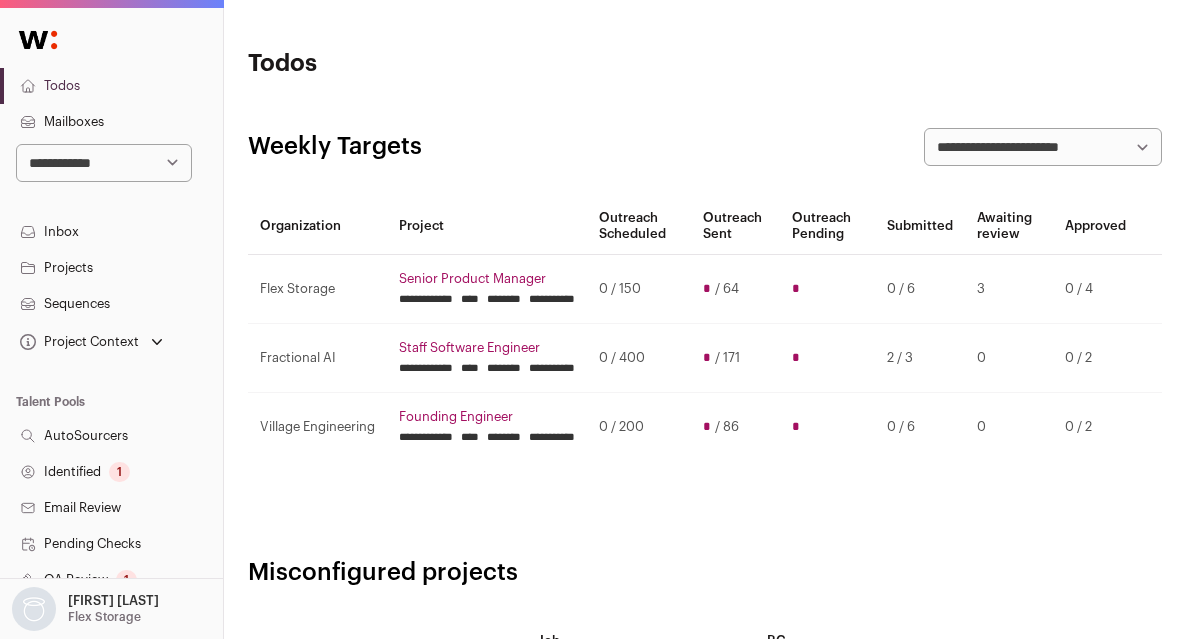 scroll, scrollTop: 0, scrollLeft: 0, axis: both 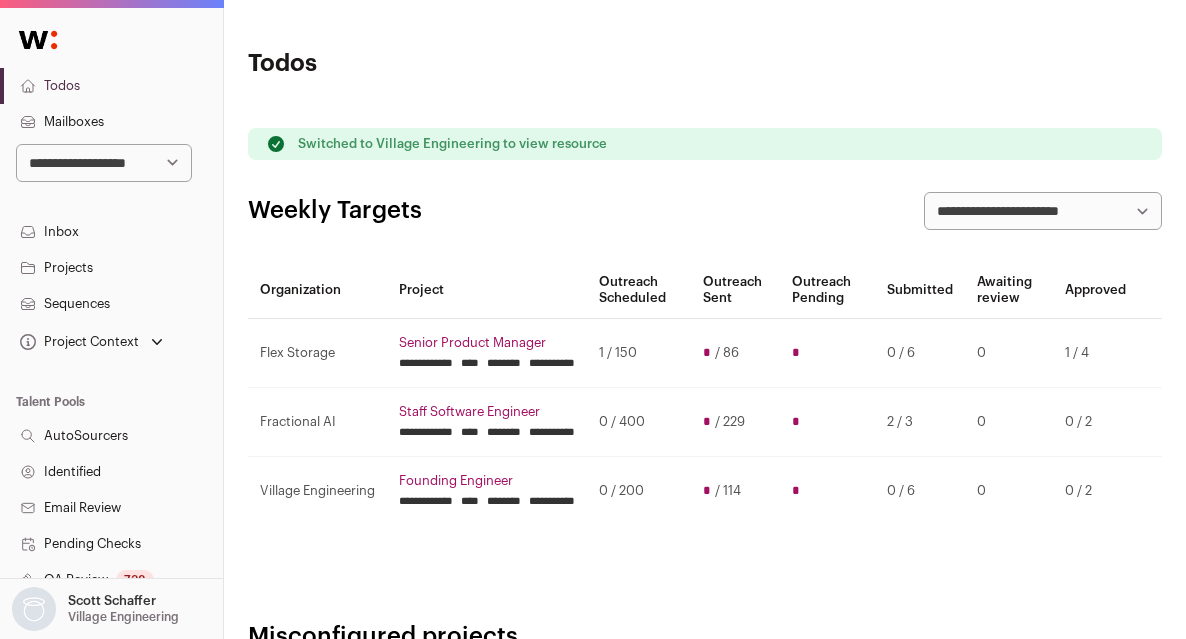 click on "**********" at bounding box center [705, 508] 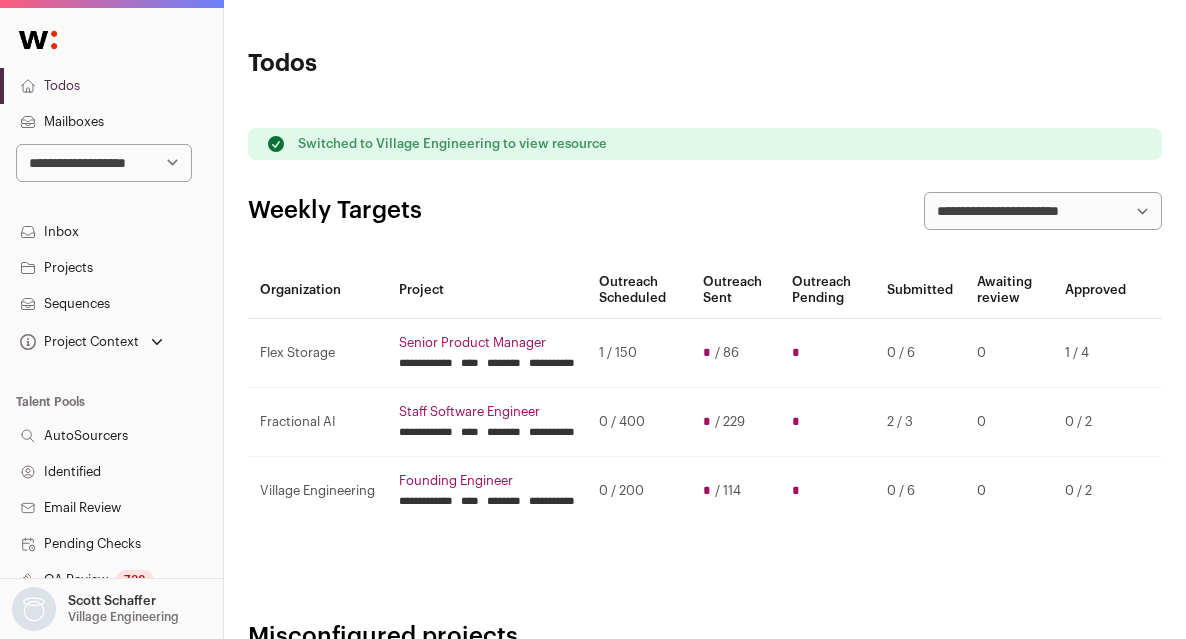 click on "********" at bounding box center [504, 363] 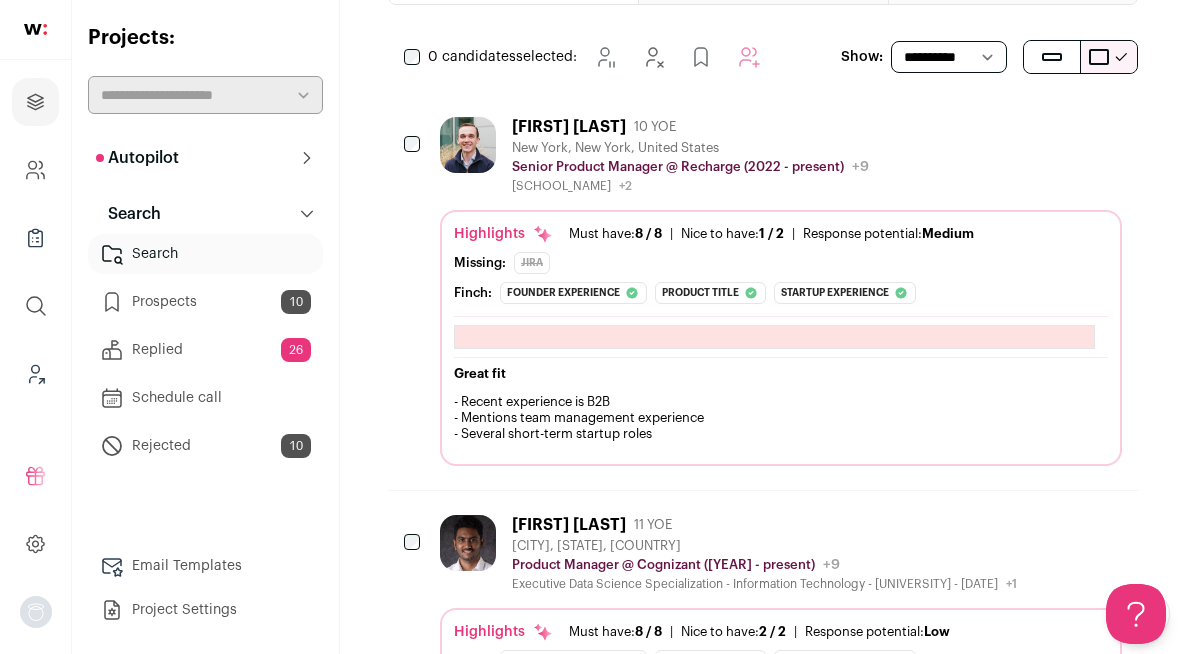 scroll, scrollTop: 0, scrollLeft: 0, axis: both 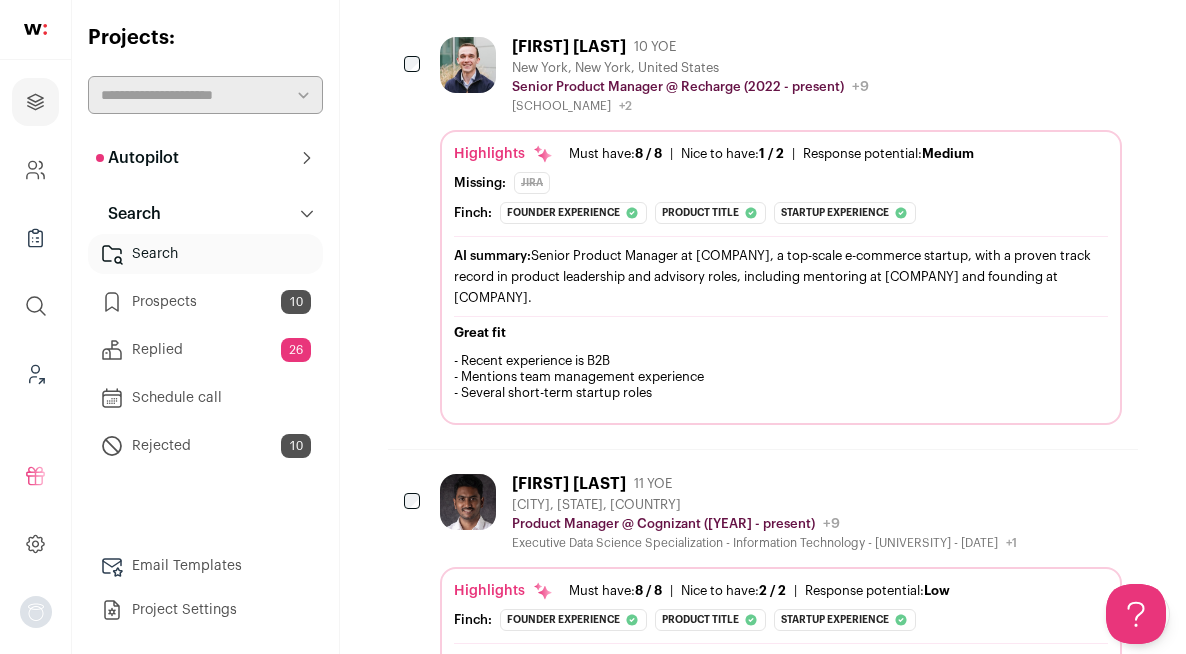 click at bounding box center [1051, 46] 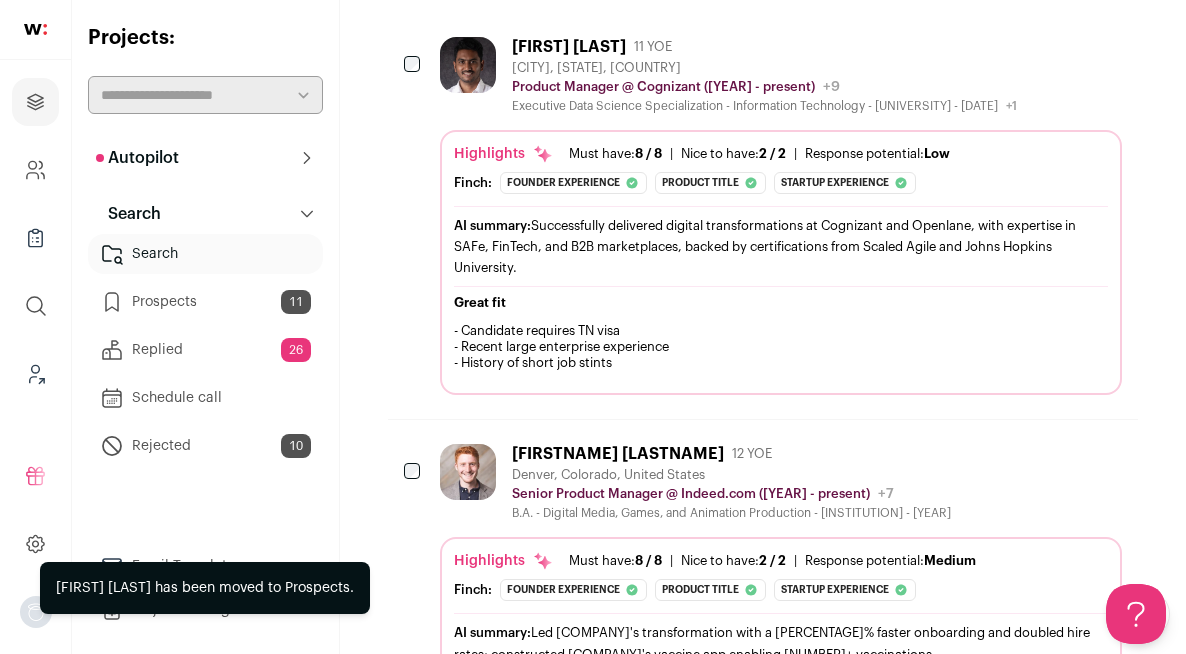 click at bounding box center [997, 46] 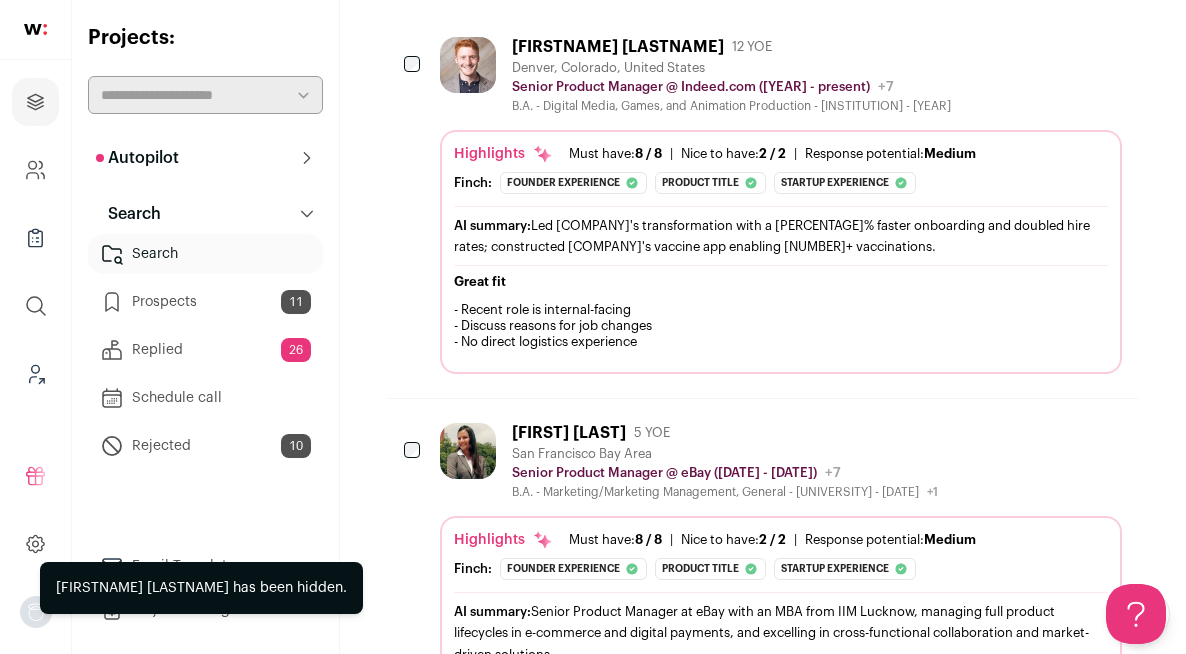 click 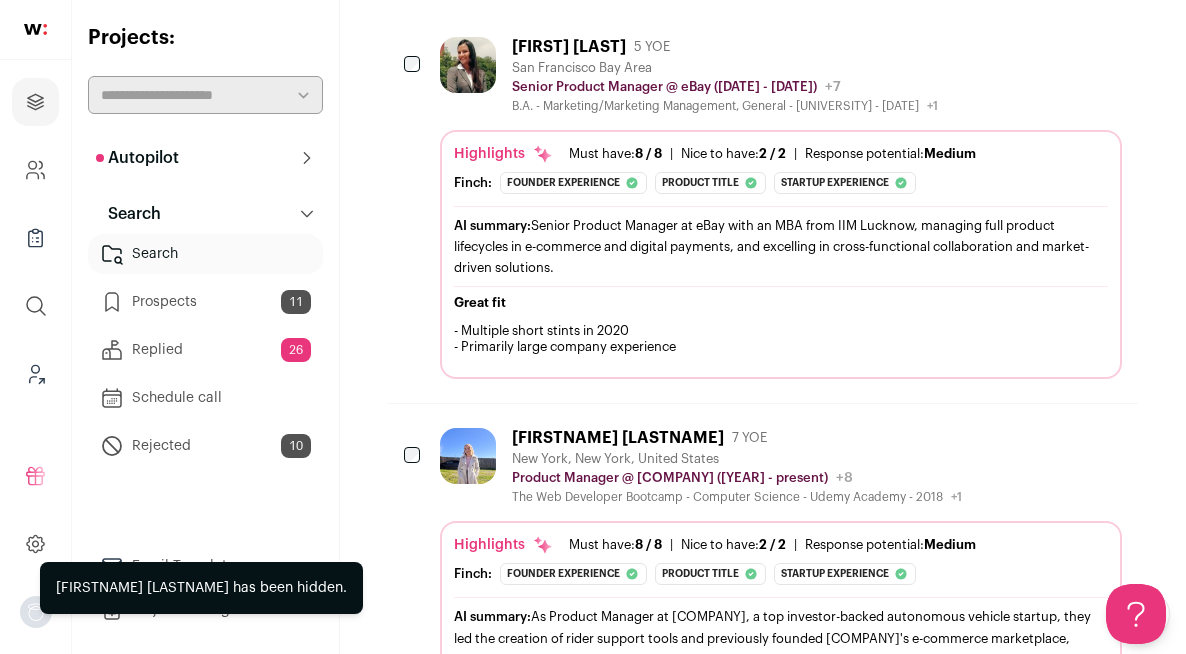 click 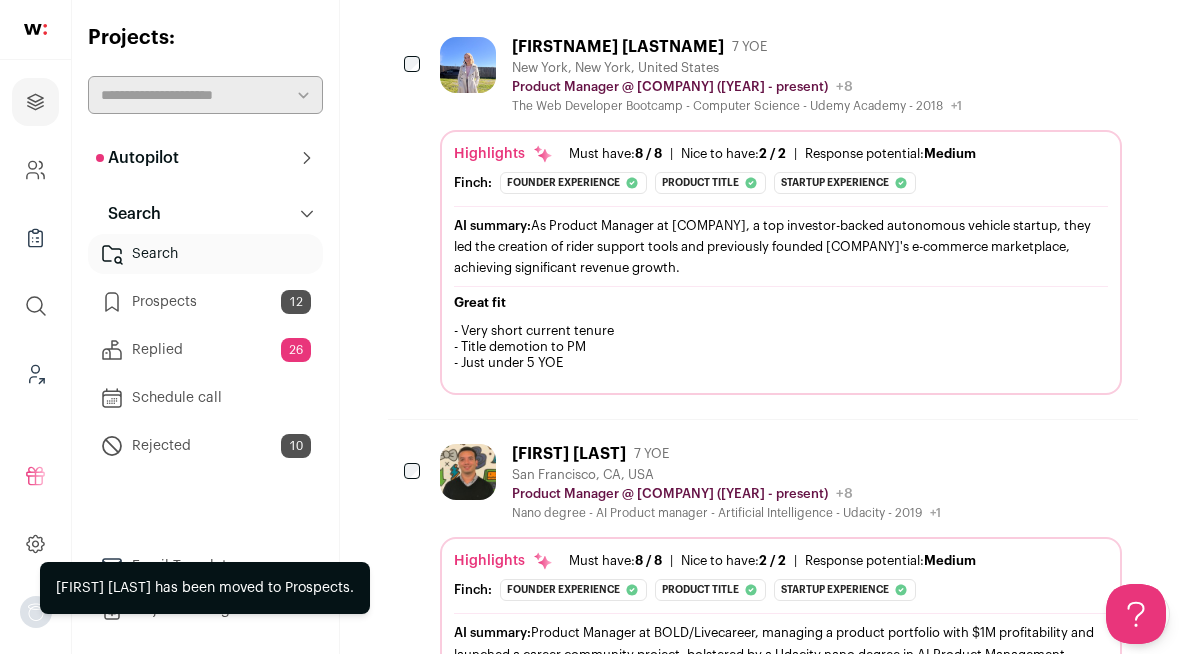 click at bounding box center [997, 46] 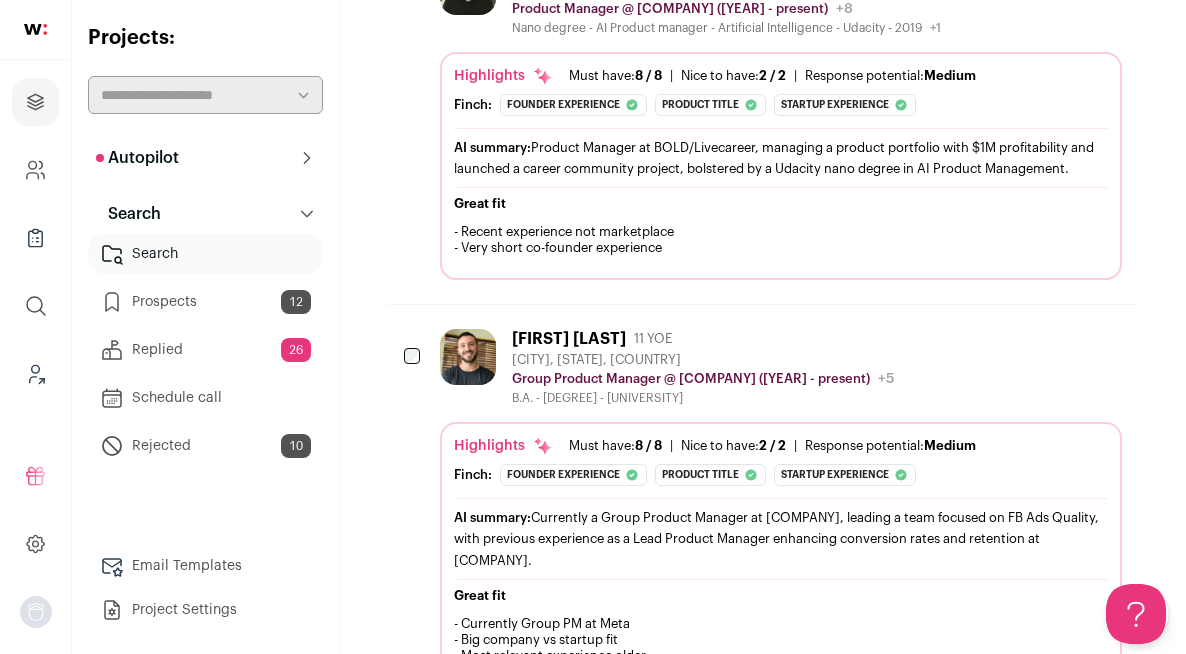 scroll, scrollTop: 452, scrollLeft: 0, axis: vertical 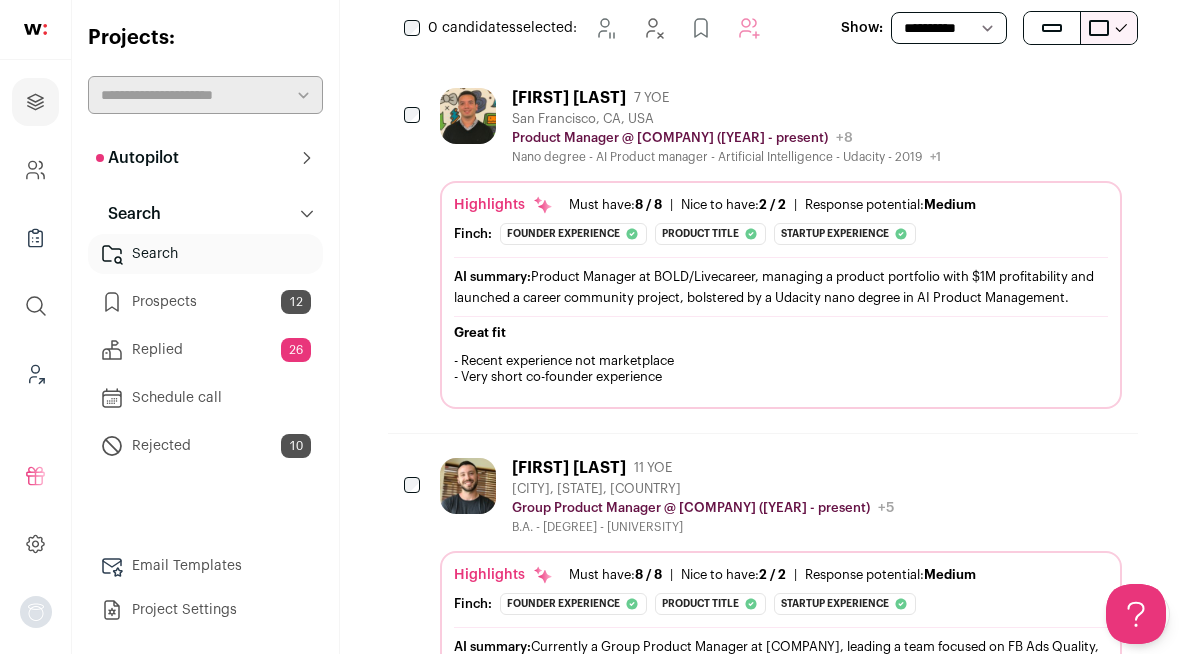 click 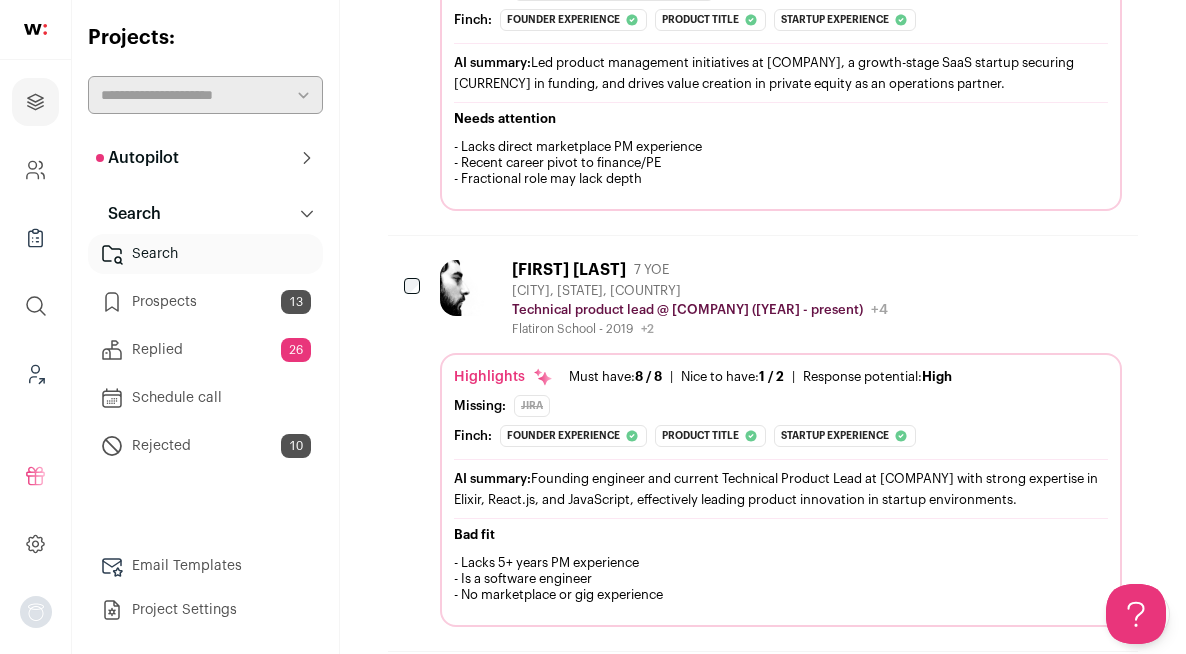 scroll, scrollTop: 3200, scrollLeft: 0, axis: vertical 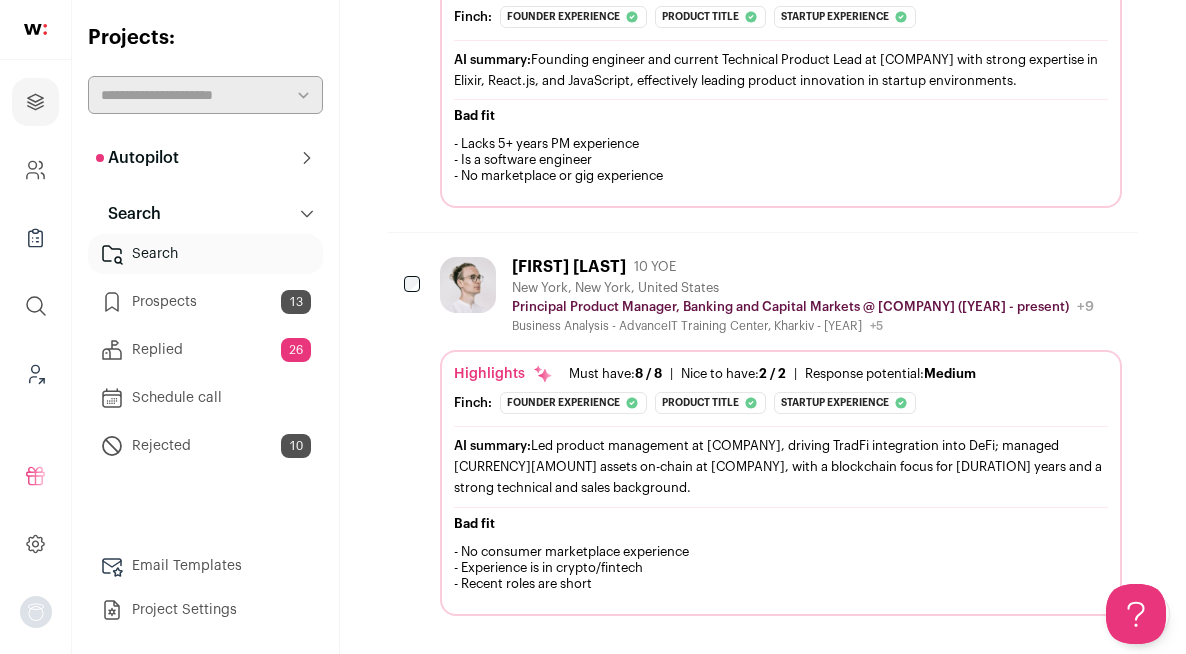 click 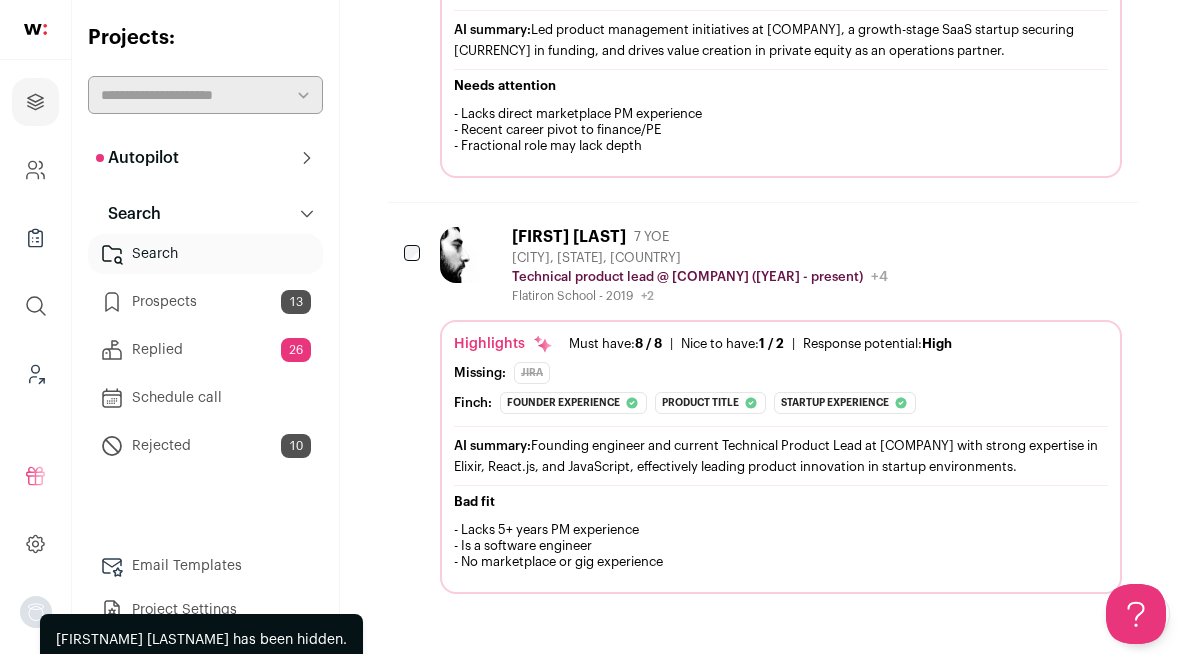 scroll, scrollTop: 2793, scrollLeft: 0, axis: vertical 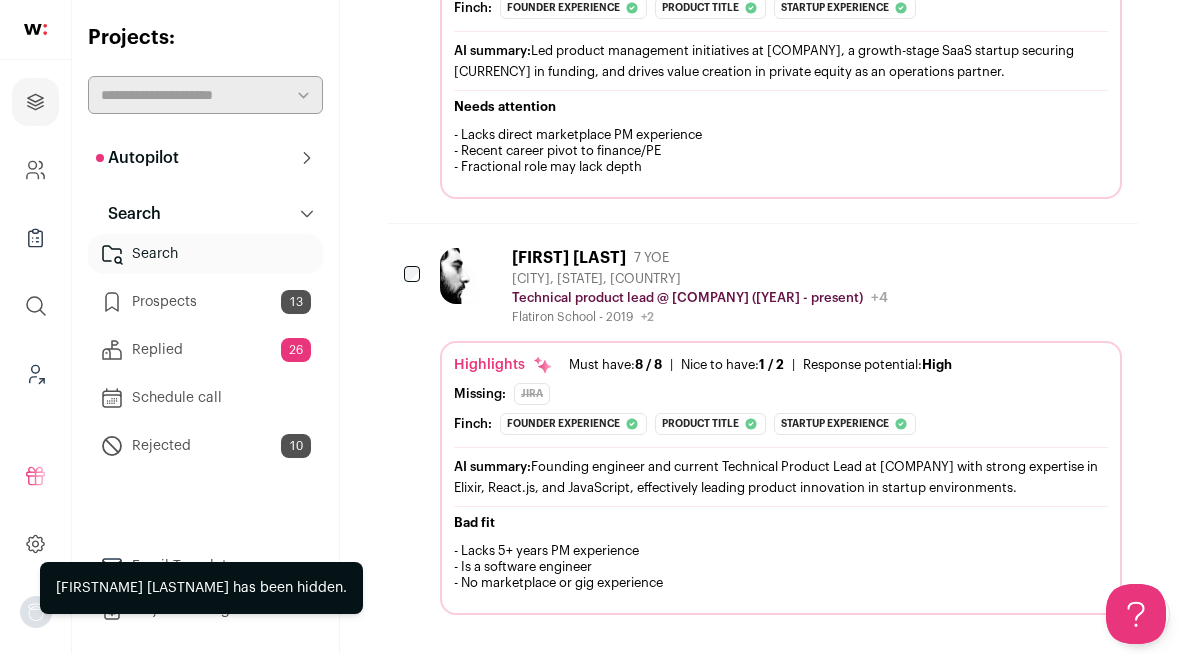 click at bounding box center [997, 257] 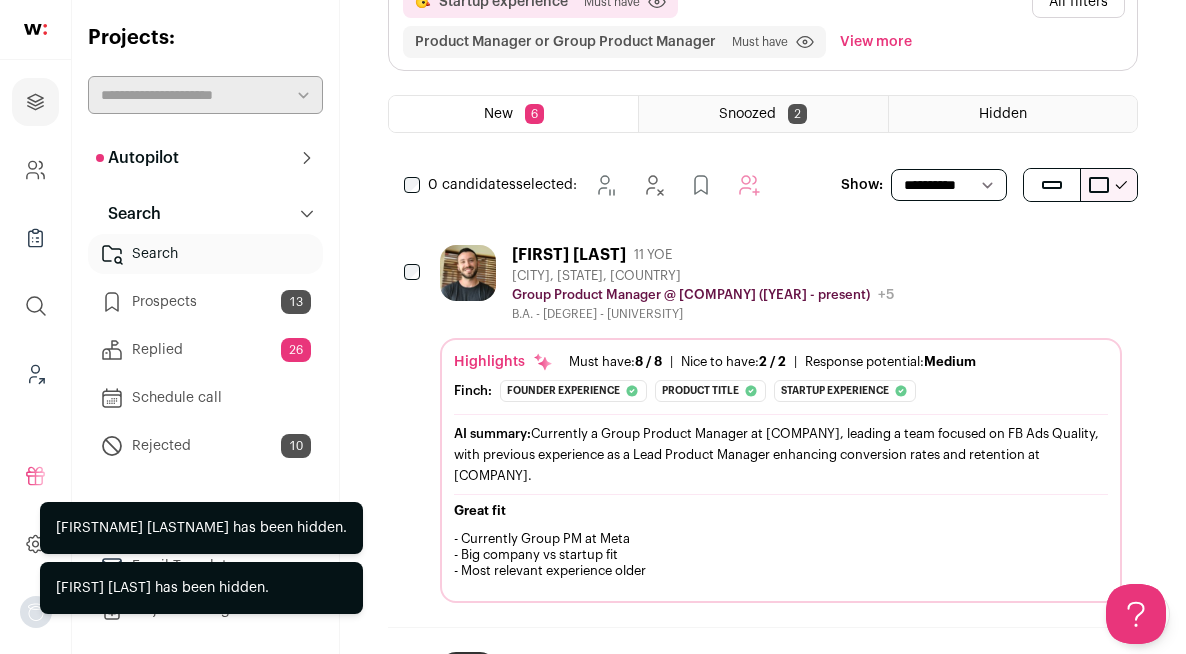 scroll, scrollTop: 308, scrollLeft: 0, axis: vertical 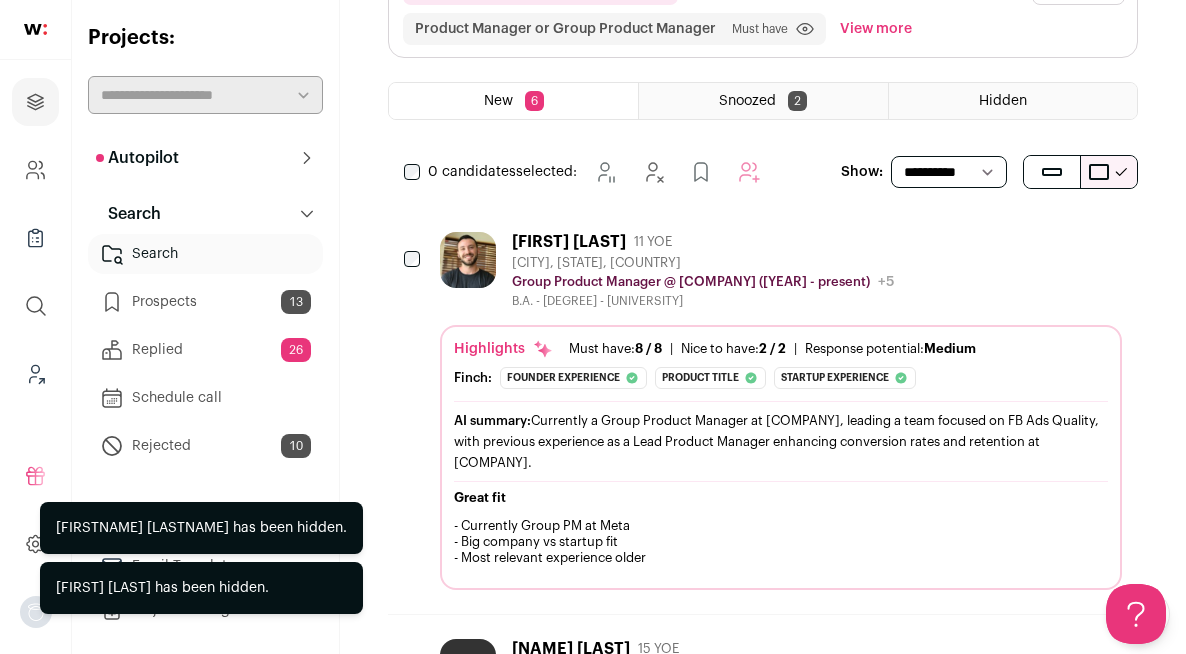 click 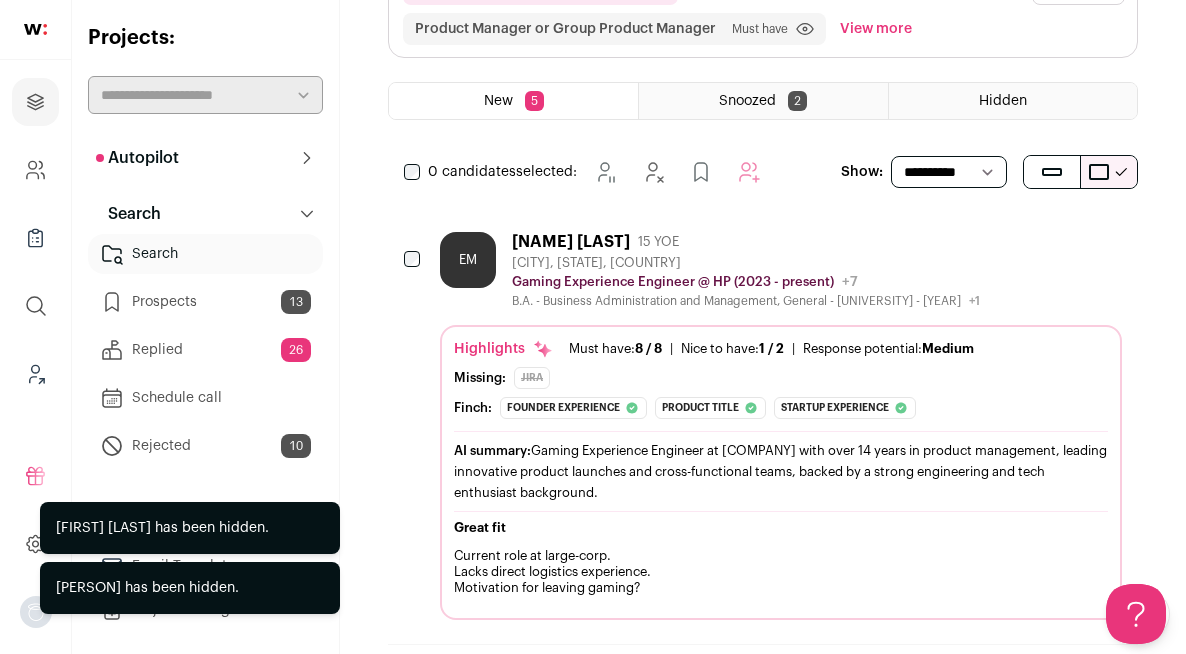 click 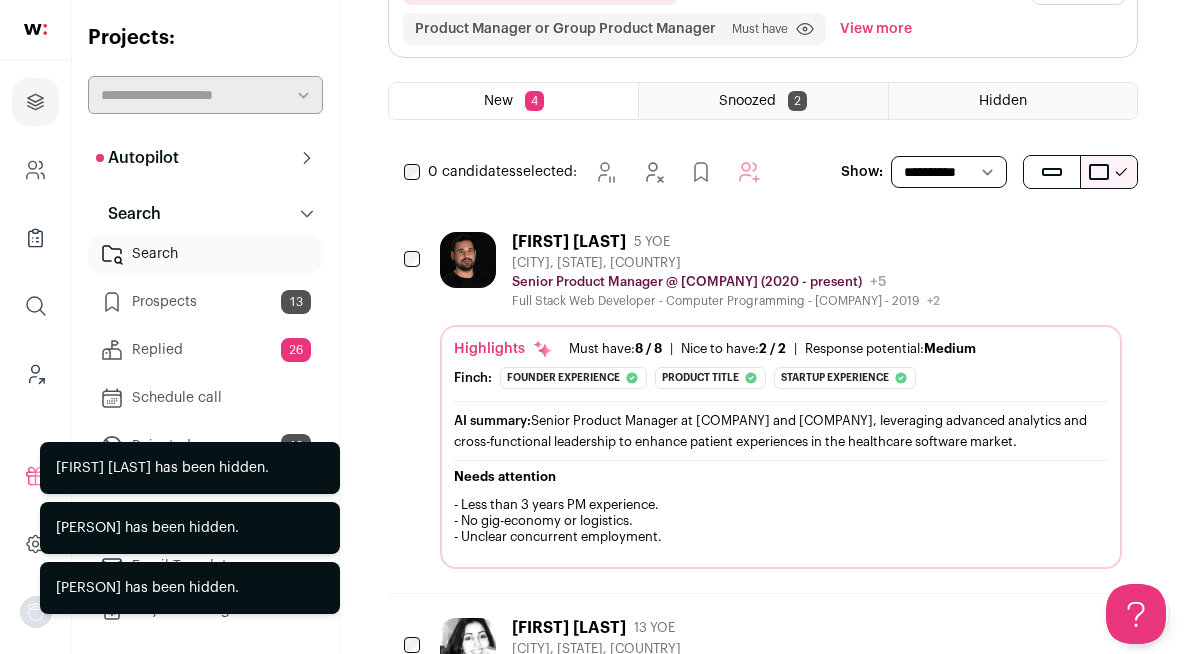 click 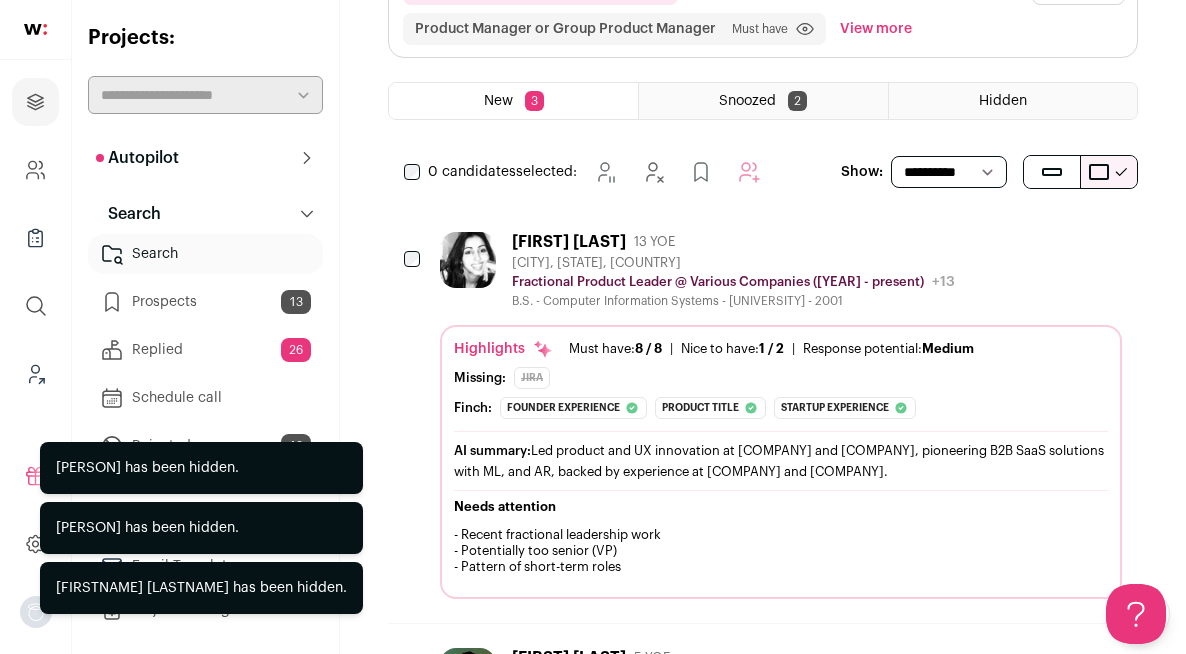 click 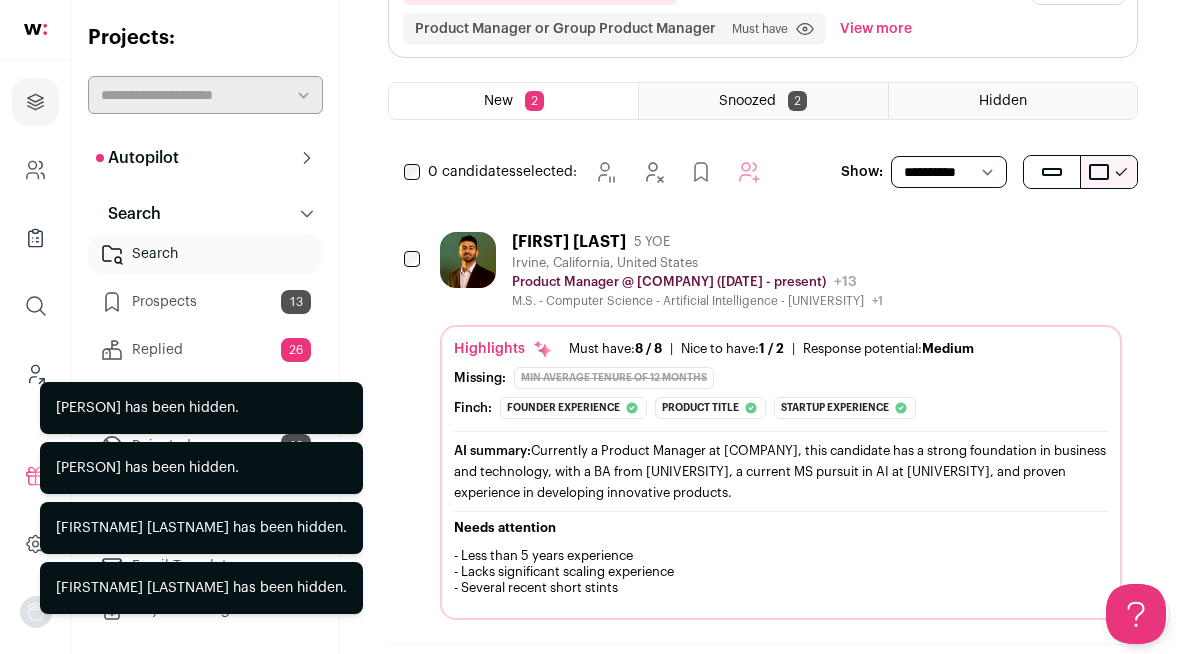 click 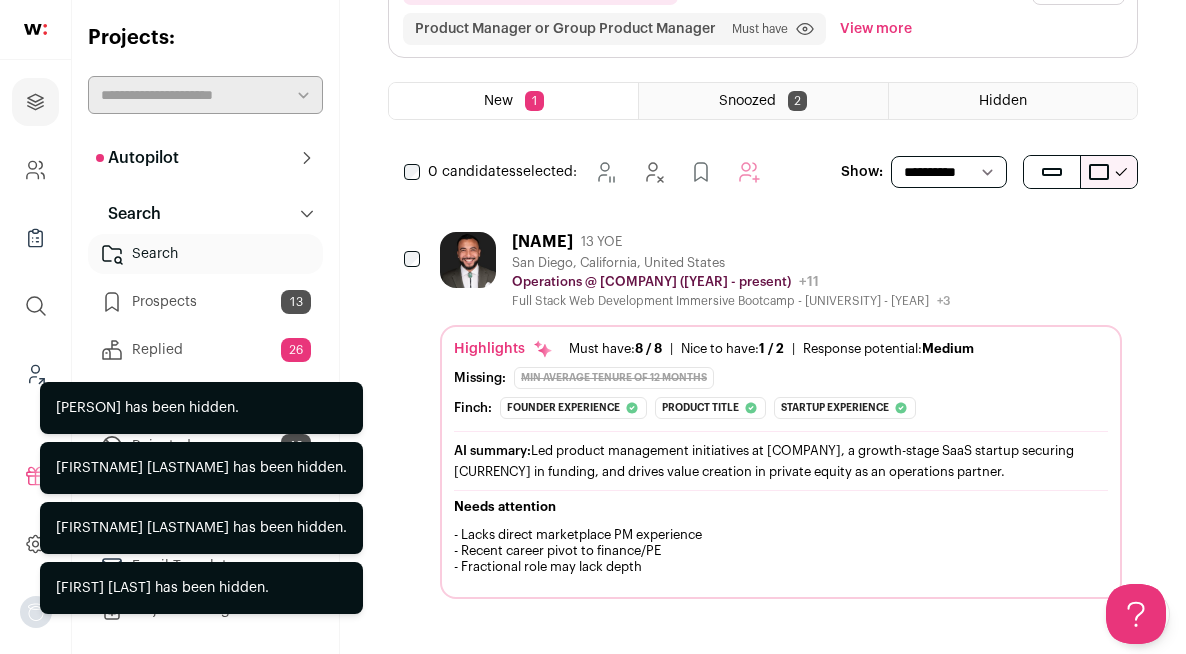 click 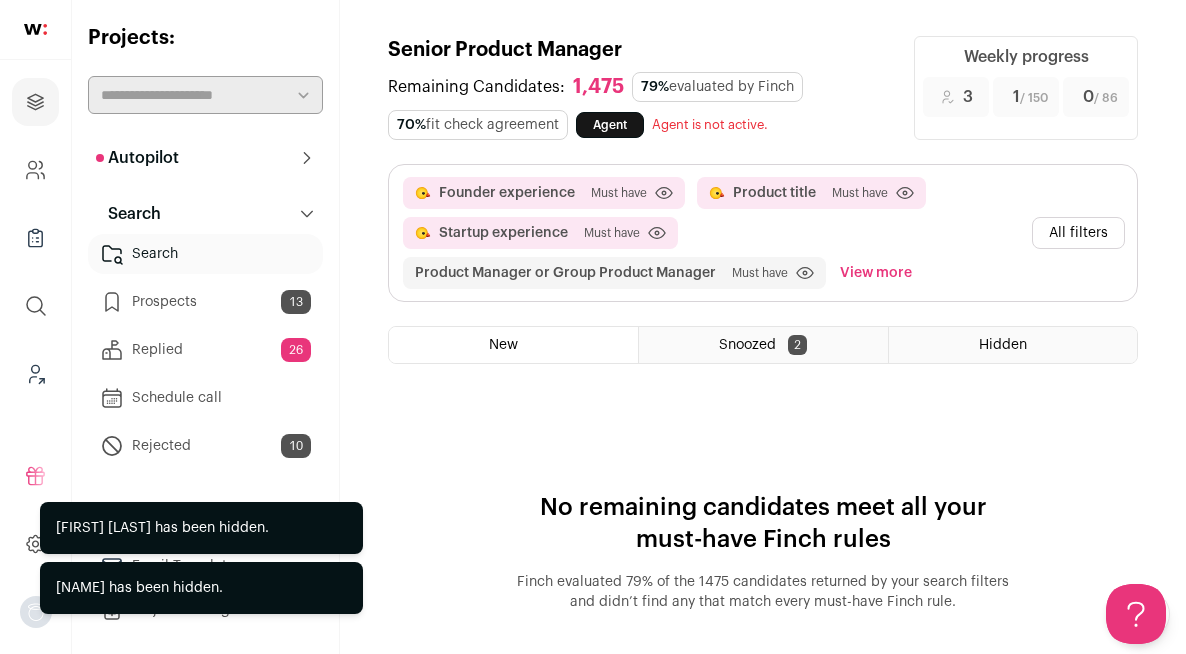 scroll, scrollTop: 0, scrollLeft: 0, axis: both 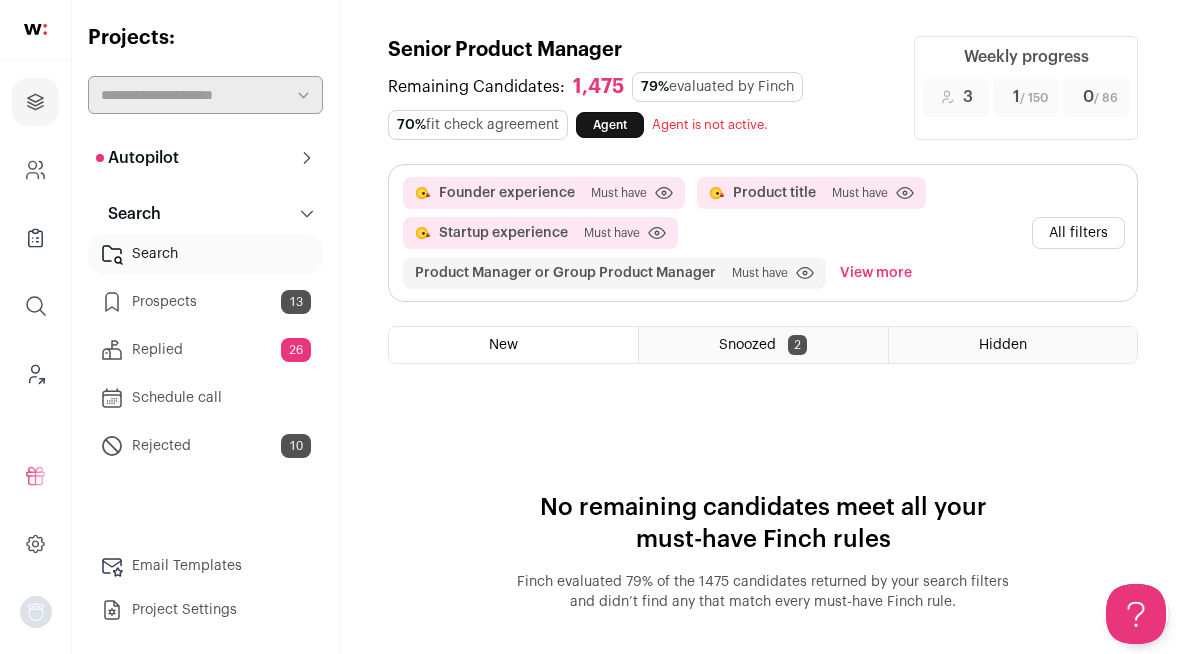 click on "Prospects
13" at bounding box center [205, 302] 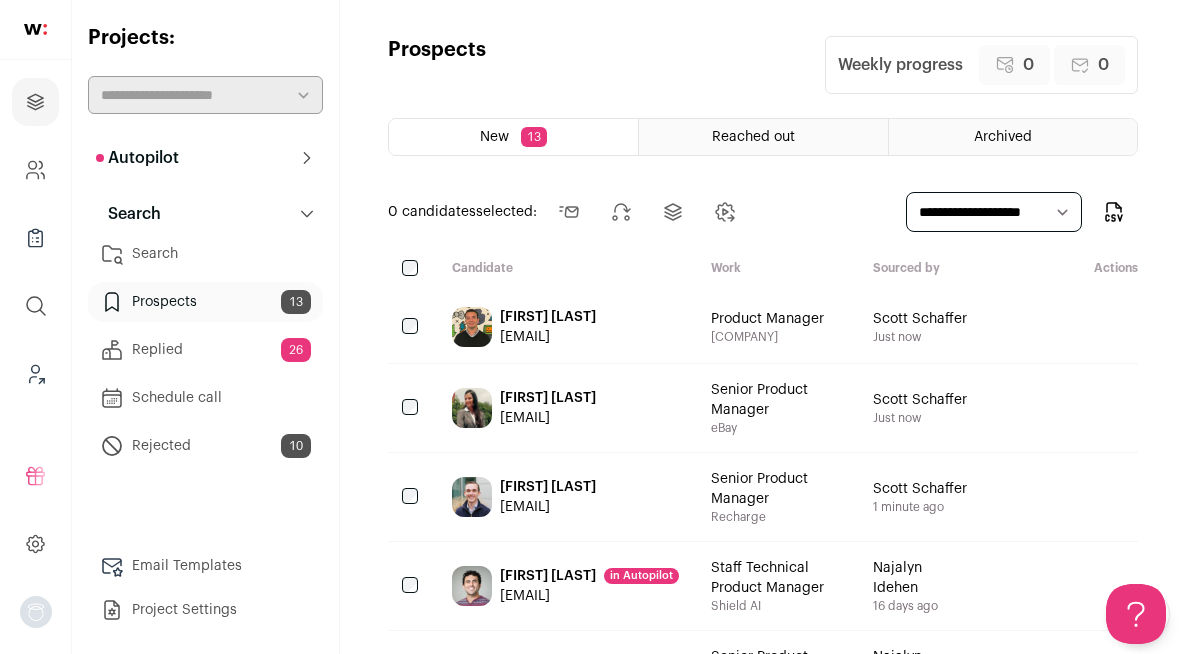 scroll, scrollTop: 0, scrollLeft: 0, axis: both 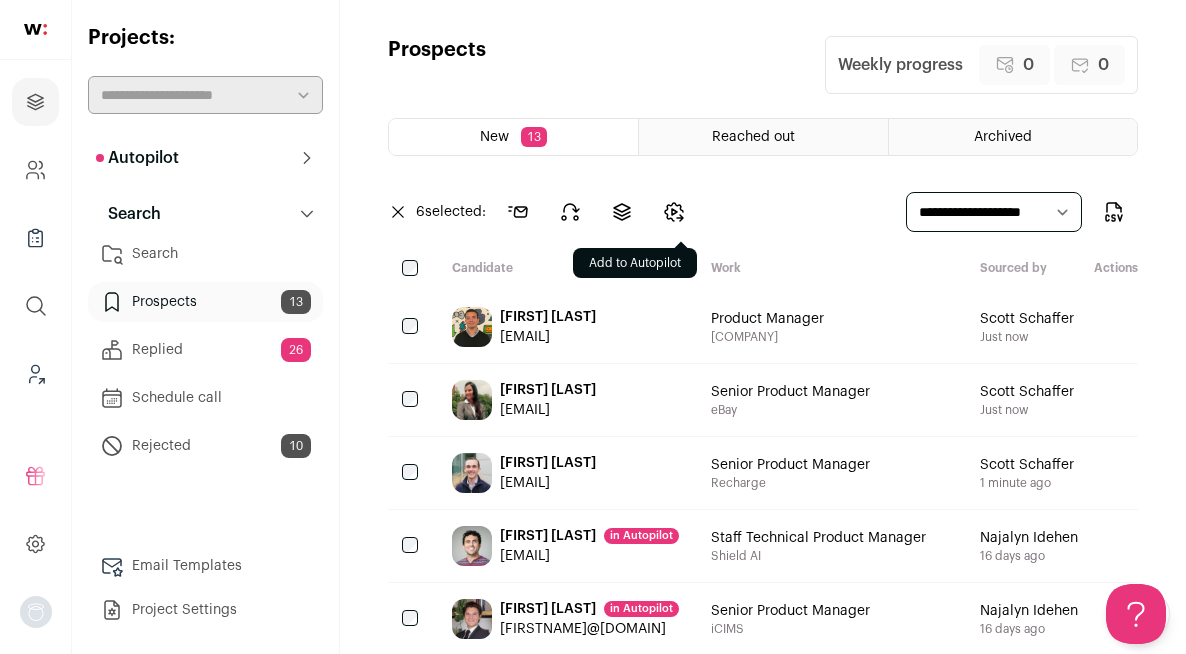 click 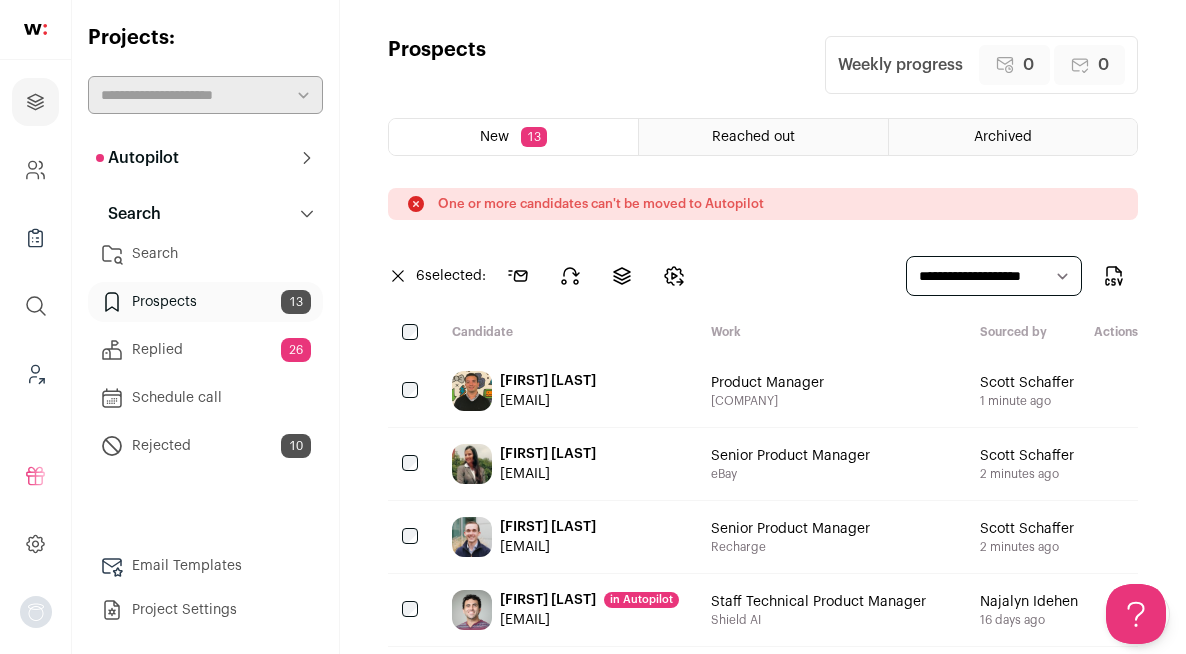 scroll, scrollTop: 0, scrollLeft: 0, axis: both 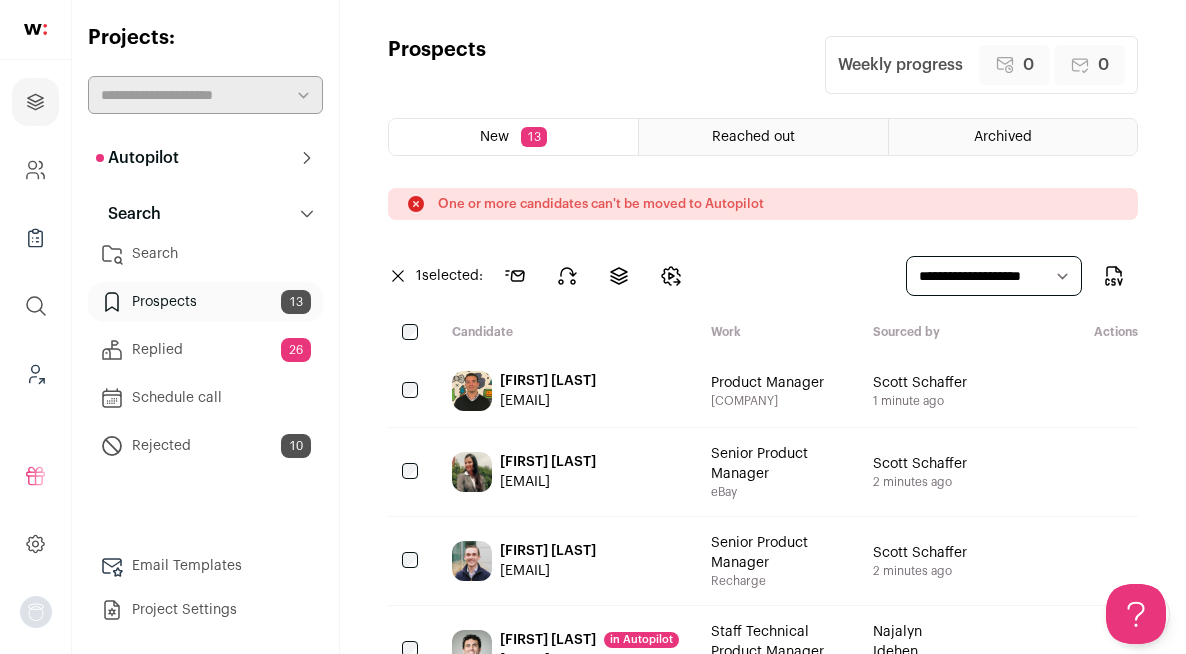 click at bounding box center [412, 472] 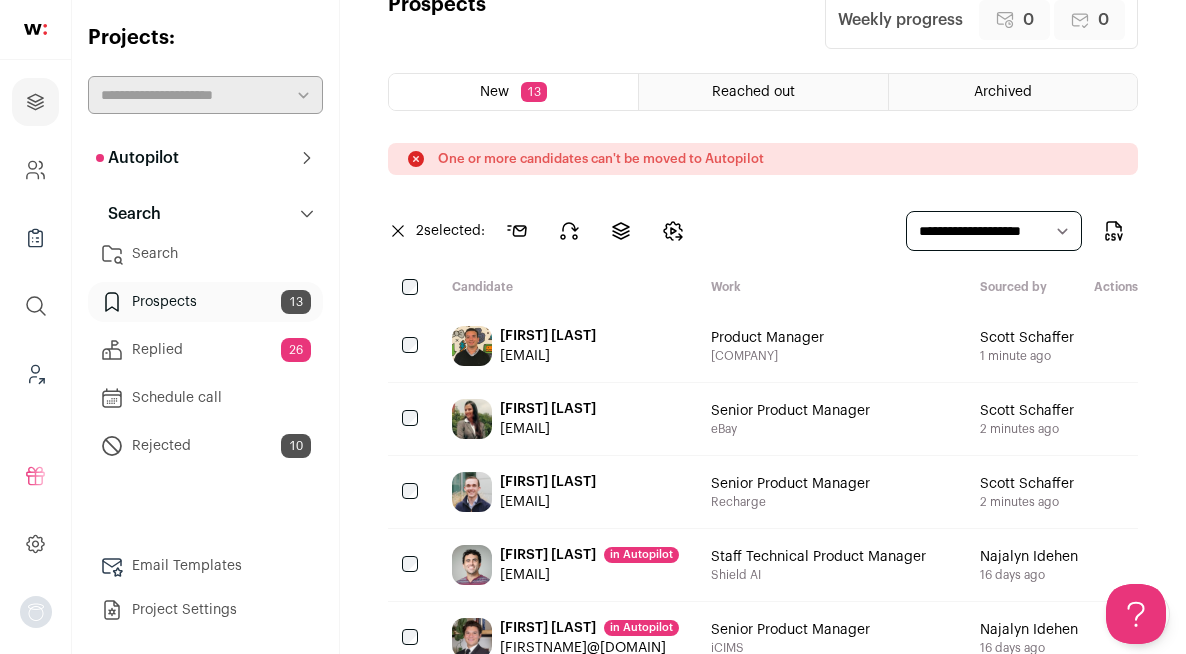 scroll, scrollTop: 57, scrollLeft: 0, axis: vertical 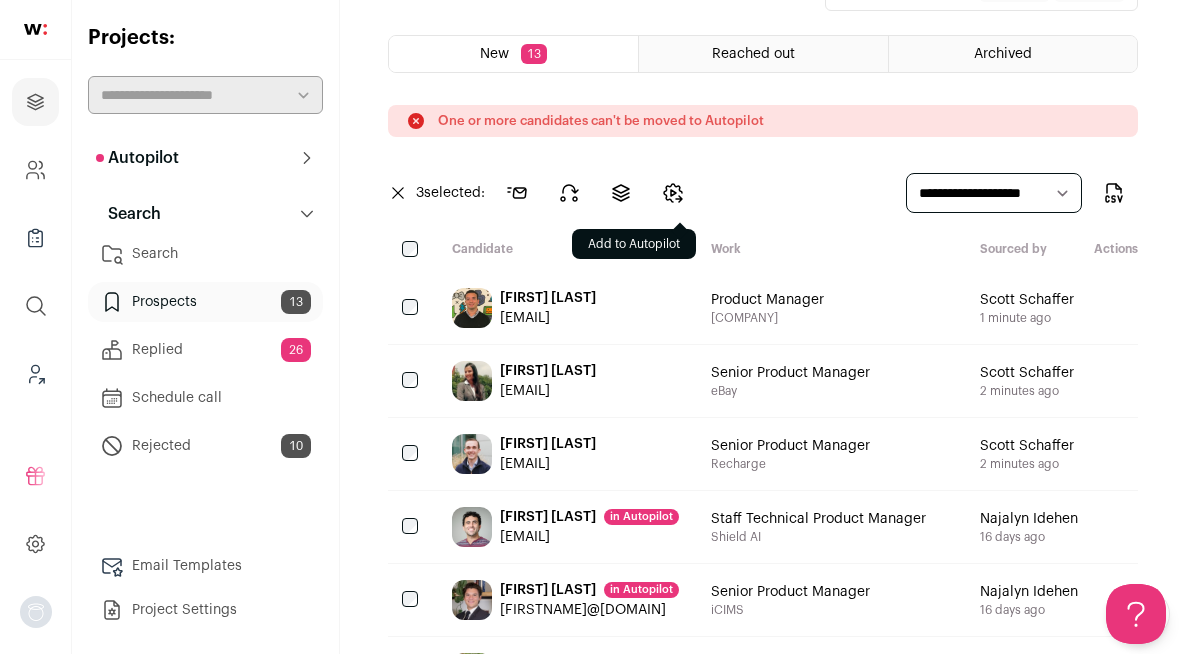 click at bounding box center [673, 193] 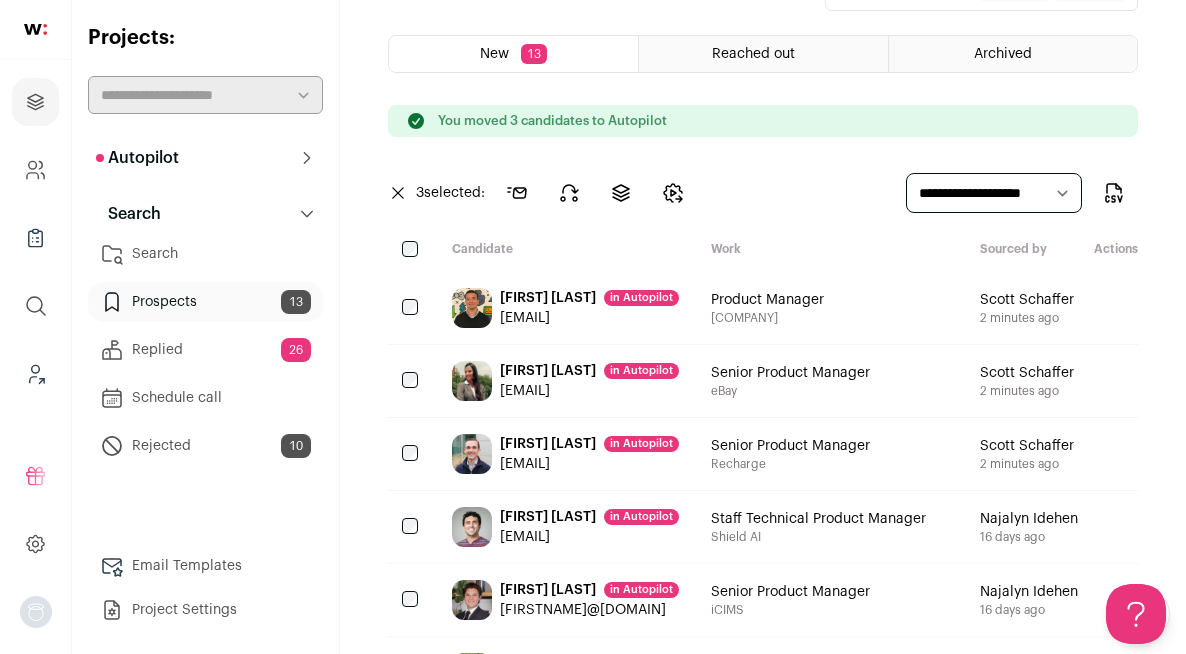 scroll, scrollTop: 0, scrollLeft: 0, axis: both 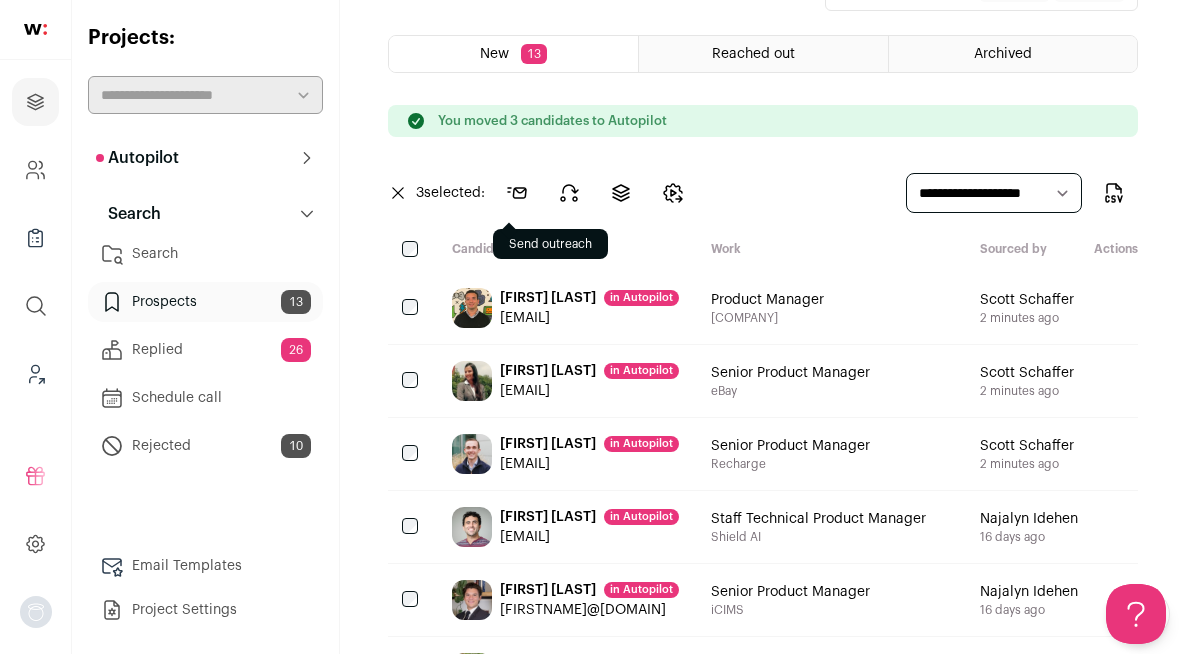 click 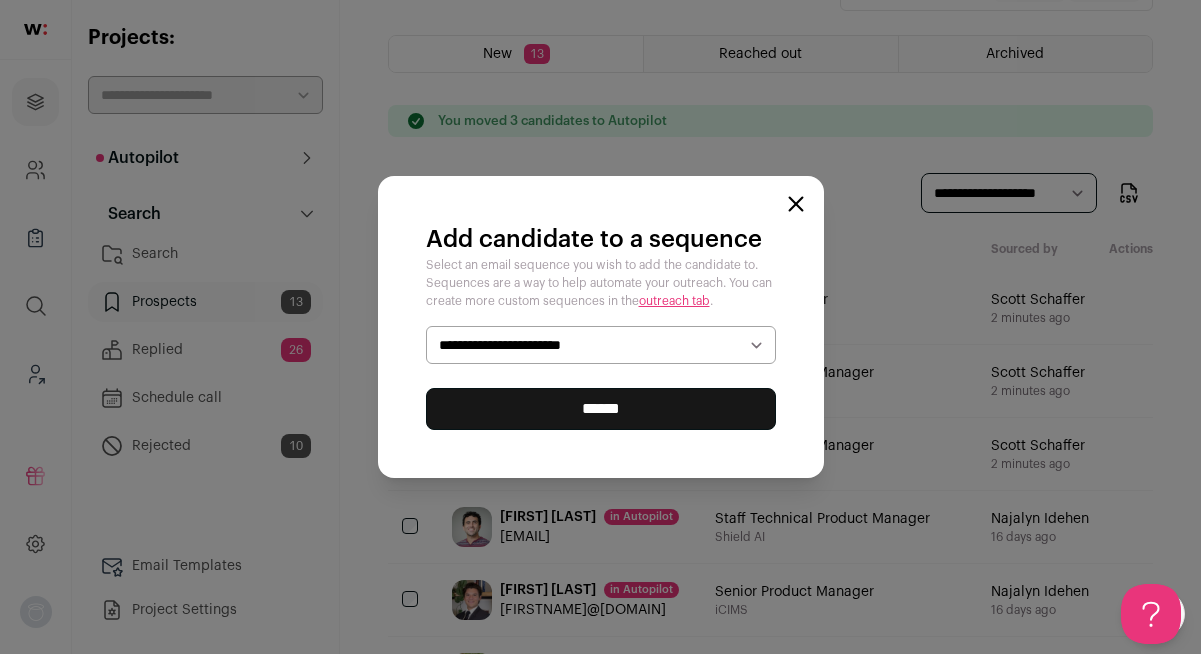 click on "**********" at bounding box center [601, 345] 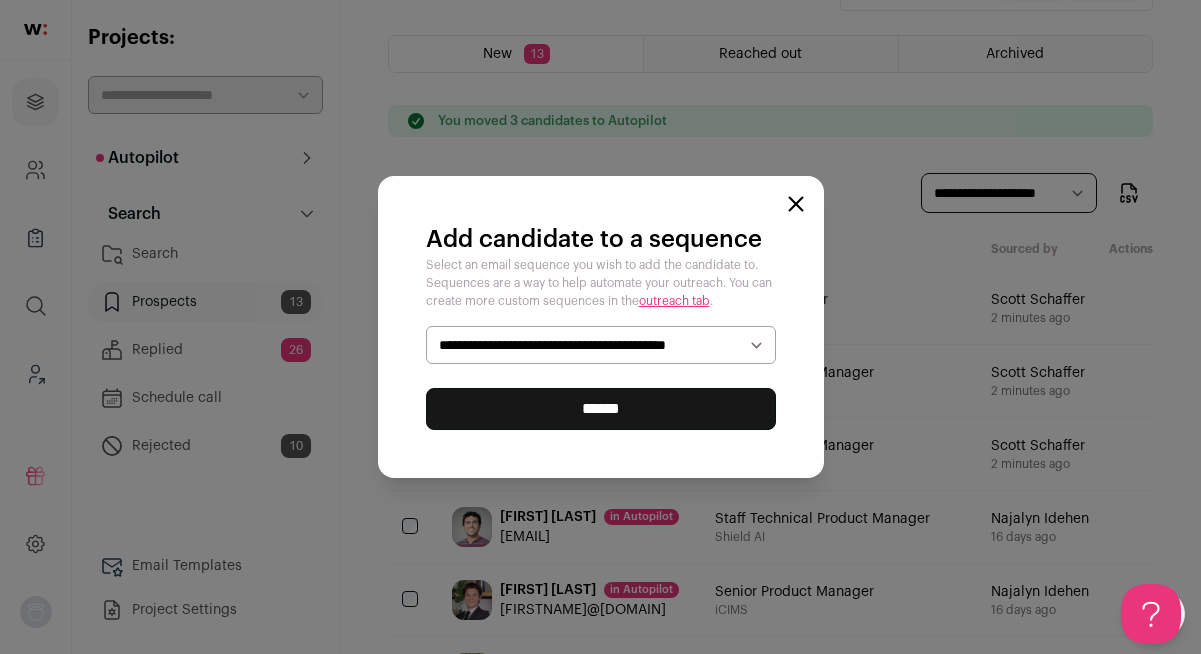click on "******" at bounding box center [601, 409] 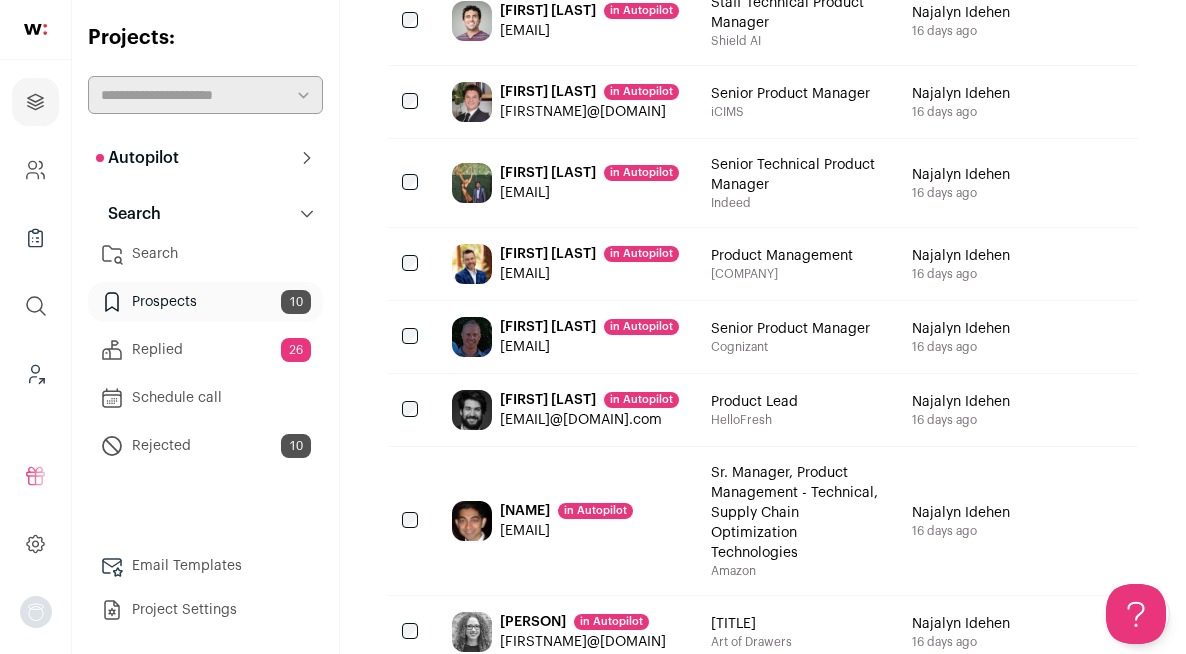 scroll, scrollTop: 432, scrollLeft: 0, axis: vertical 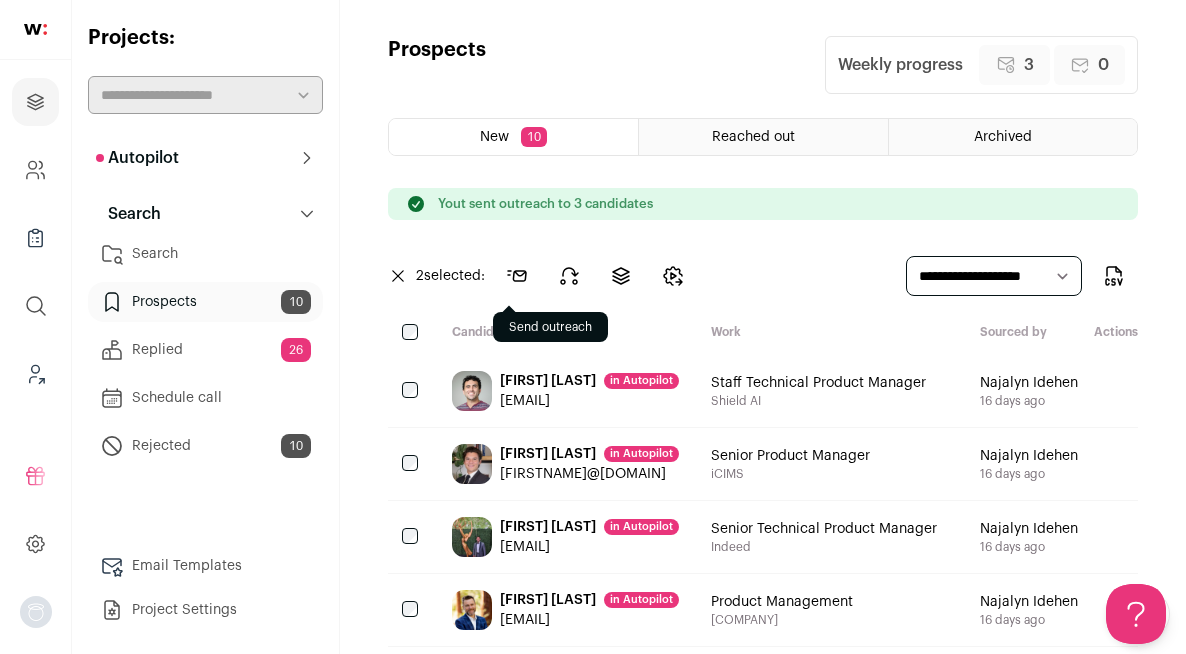 click 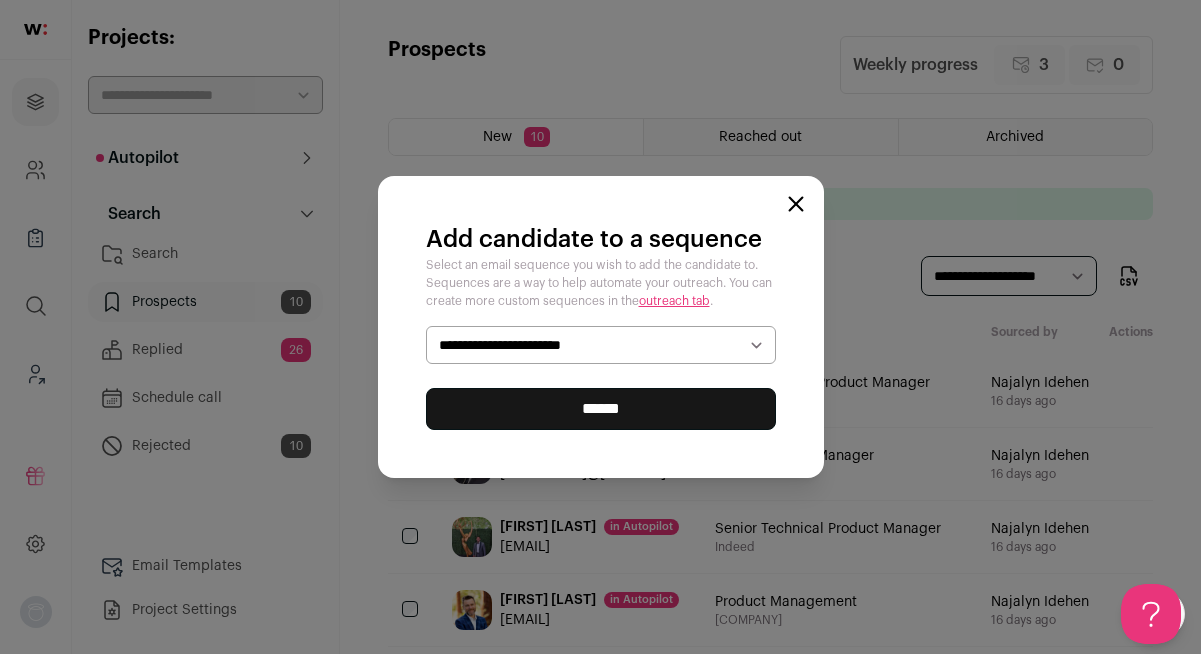 click on "**********" at bounding box center [601, 345] 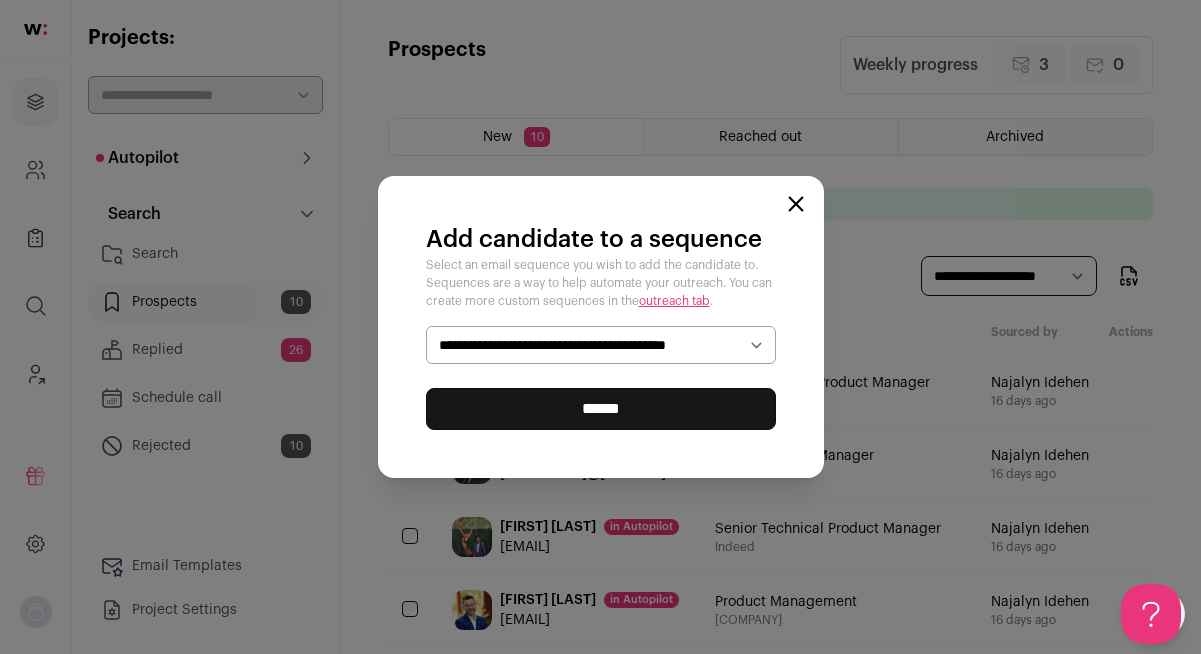 click on "******" at bounding box center (601, 409) 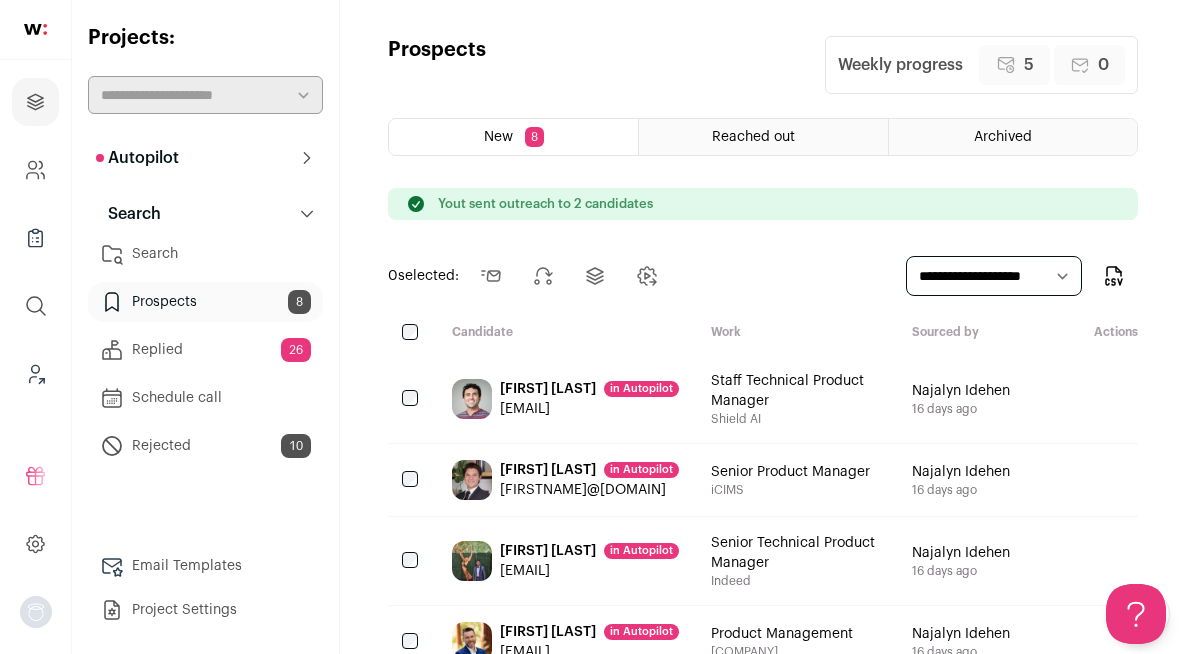 scroll, scrollTop: 0, scrollLeft: 0, axis: both 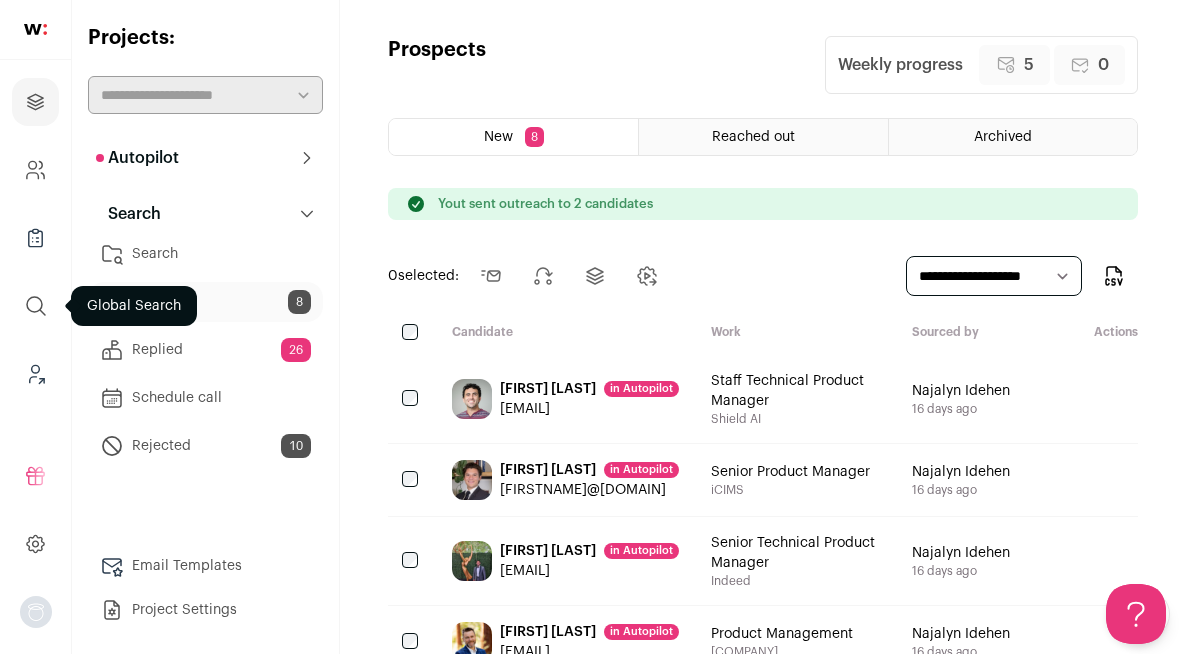click at bounding box center [36, 306] 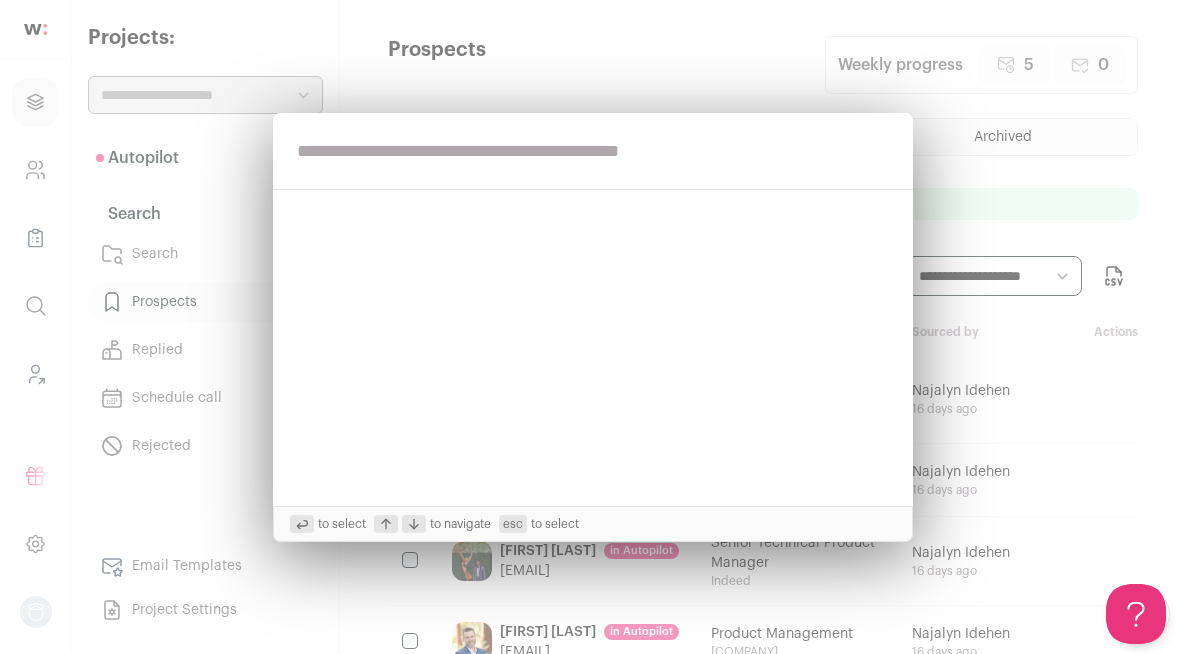 click on "to select
to navigate
esc
to select" at bounding box center [593, 327] 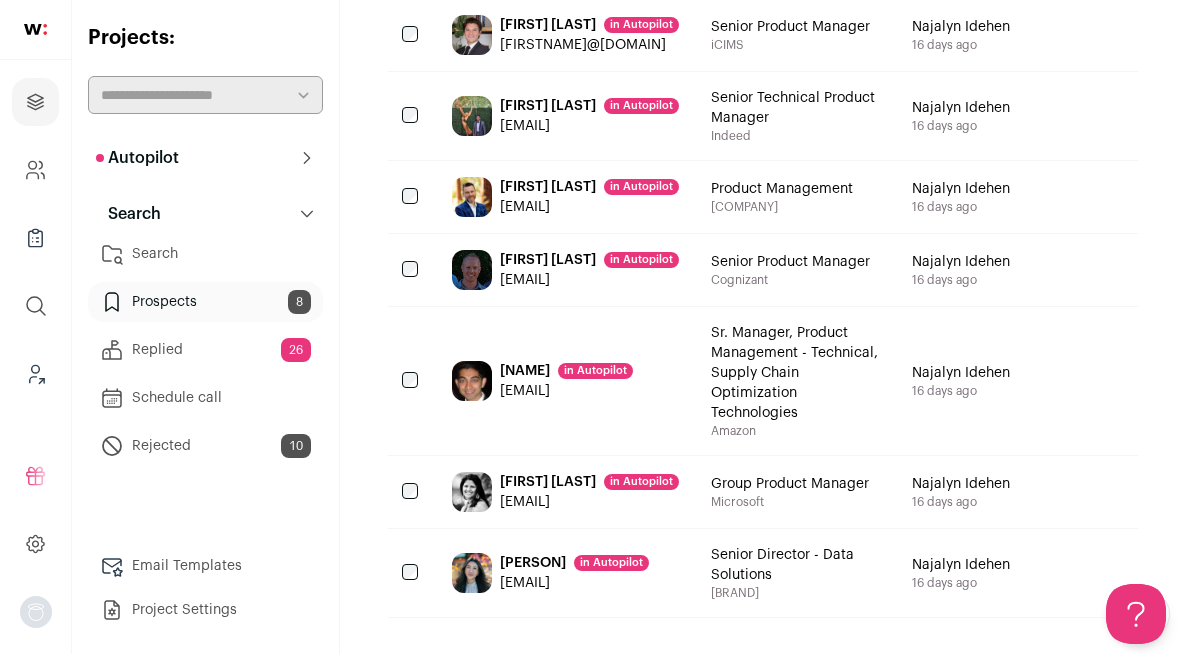 scroll, scrollTop: 0, scrollLeft: 0, axis: both 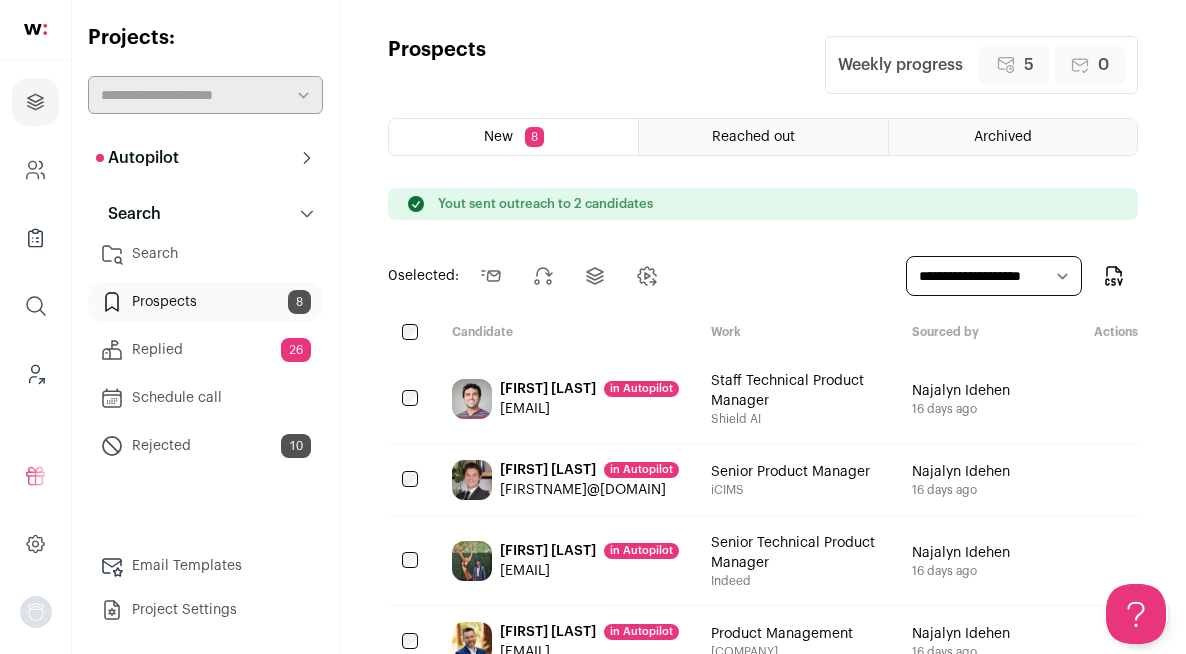 click on "Search" at bounding box center (205, 214) 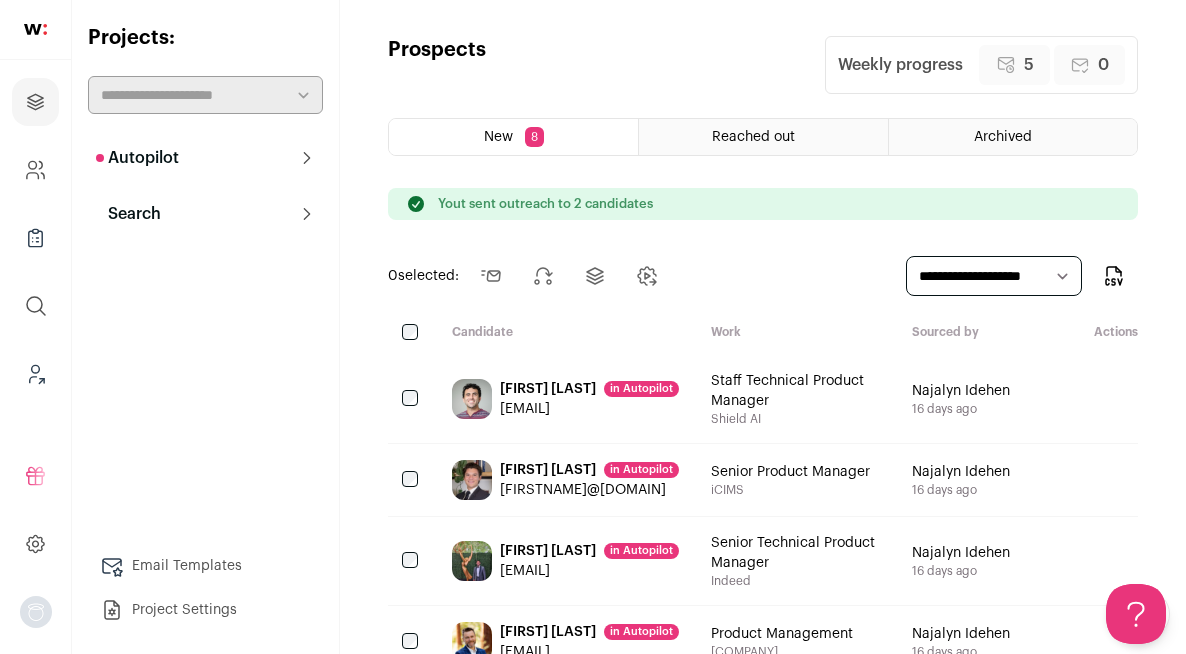 drag, startPoint x: 229, startPoint y: 213, endPoint x: 217, endPoint y: 246, distance: 35.1141 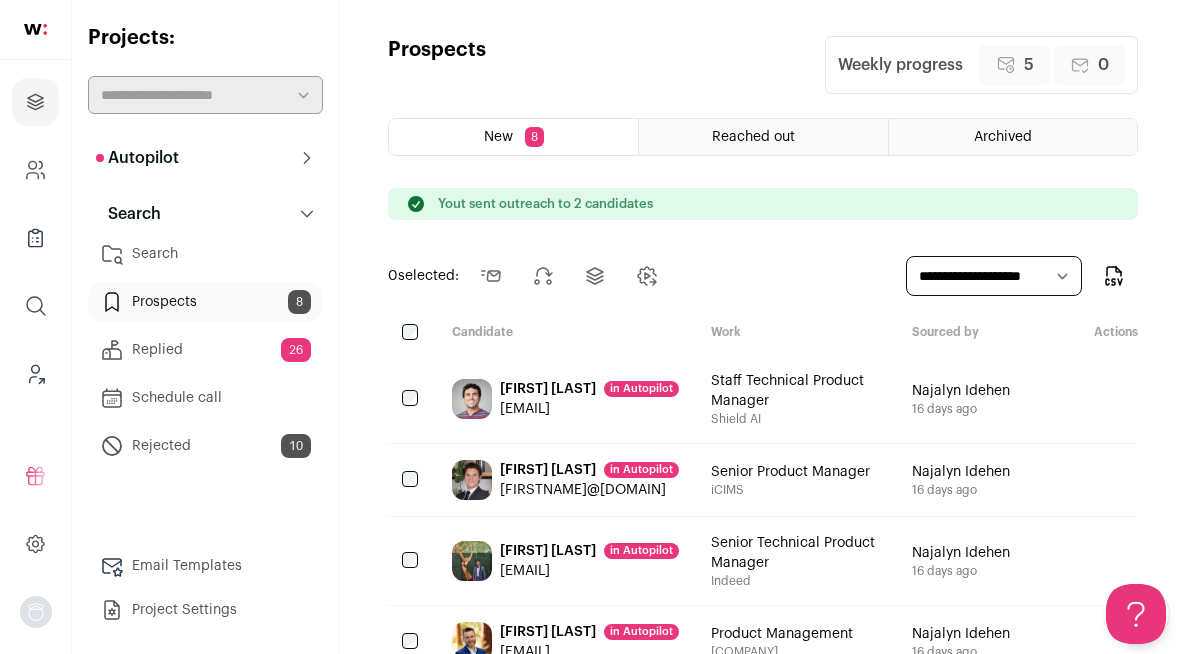 click on "Search" at bounding box center (205, 254) 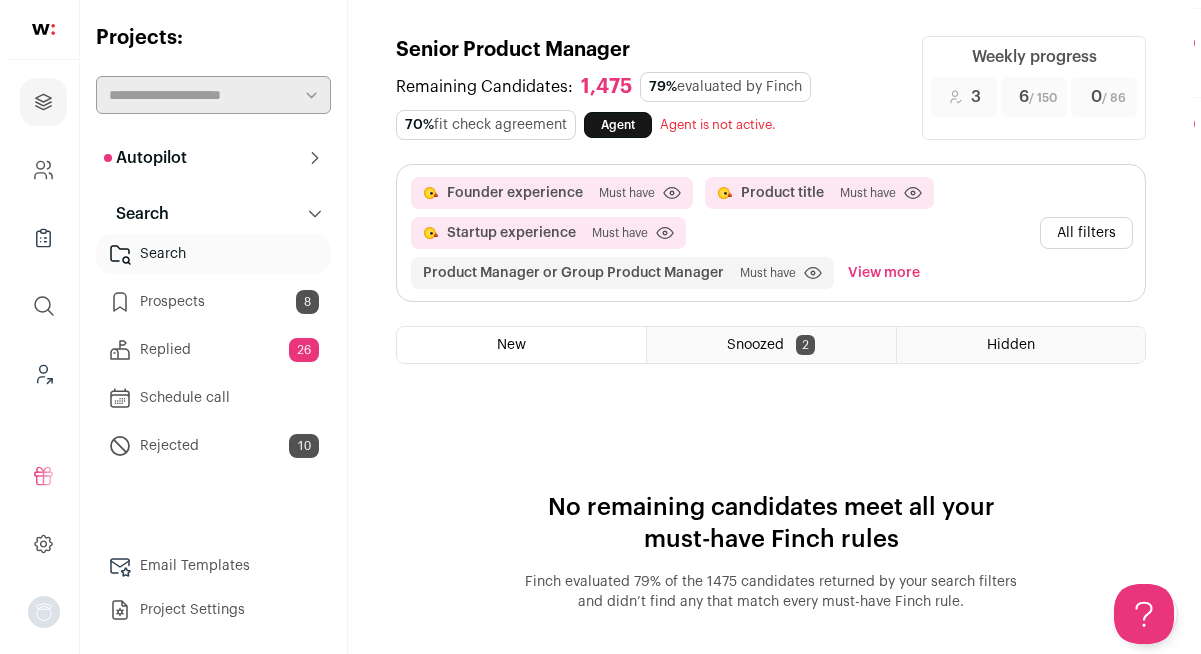 scroll, scrollTop: 0, scrollLeft: 0, axis: both 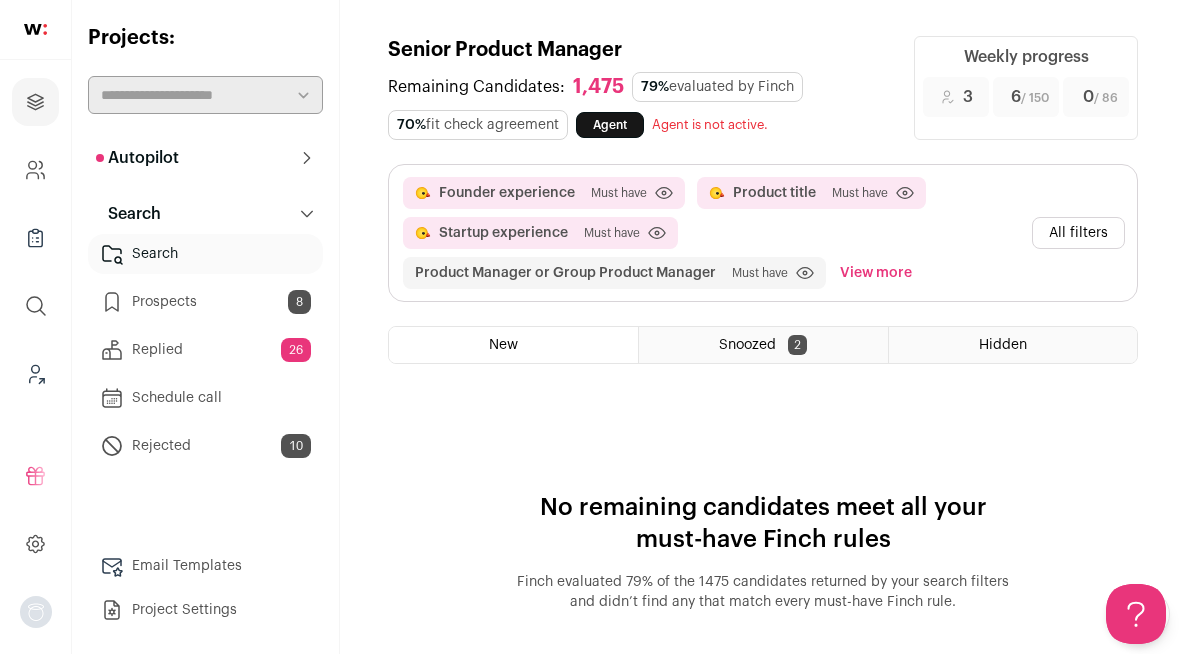 click on "All filters" at bounding box center [1078, 233] 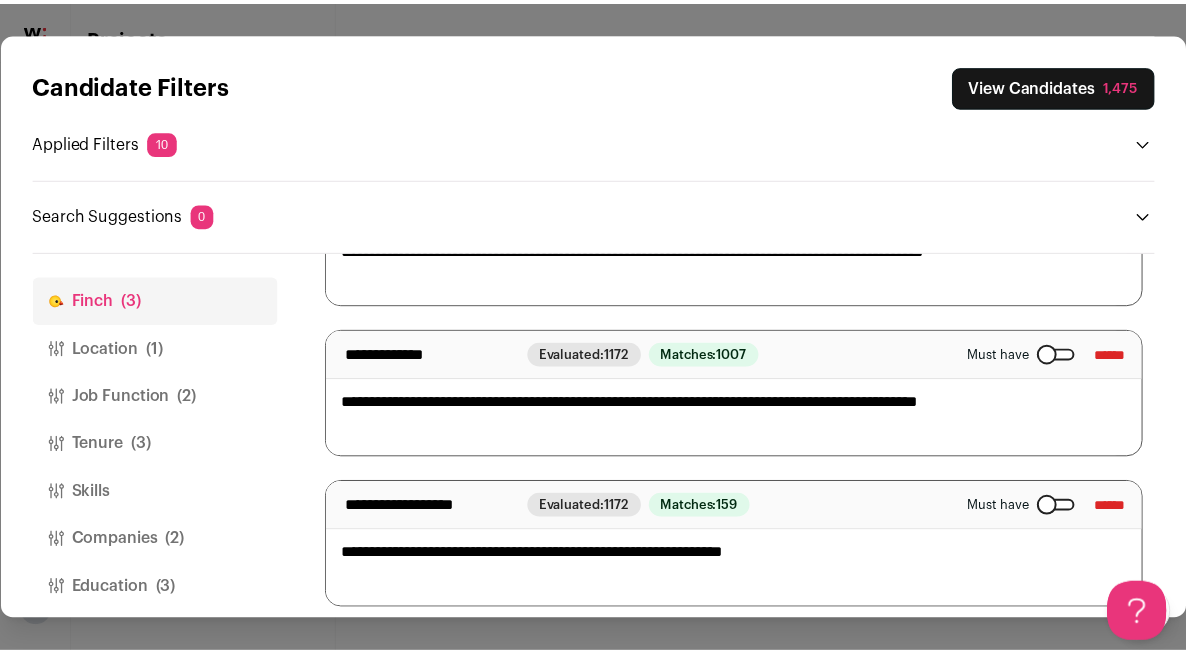 scroll, scrollTop: 223, scrollLeft: 0, axis: vertical 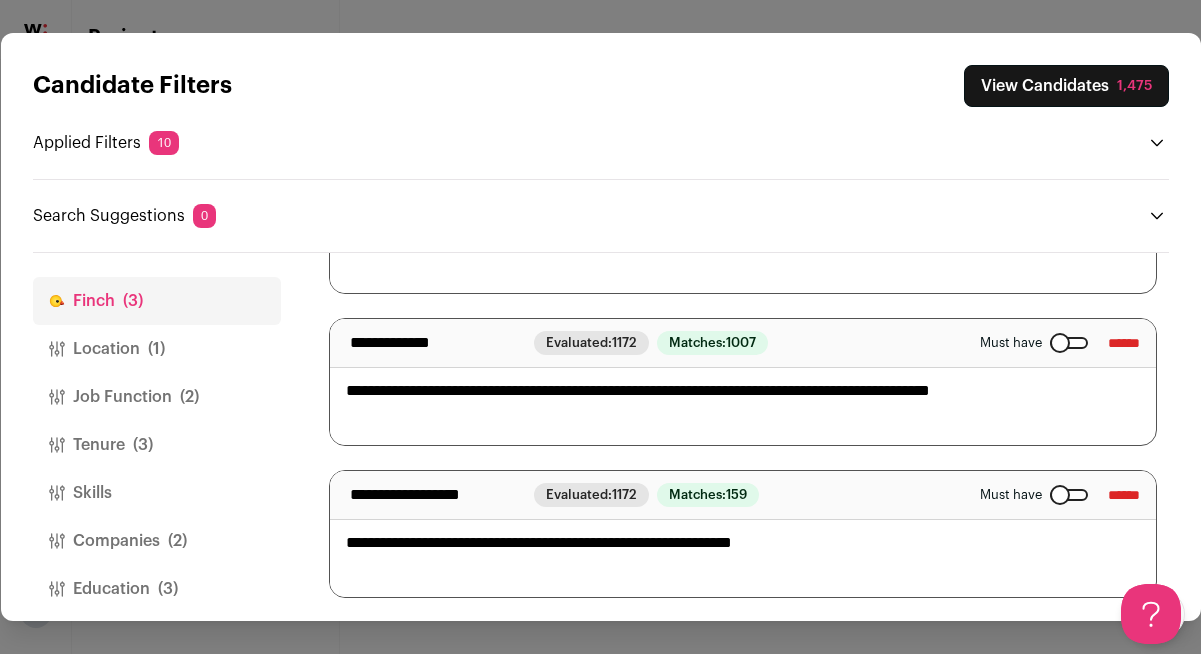 click on "**********" at bounding box center [735, 534] 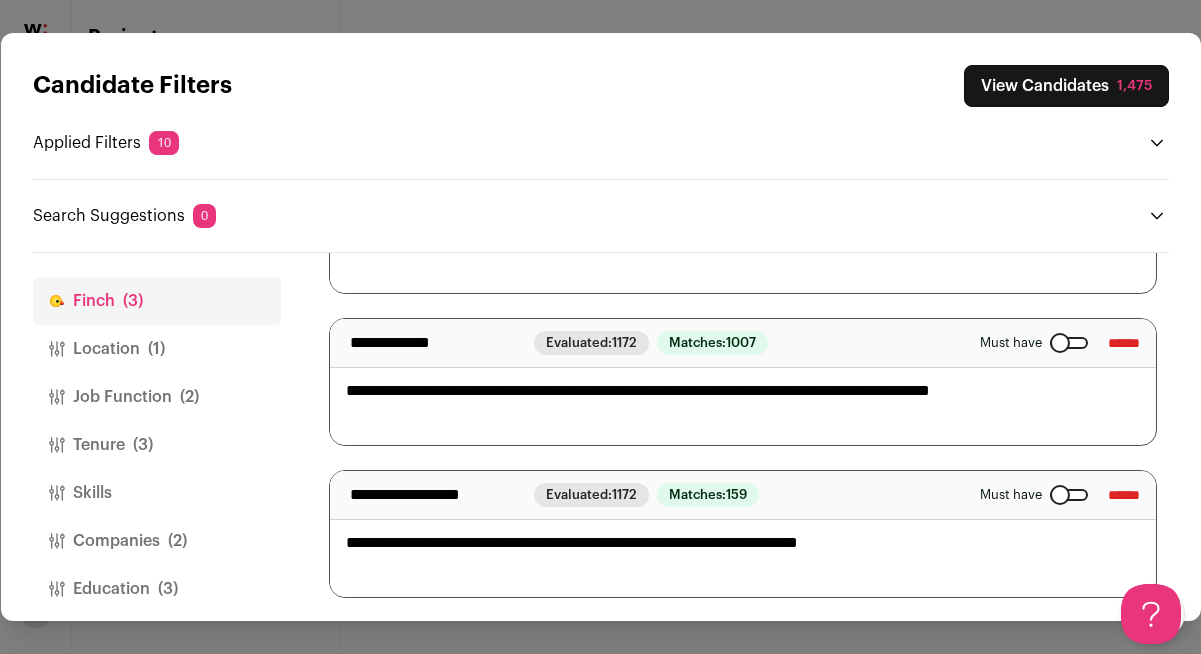 type on "**********" 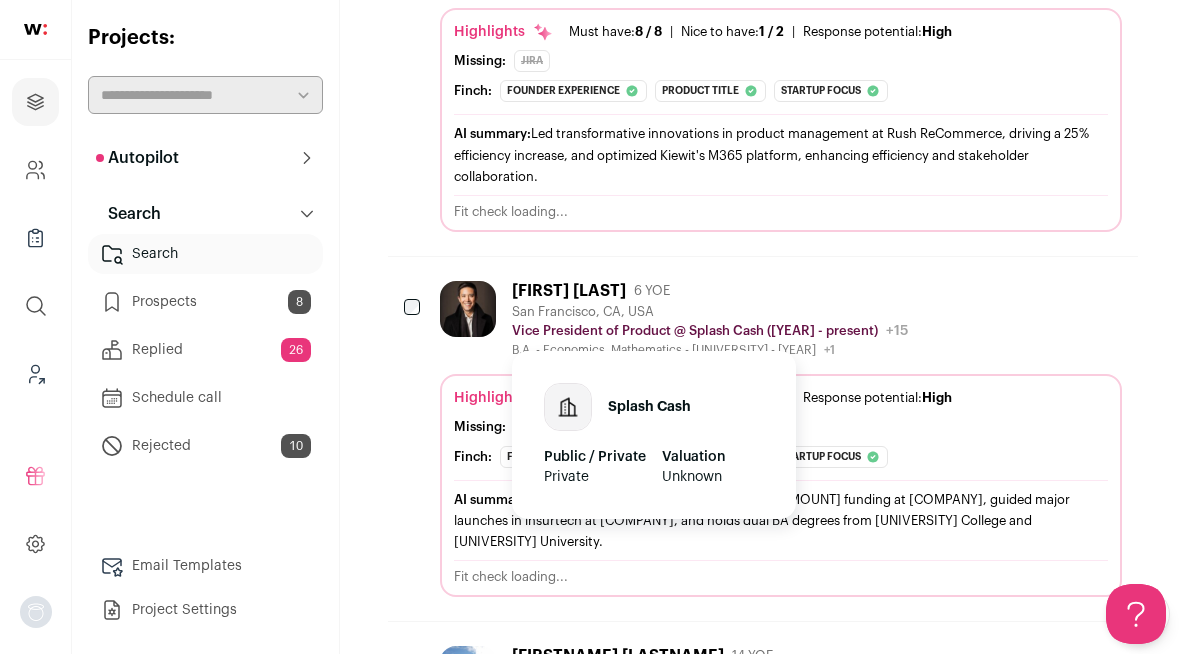 scroll, scrollTop: 971, scrollLeft: 0, axis: vertical 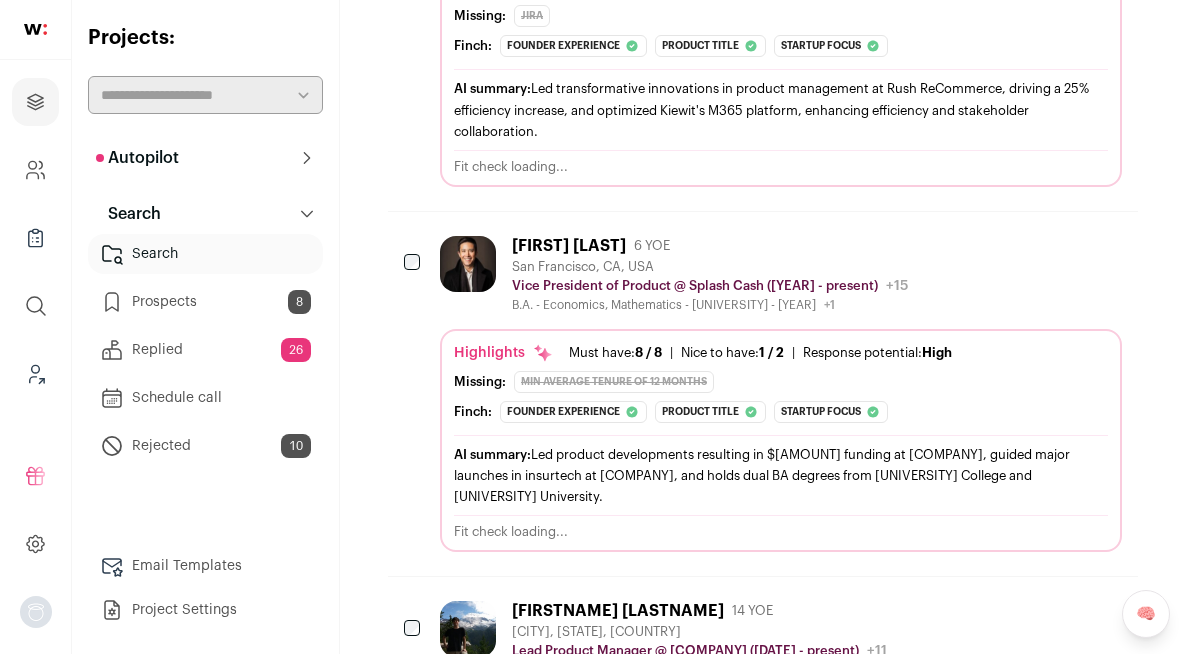 click on "Raymond de Oliveira" at bounding box center (569, 246) 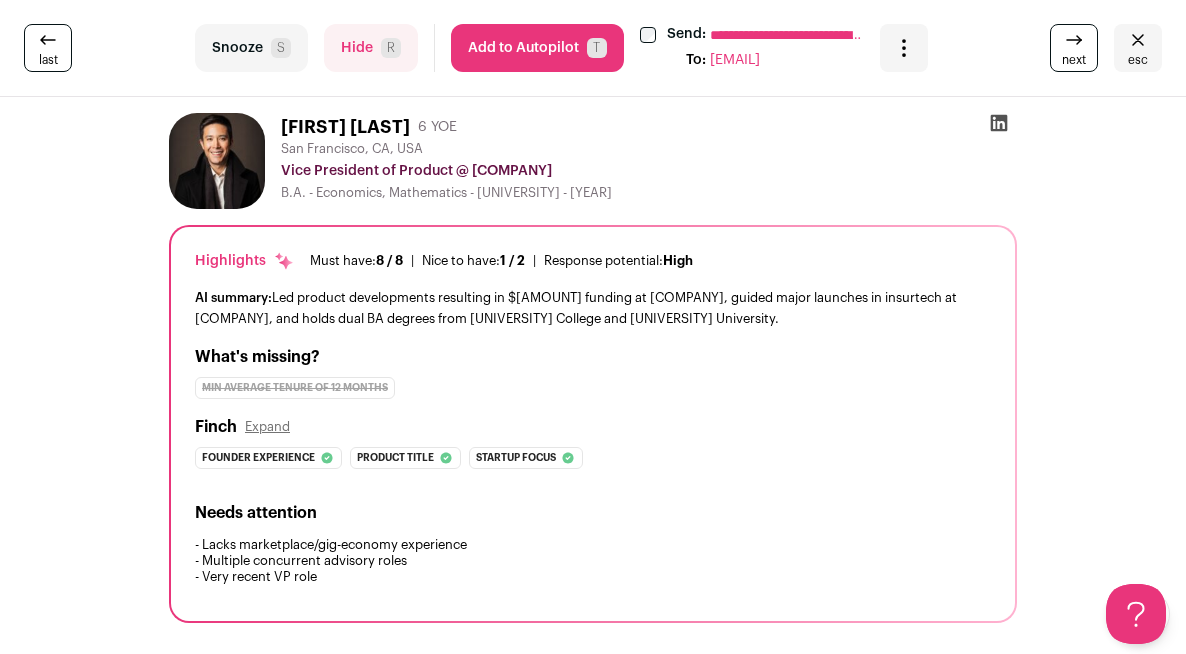 scroll, scrollTop: 0, scrollLeft: 0, axis: both 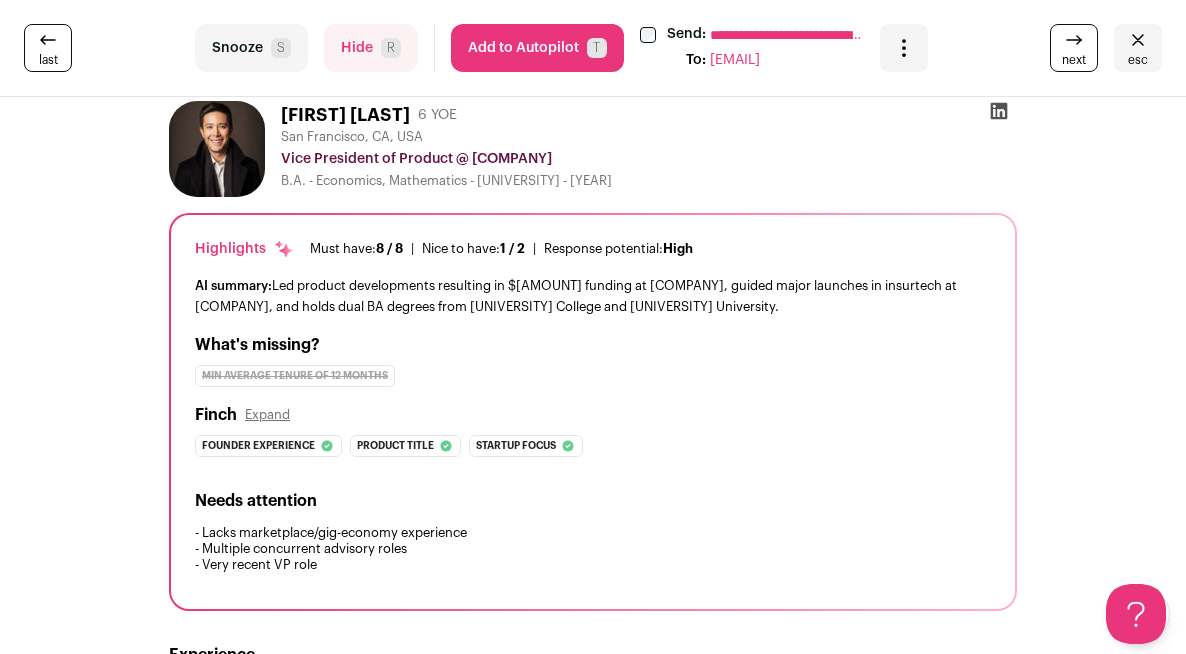 click on "Snooze
S" at bounding box center (251, 48) 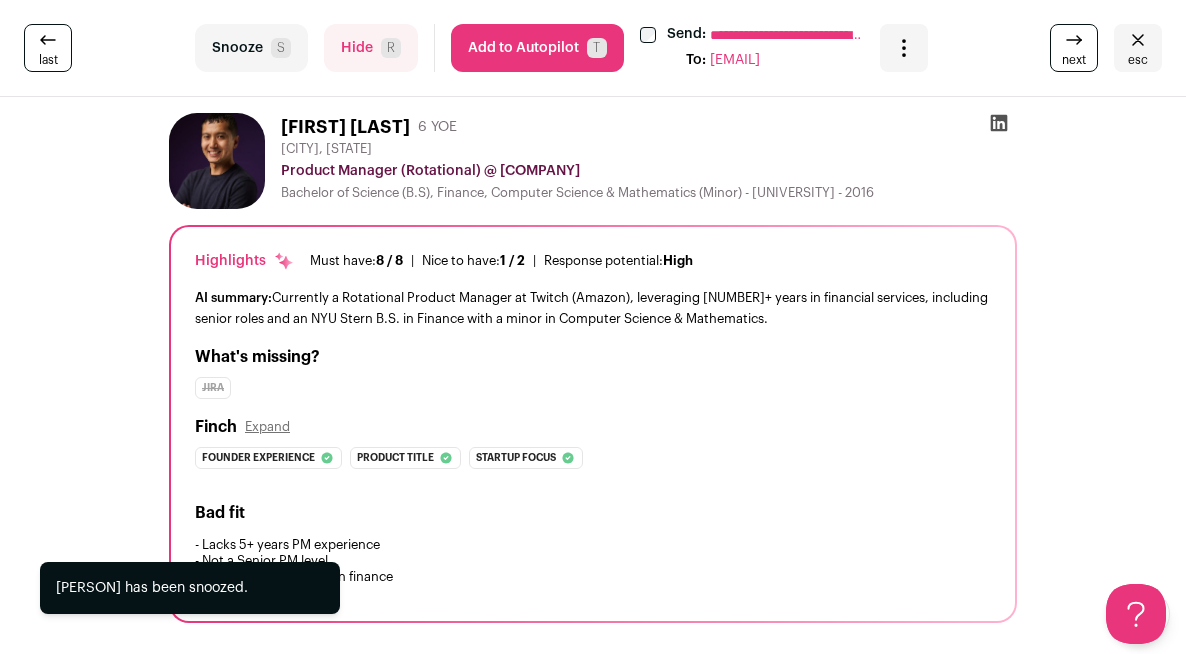 scroll, scrollTop: 0, scrollLeft: 0, axis: both 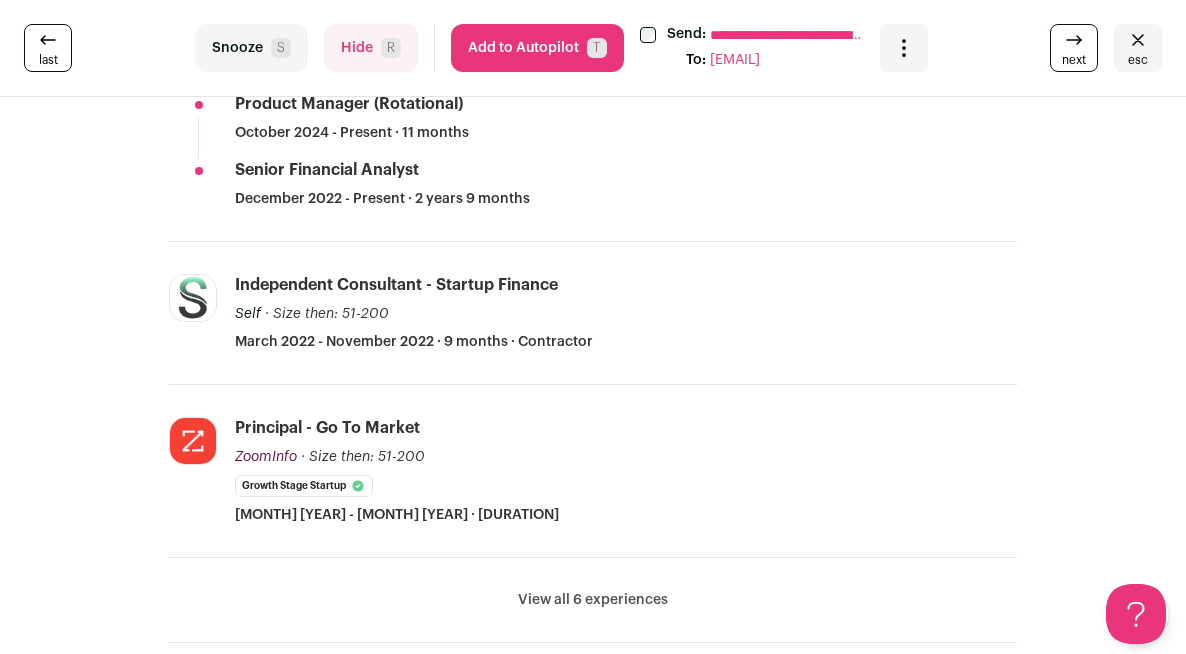 click on "Snooze
S" at bounding box center (251, 48) 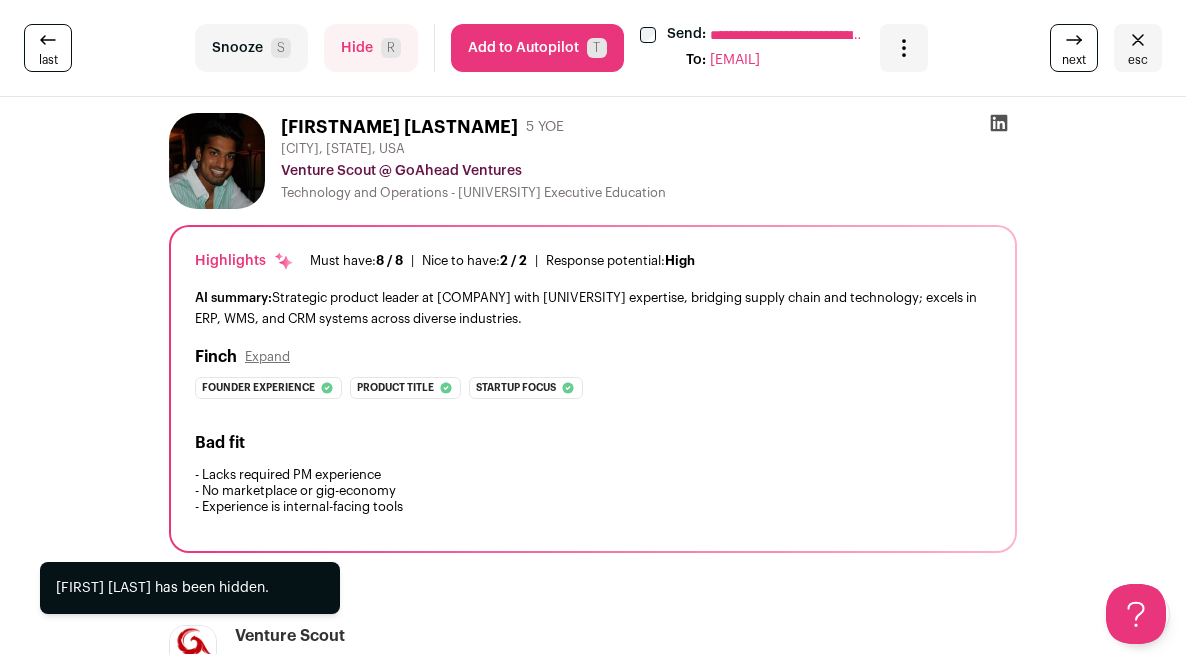 click on "Snooze
S" at bounding box center [251, 48] 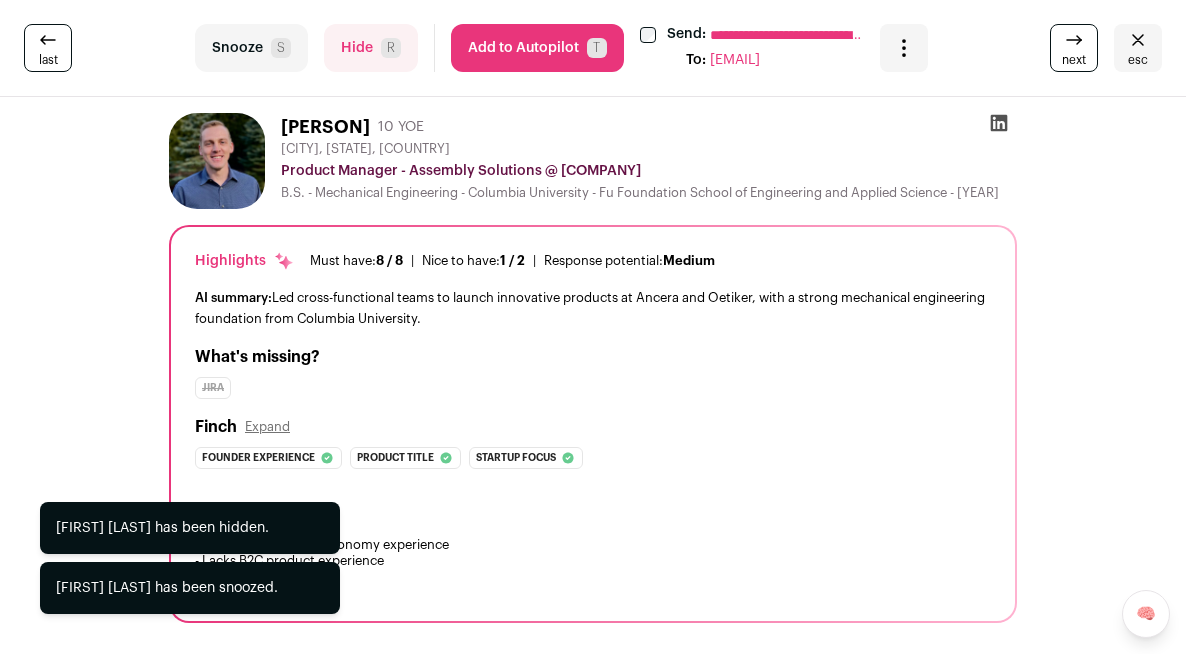 scroll, scrollTop: 42, scrollLeft: 0, axis: vertical 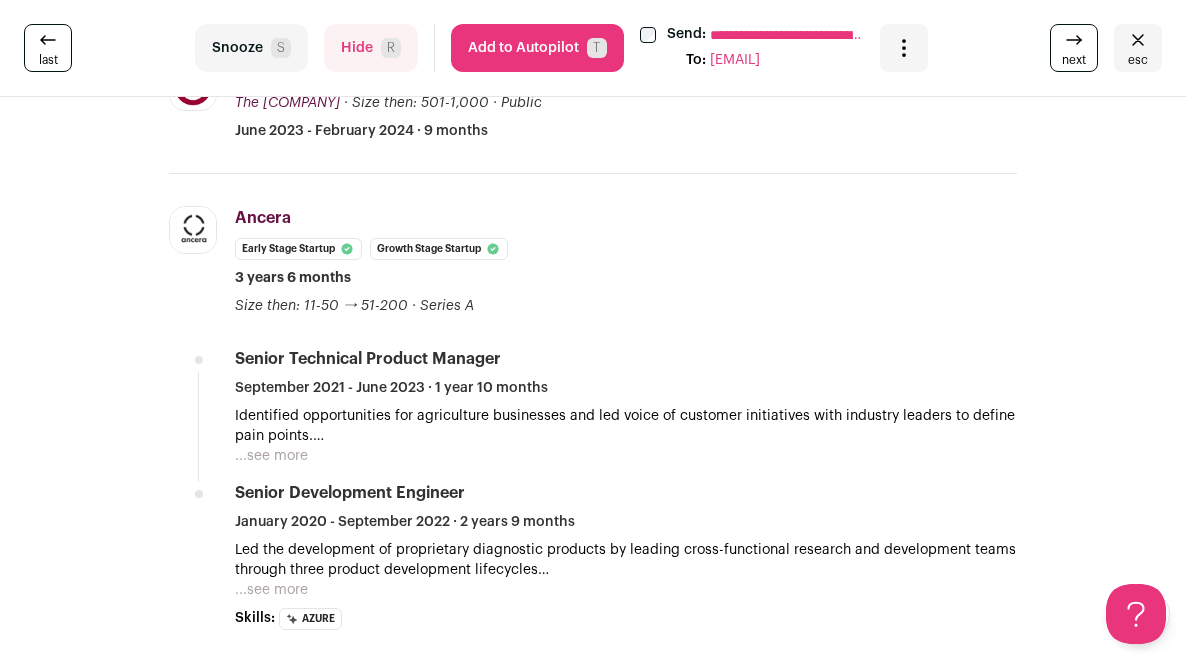 click on "S" at bounding box center [281, 48] 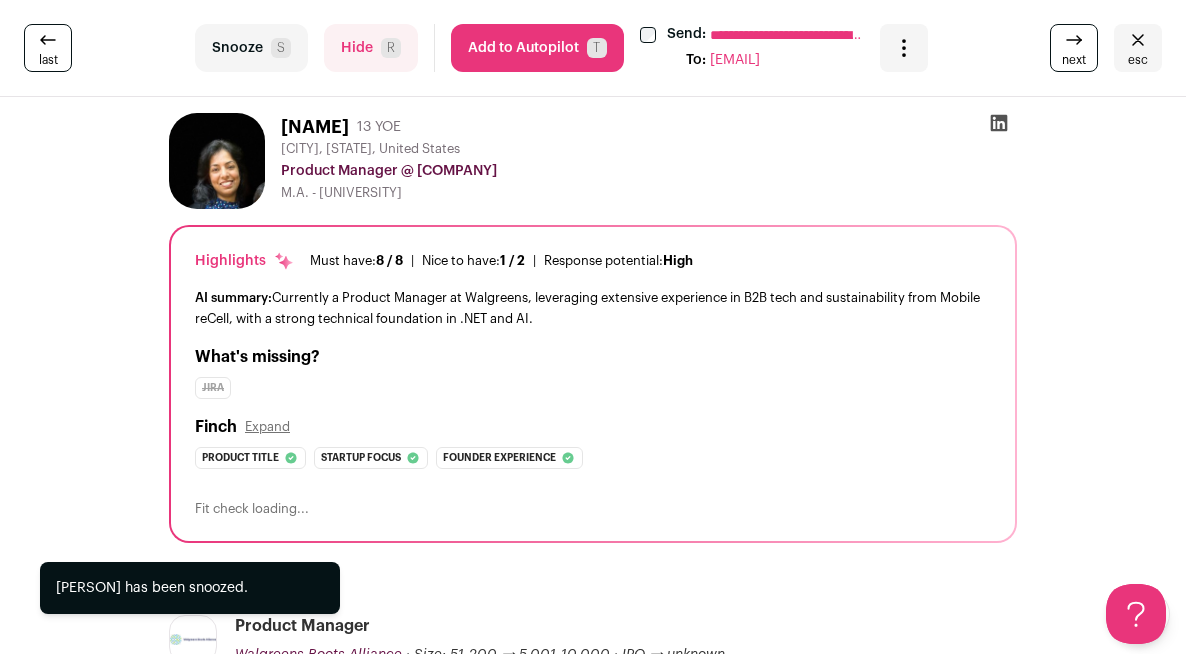 click on "Snooze
S" at bounding box center [251, 48] 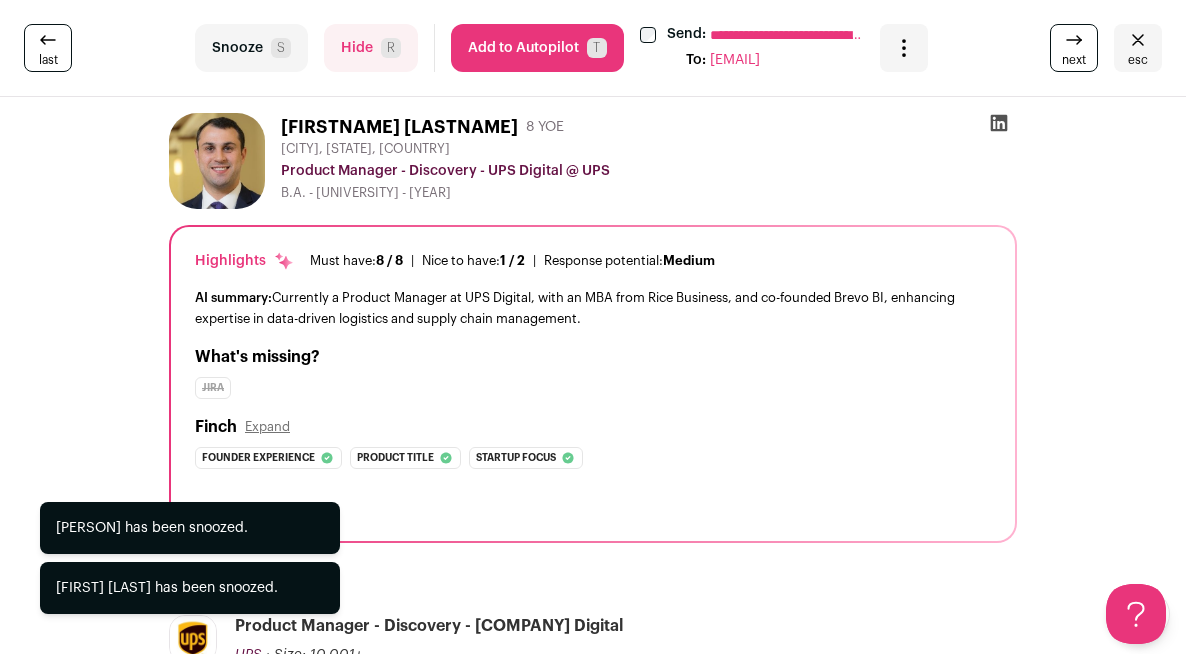 click on "Snooze
S" at bounding box center (251, 48) 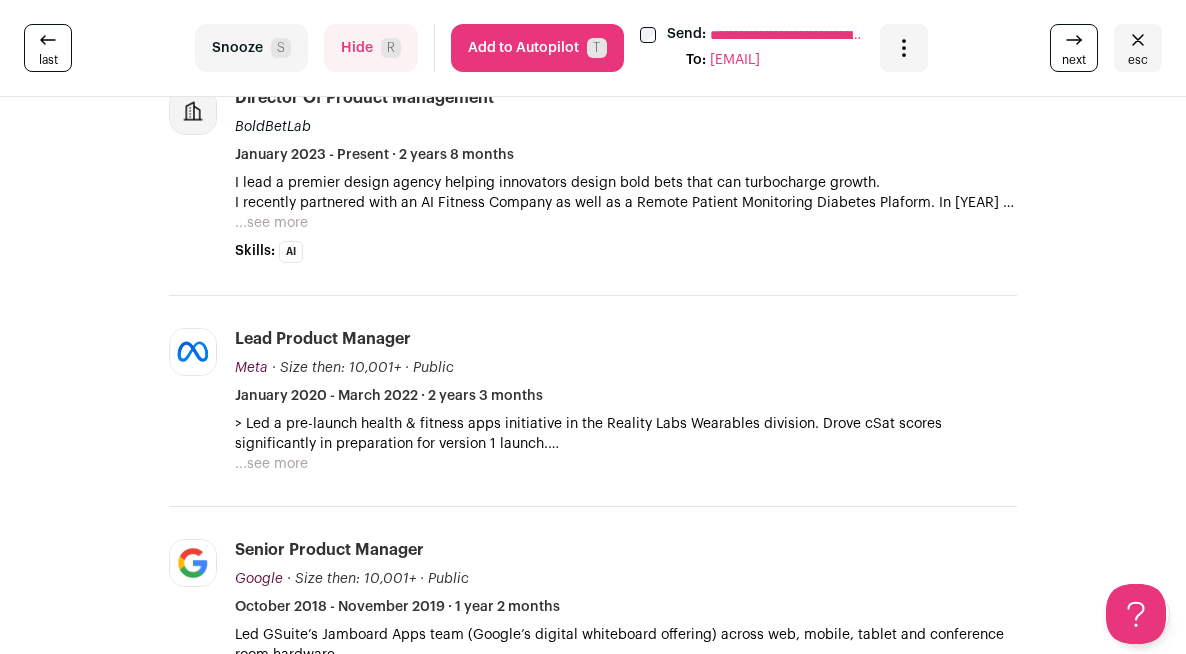 scroll, scrollTop: 785, scrollLeft: 0, axis: vertical 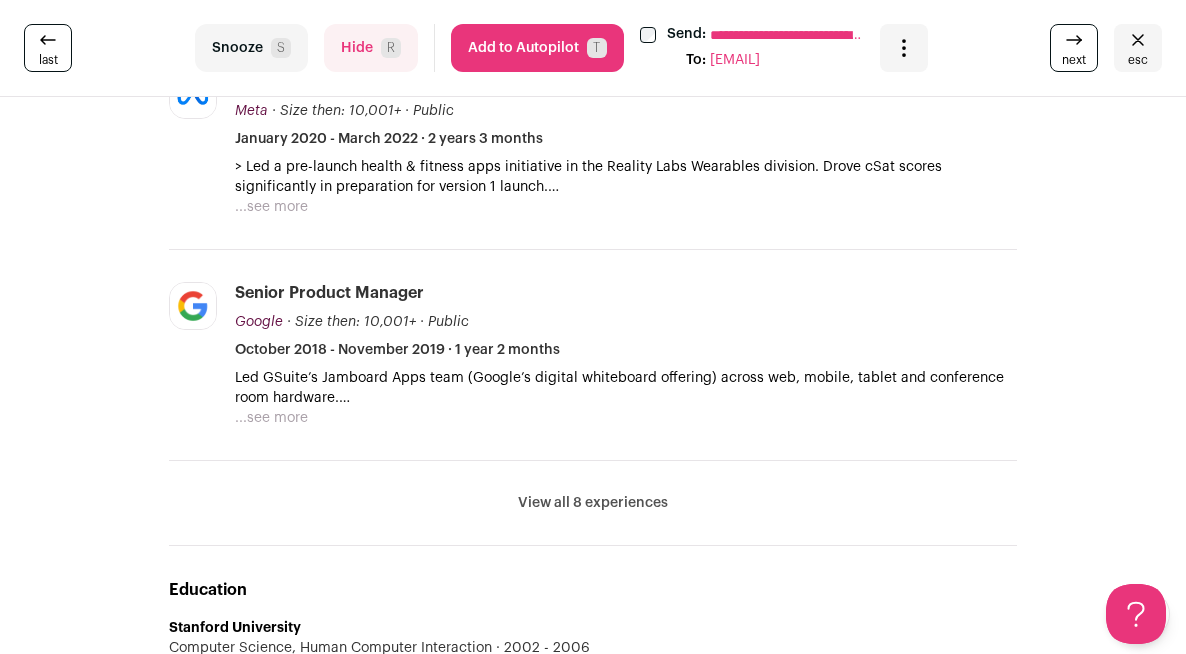 click on "Snooze
S" at bounding box center [251, 48] 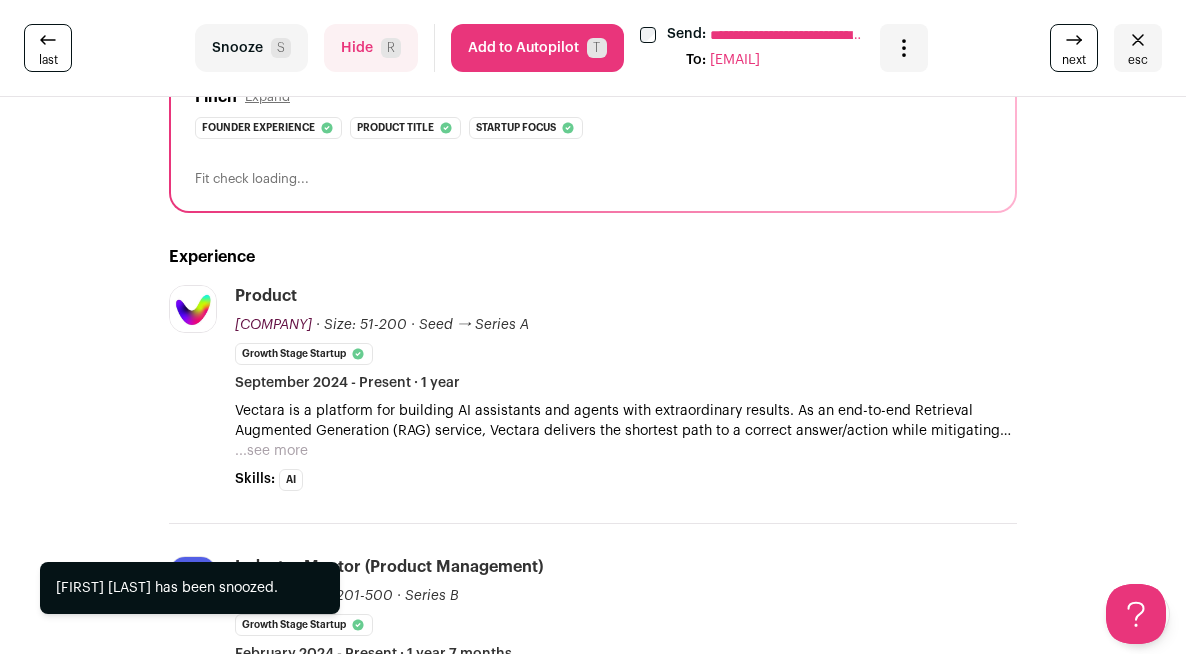 scroll, scrollTop: 325, scrollLeft: 0, axis: vertical 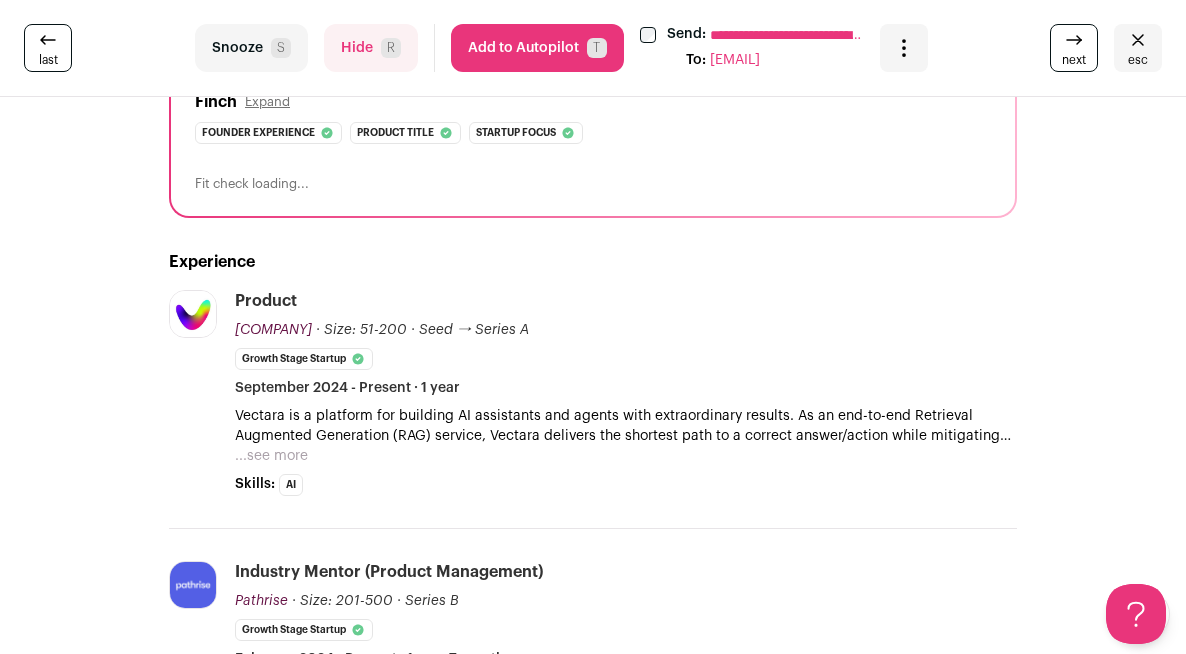click on "...see more" at bounding box center [271, 456] 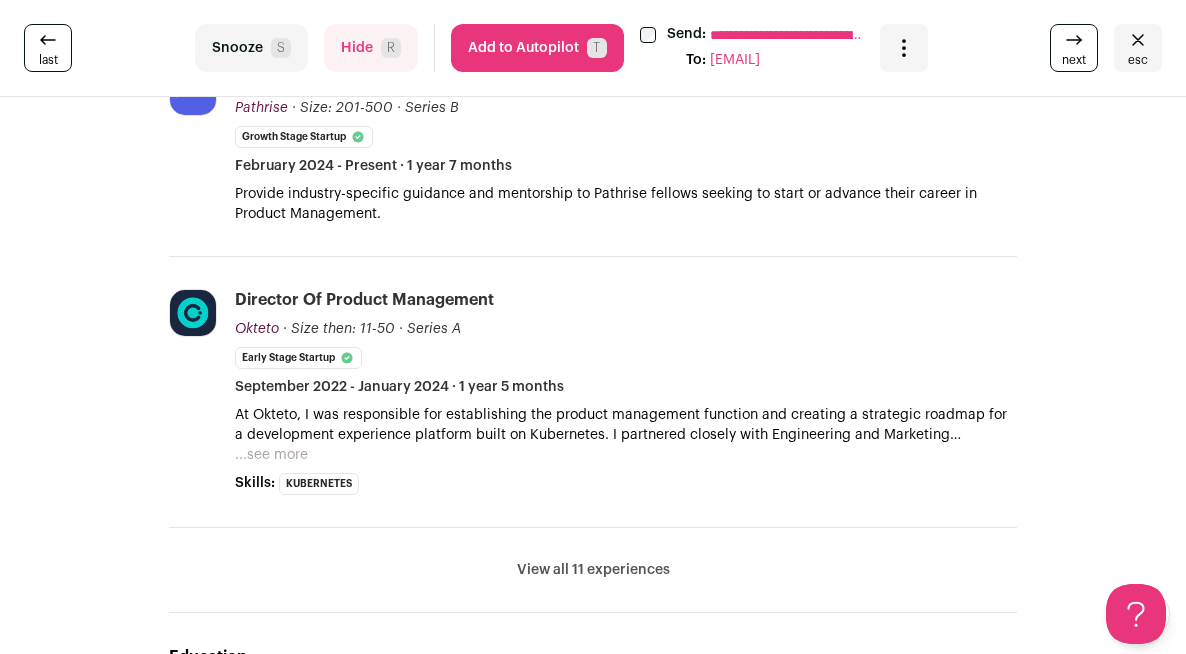 scroll, scrollTop: 871, scrollLeft: 0, axis: vertical 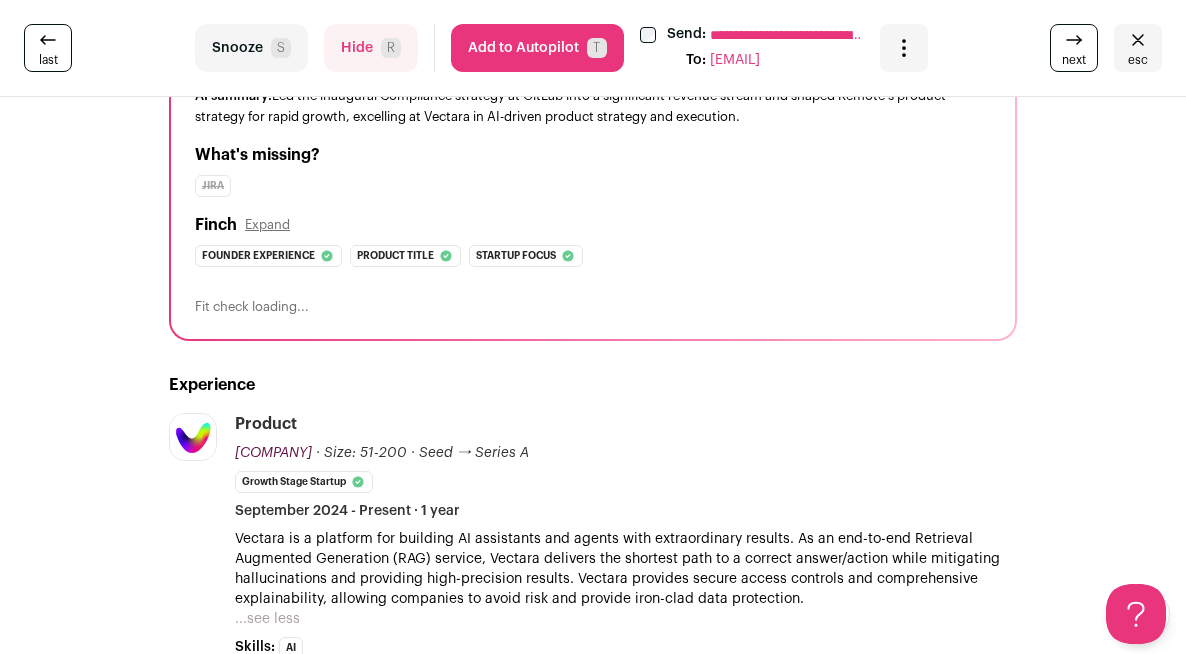 click on "Add to Autopilot
T" at bounding box center (537, 48) 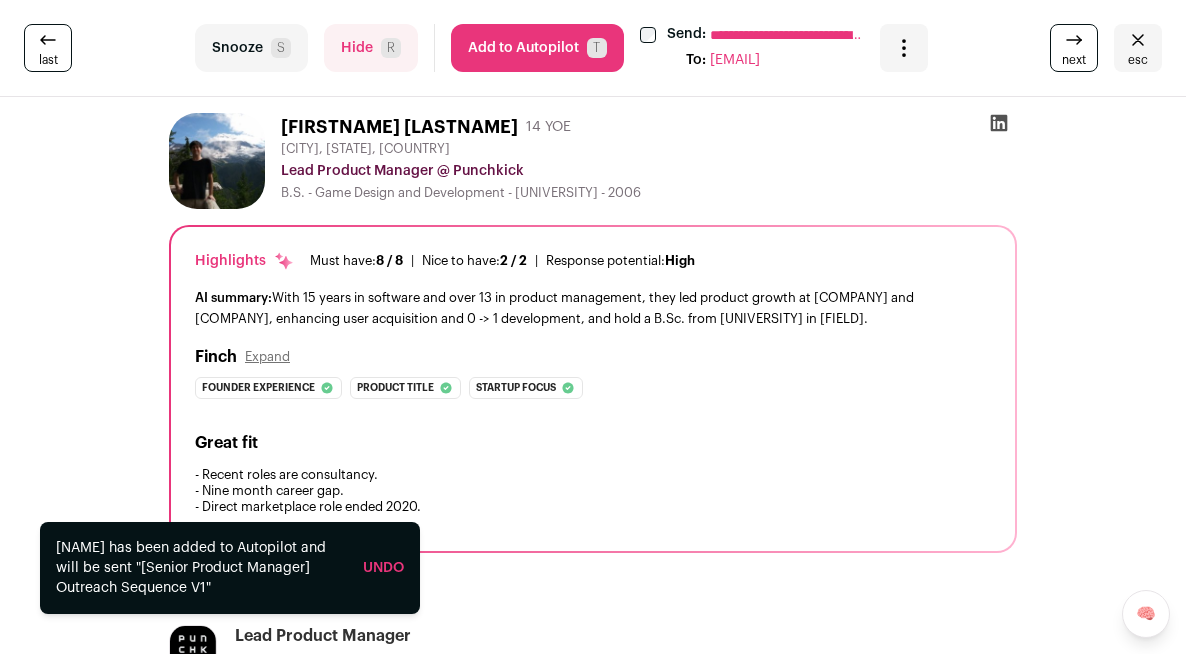 scroll, scrollTop: 12, scrollLeft: 0, axis: vertical 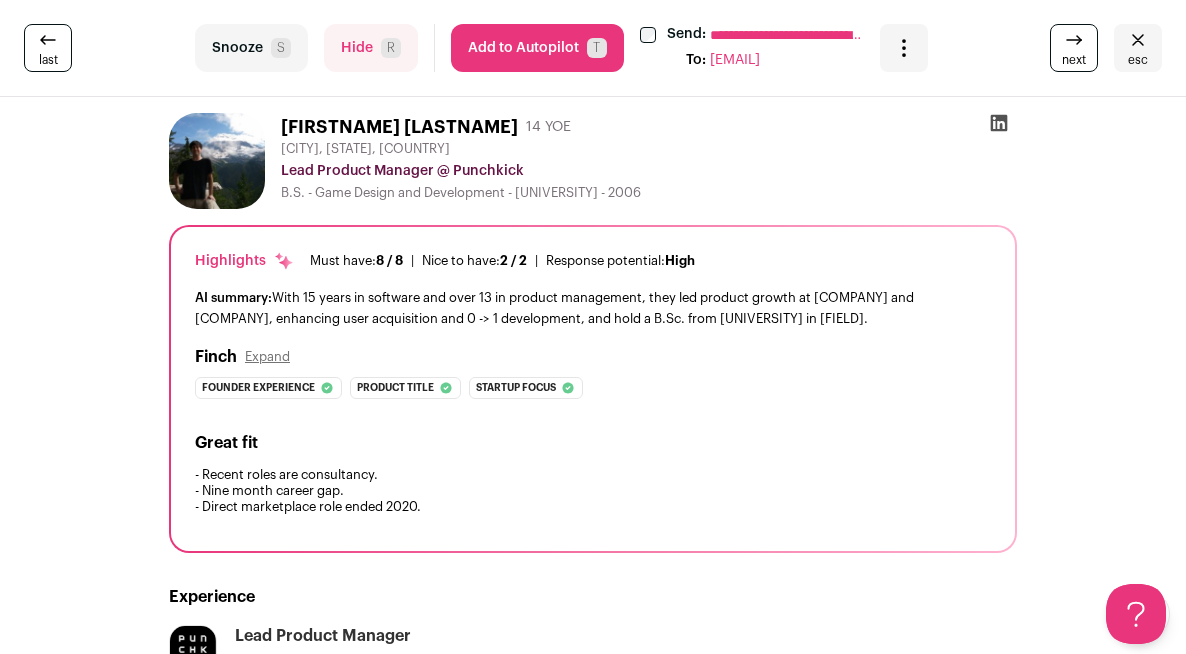 click on "Add to Autopilot
T" at bounding box center [537, 48] 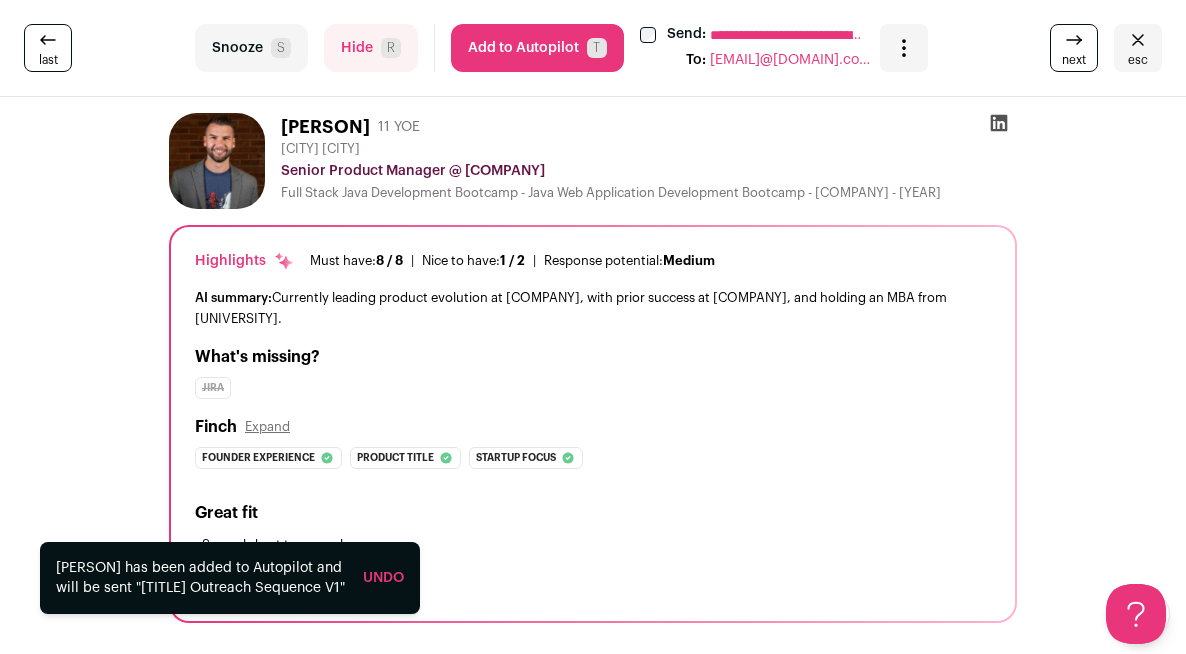 scroll, scrollTop: 0, scrollLeft: 0, axis: both 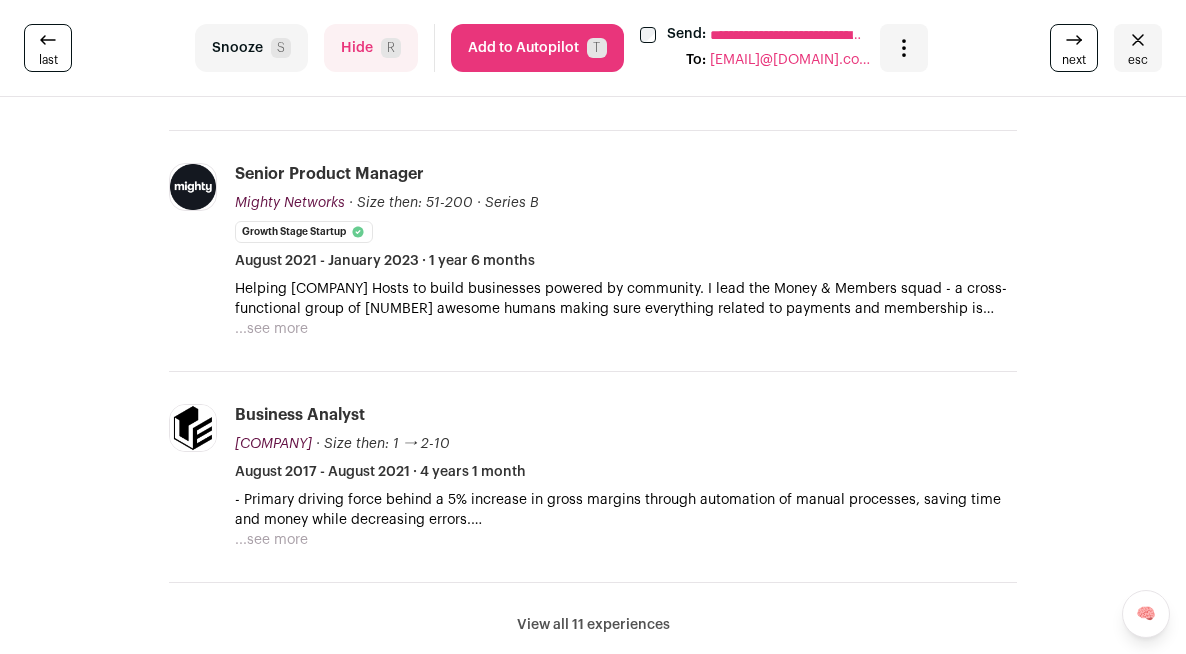 click on "Add to Autopilot
T" at bounding box center [537, 48] 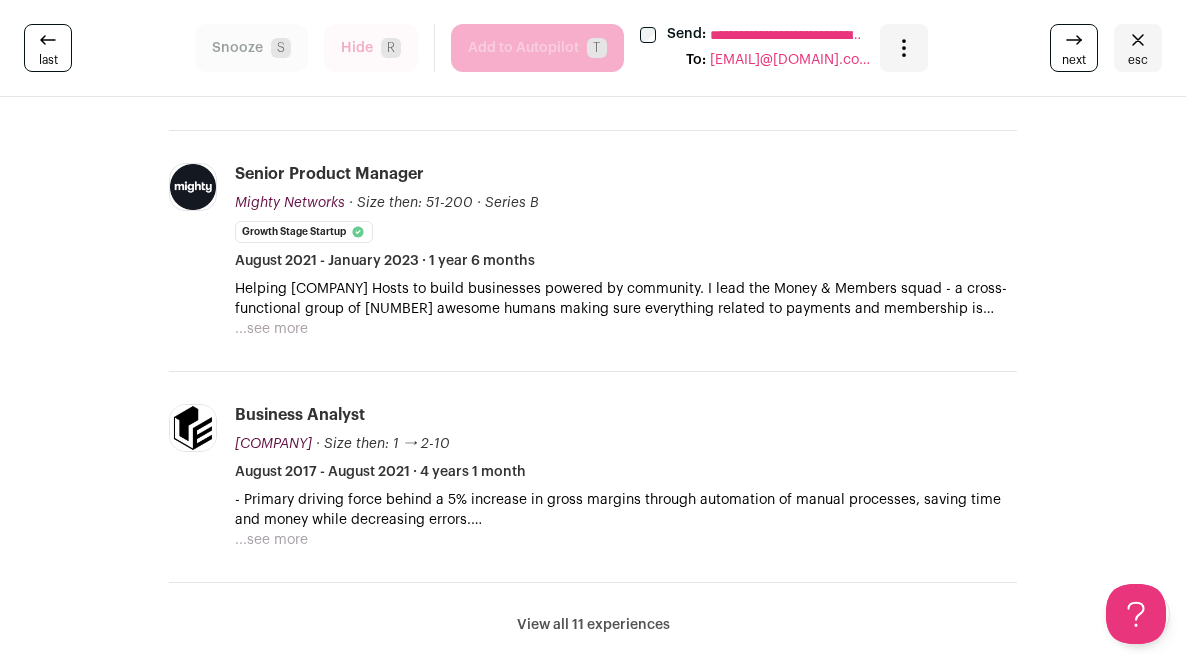 scroll, scrollTop: 0, scrollLeft: 0, axis: both 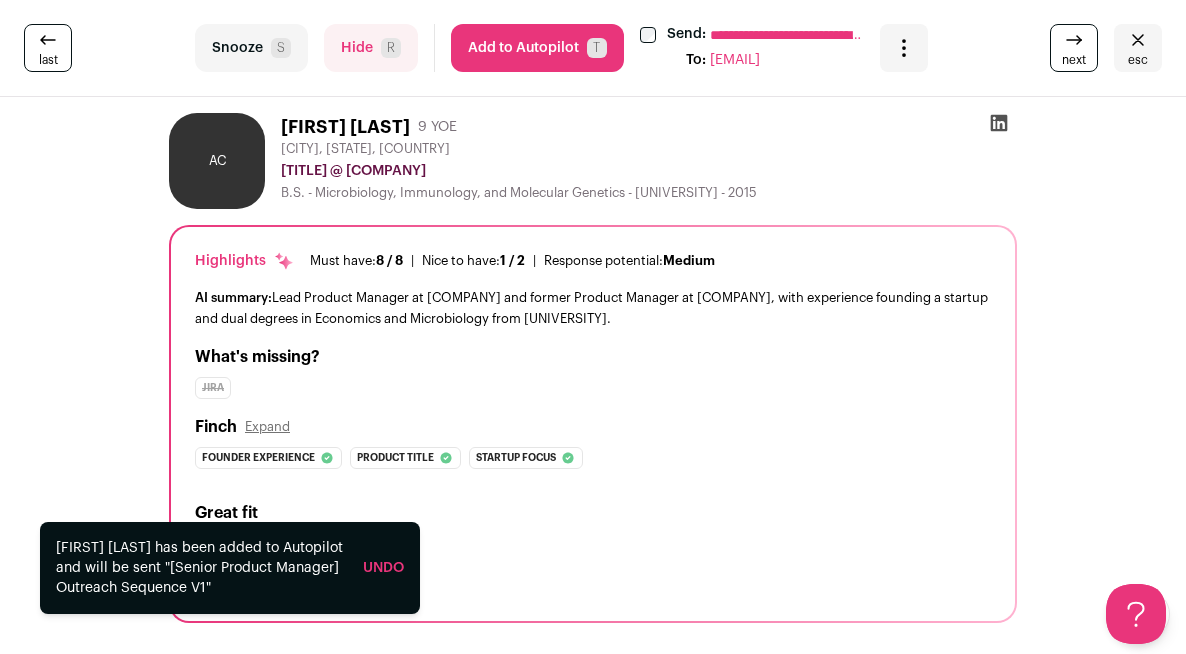 click on "Snooze
S" at bounding box center (251, 48) 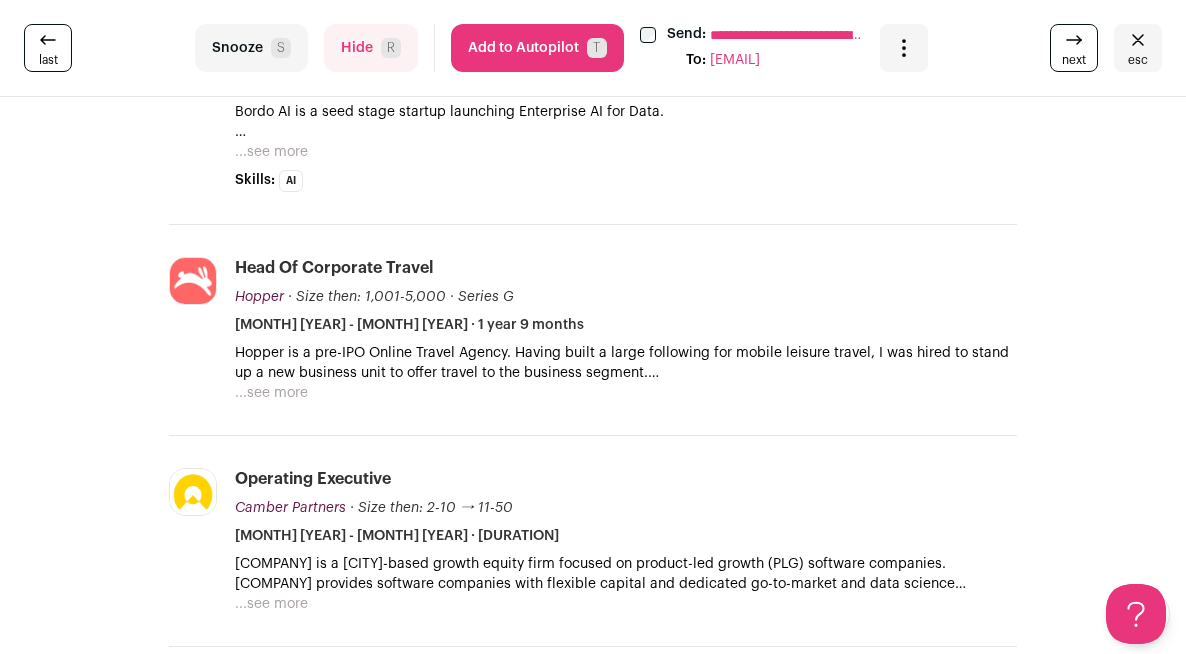 scroll, scrollTop: 906, scrollLeft: 0, axis: vertical 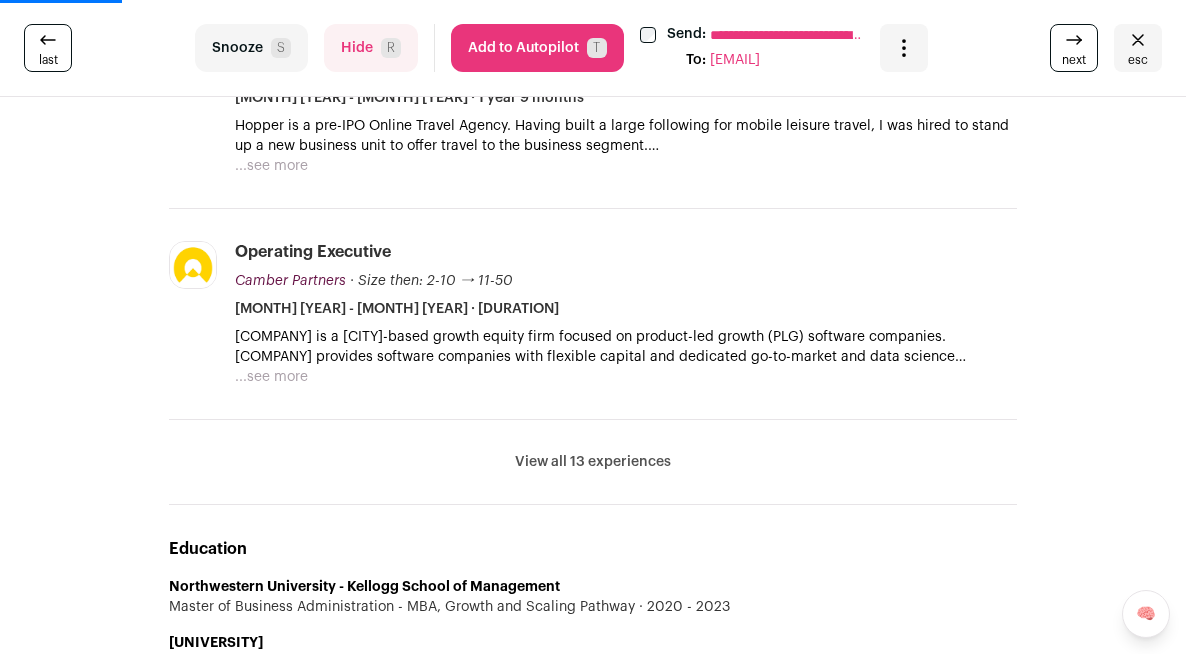 click on "Snooze
S" at bounding box center (251, 48) 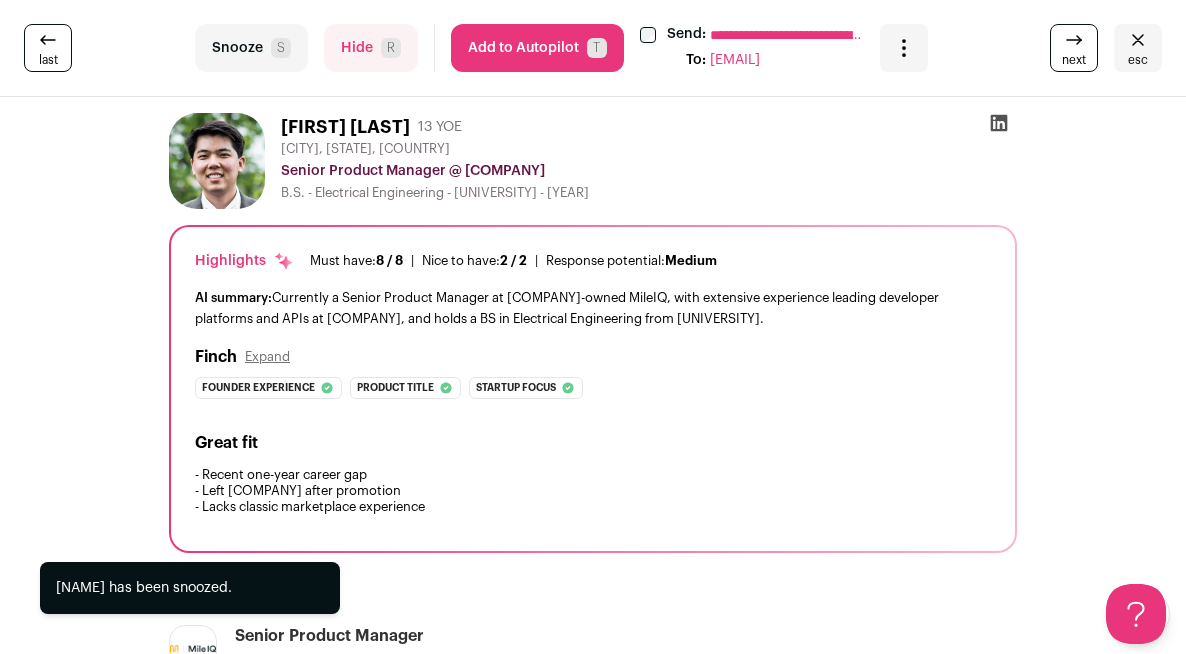 scroll, scrollTop: 0, scrollLeft: 0, axis: both 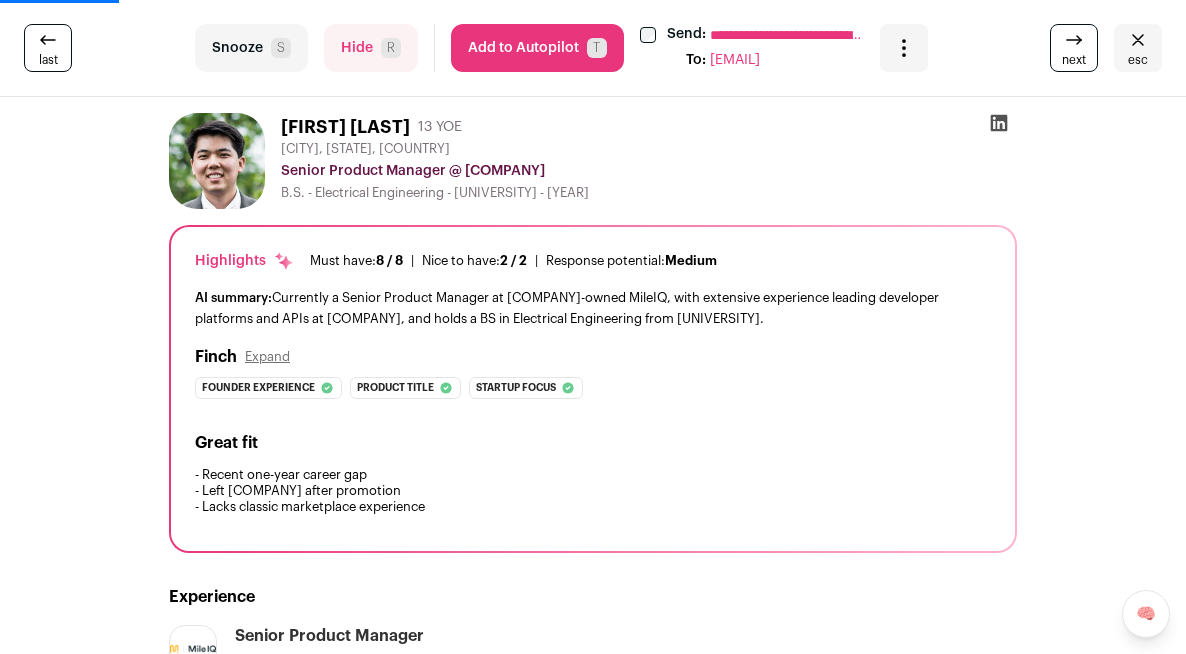 click on "Add to Autopilot
T" at bounding box center [537, 48] 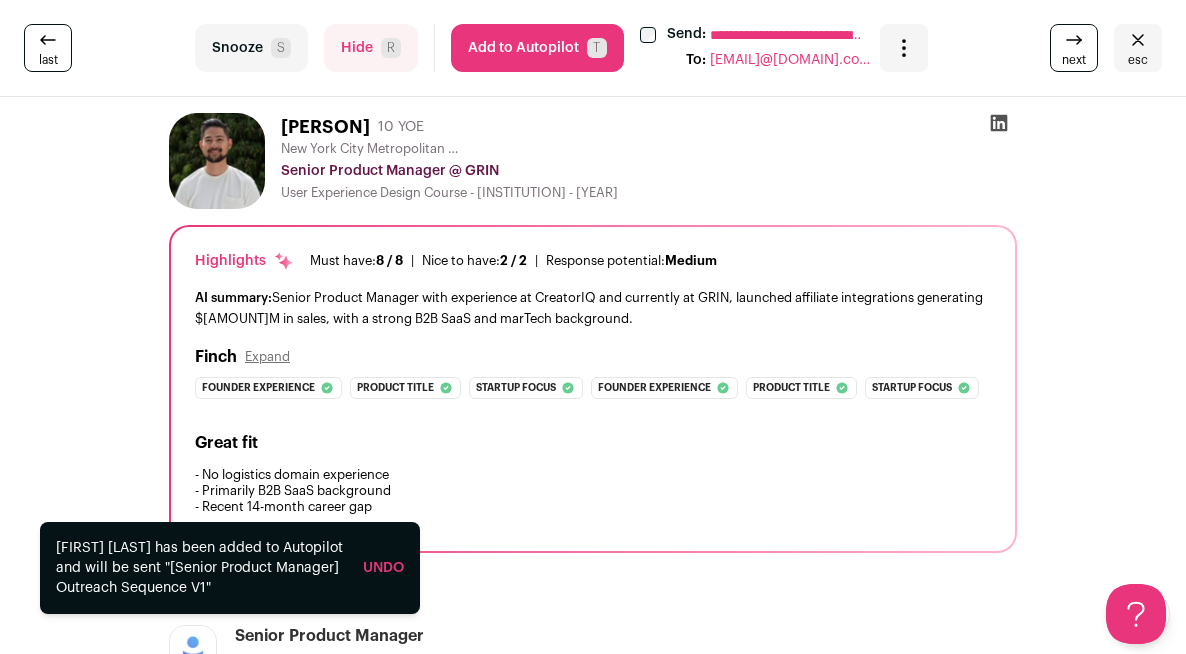 scroll, scrollTop: 0, scrollLeft: 0, axis: both 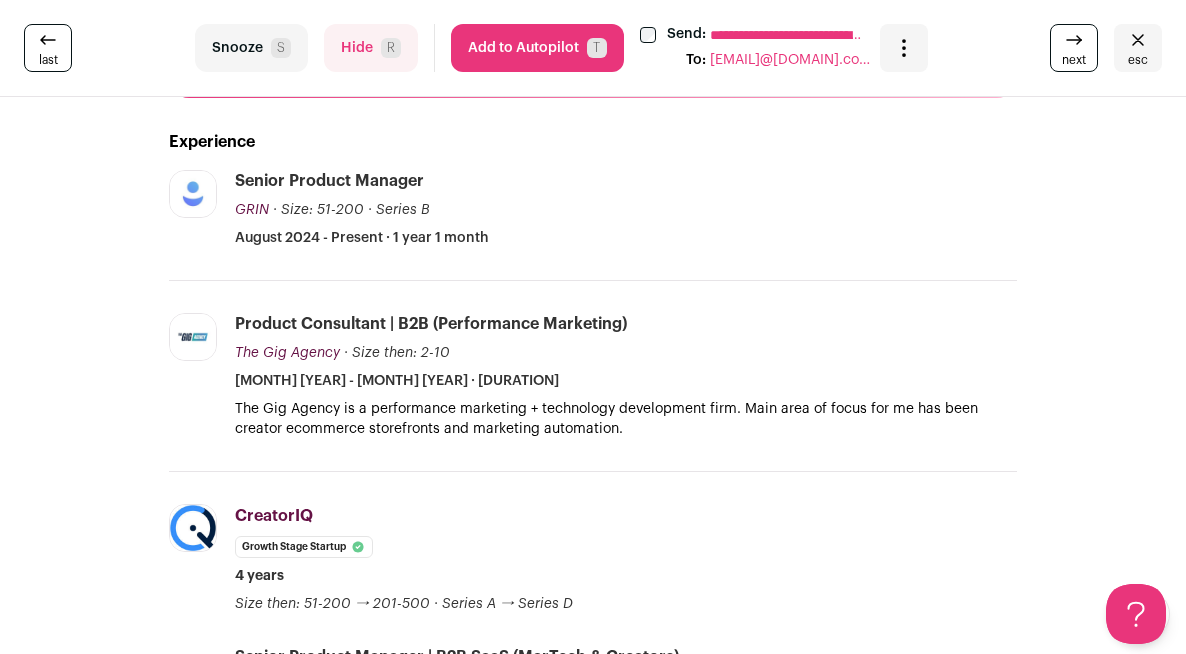 click on "Add to Autopilot
T" at bounding box center (537, 48) 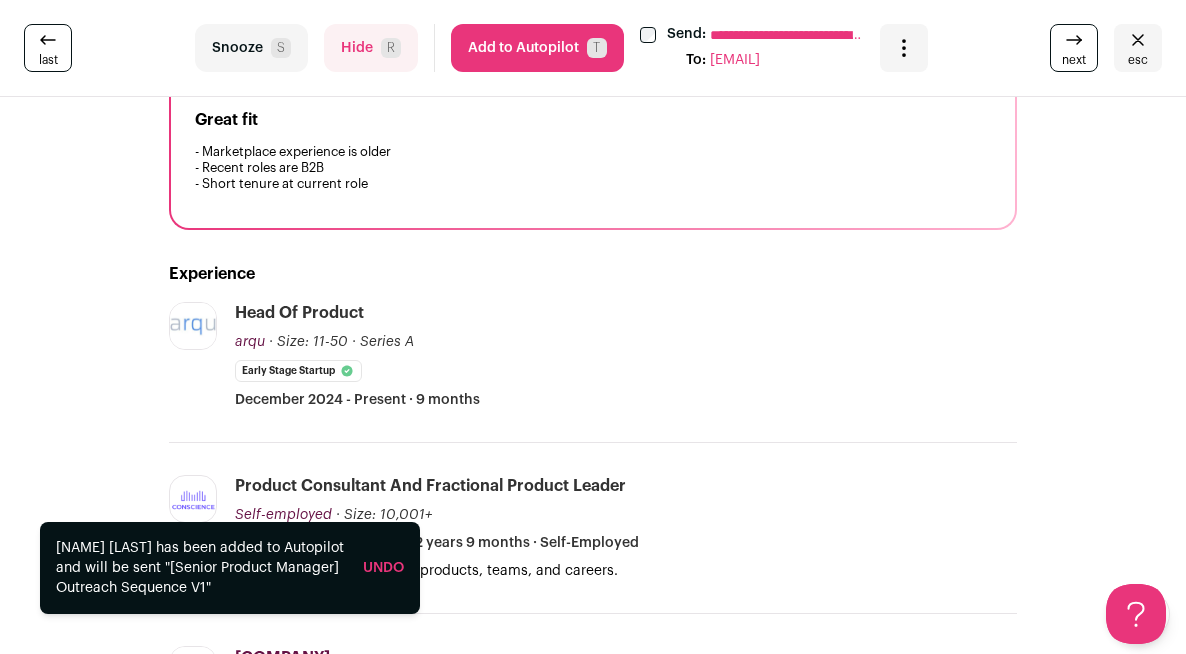 scroll, scrollTop: 348, scrollLeft: 0, axis: vertical 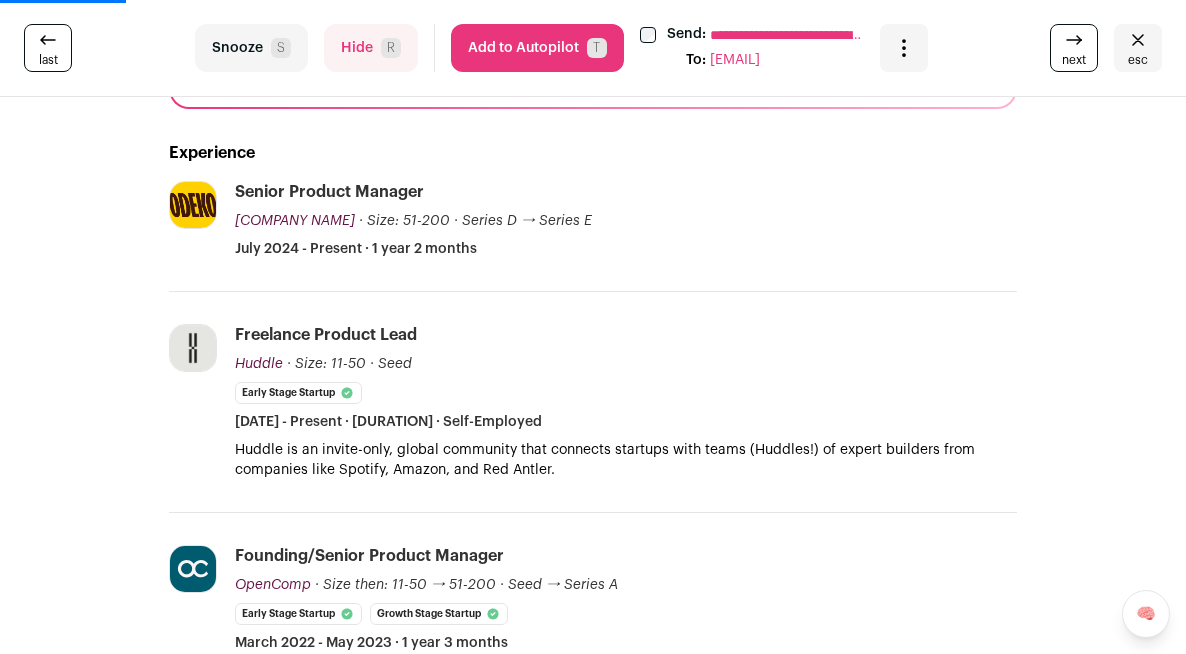 click on "Add to Autopilot
T" at bounding box center [537, 48] 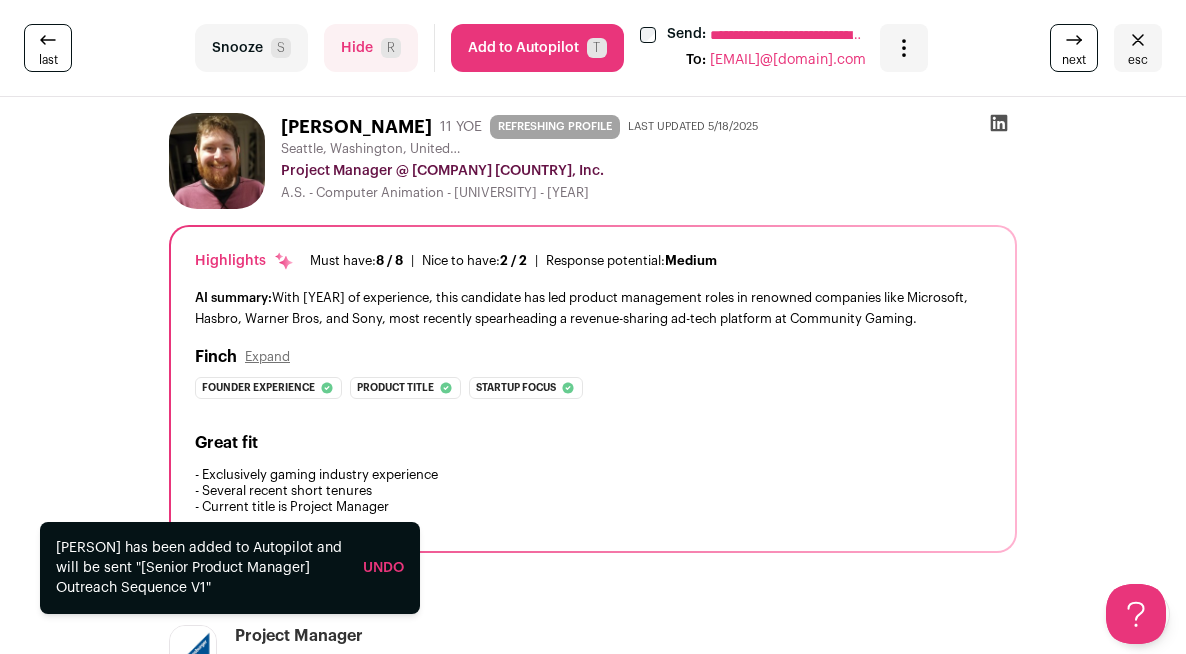 scroll, scrollTop: 0, scrollLeft: 0, axis: both 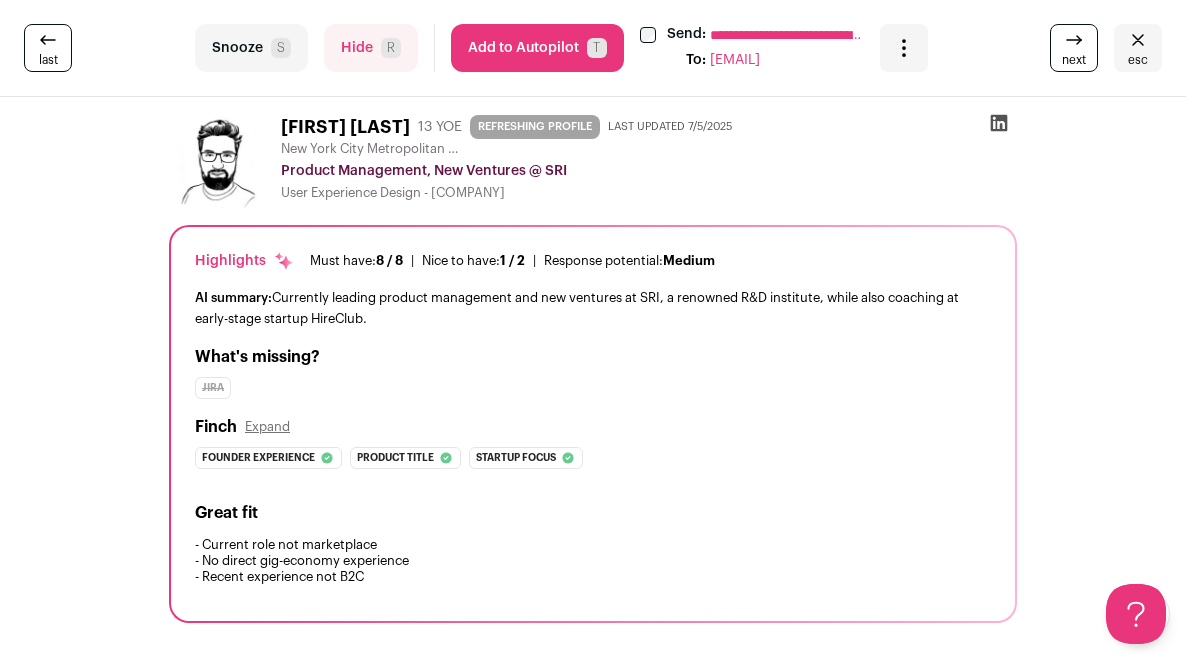 click on "Snooze
S" at bounding box center (251, 48) 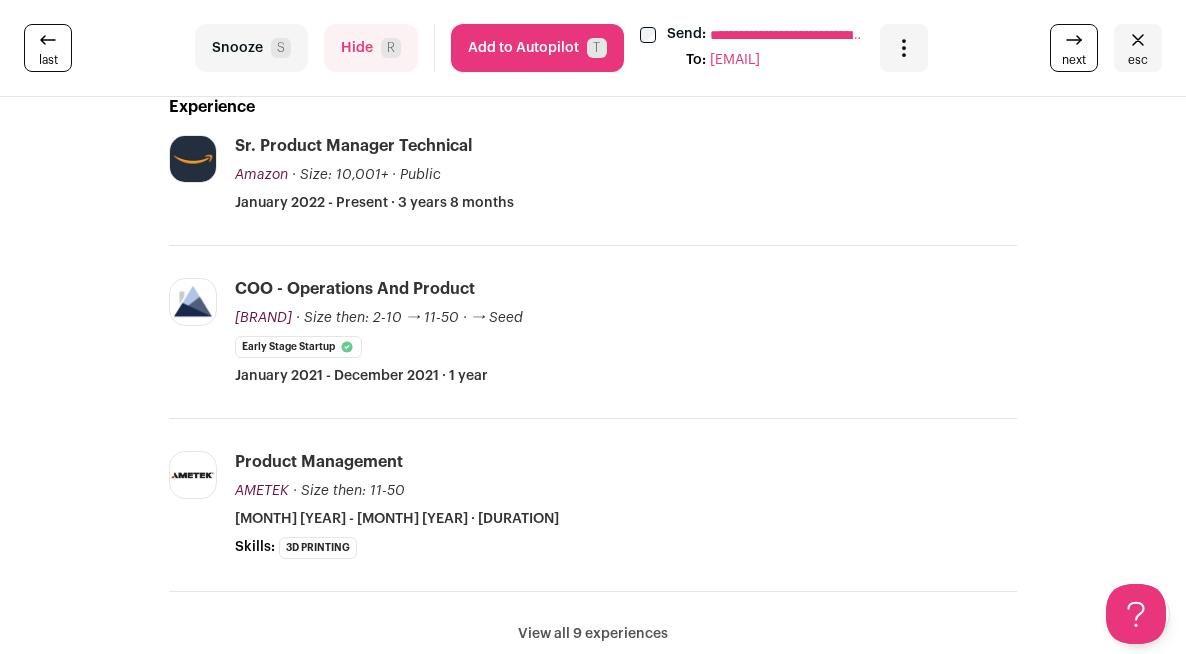 scroll, scrollTop: 603, scrollLeft: 0, axis: vertical 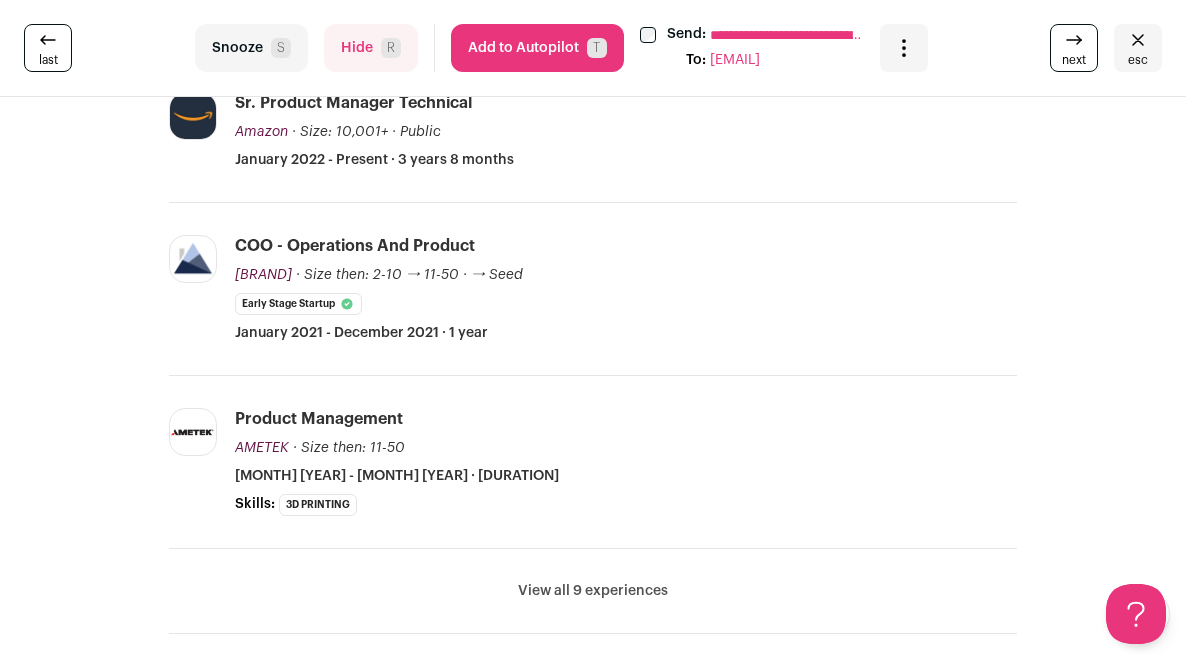 click on "Snooze
S" at bounding box center (251, 48) 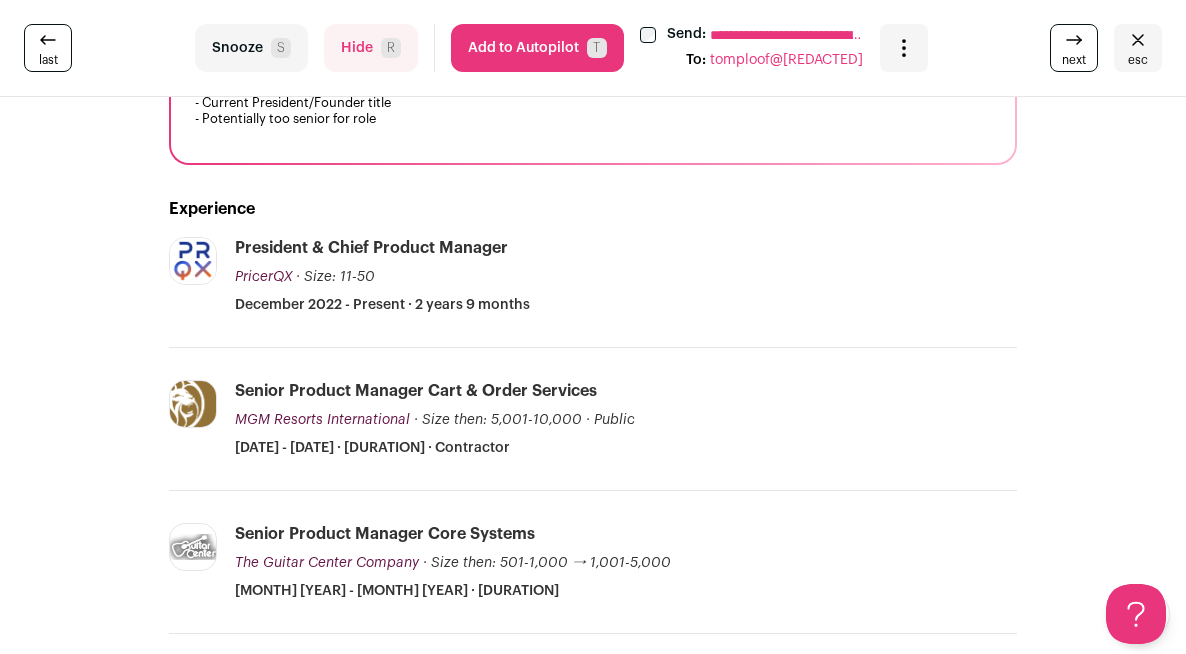 scroll, scrollTop: 456, scrollLeft: 0, axis: vertical 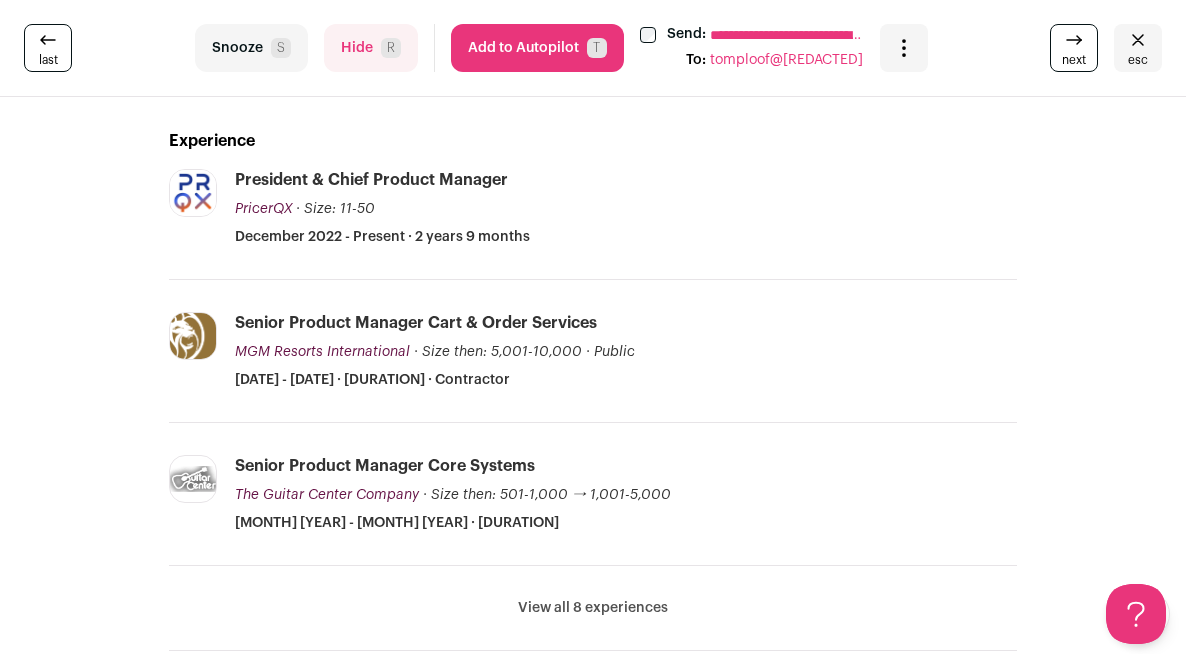 click on "Snooze
S" at bounding box center [251, 48] 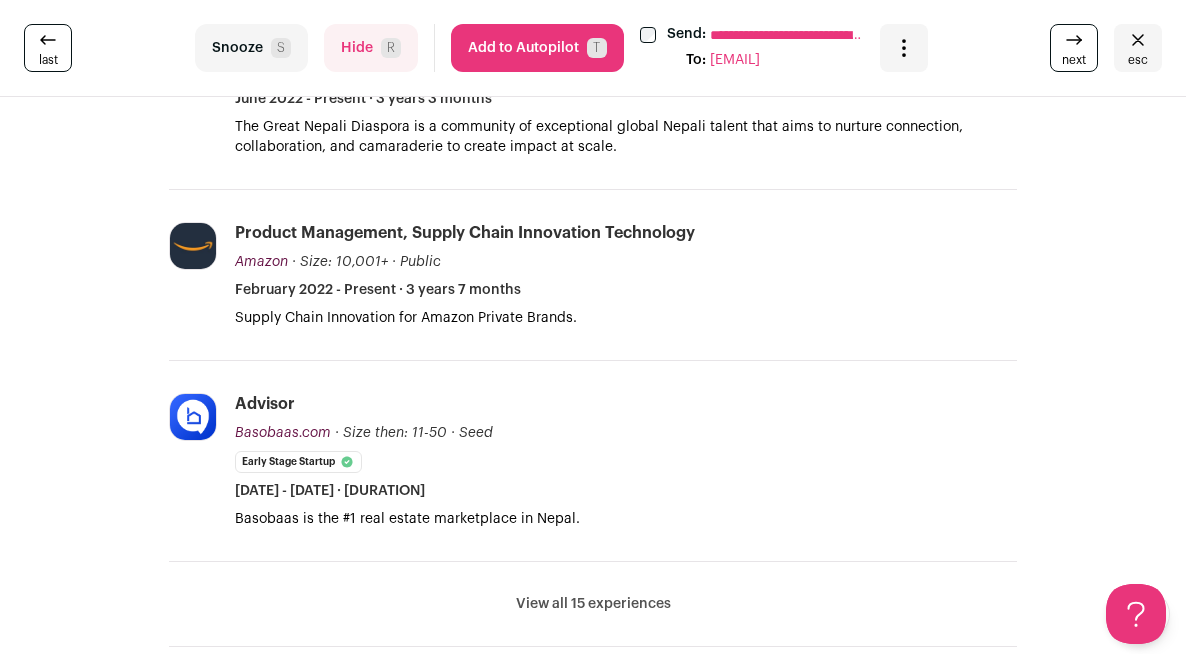 scroll, scrollTop: 947, scrollLeft: 0, axis: vertical 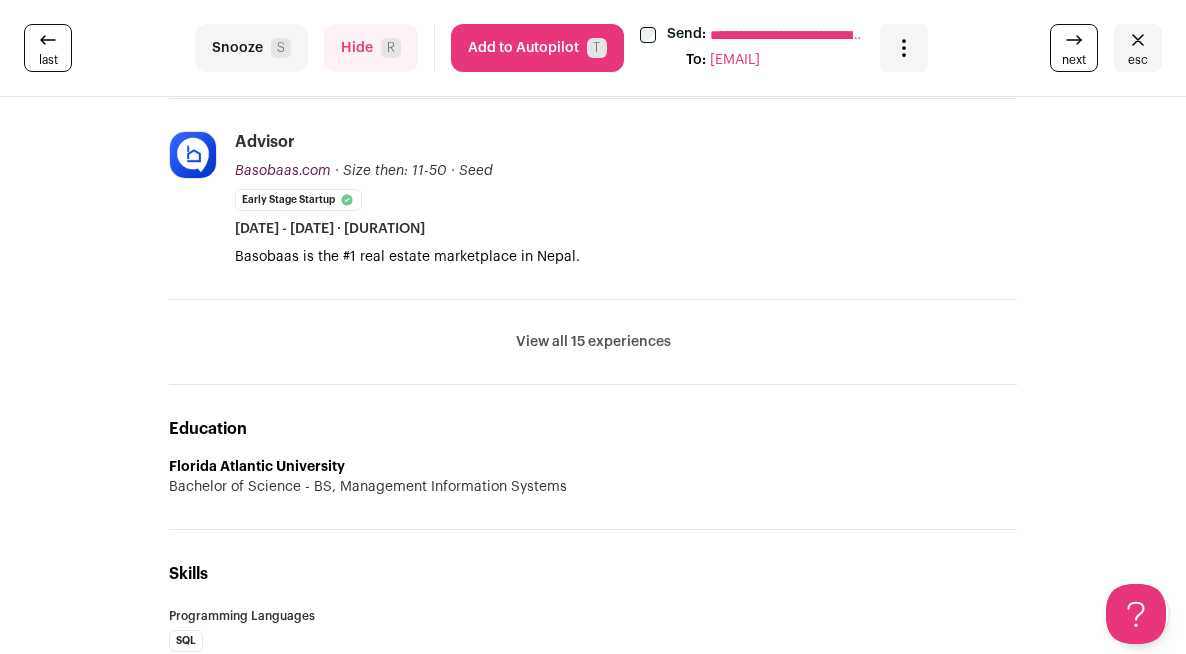 click on "Add to Autopilot
T" at bounding box center (537, 48) 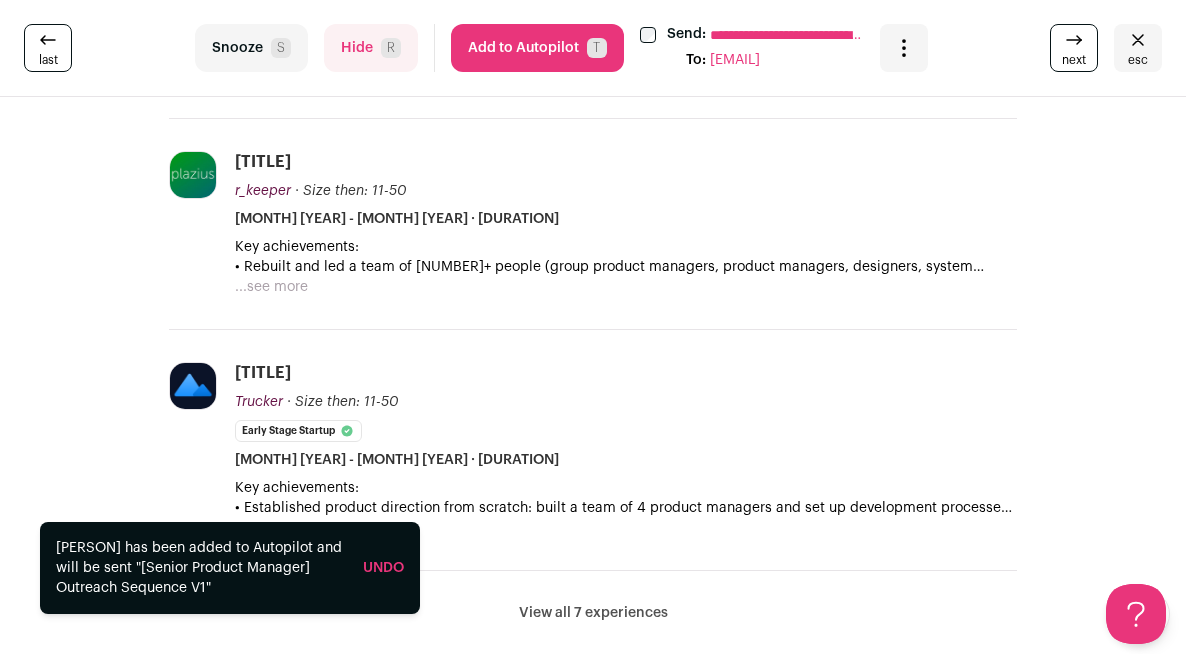 scroll, scrollTop: 711, scrollLeft: 0, axis: vertical 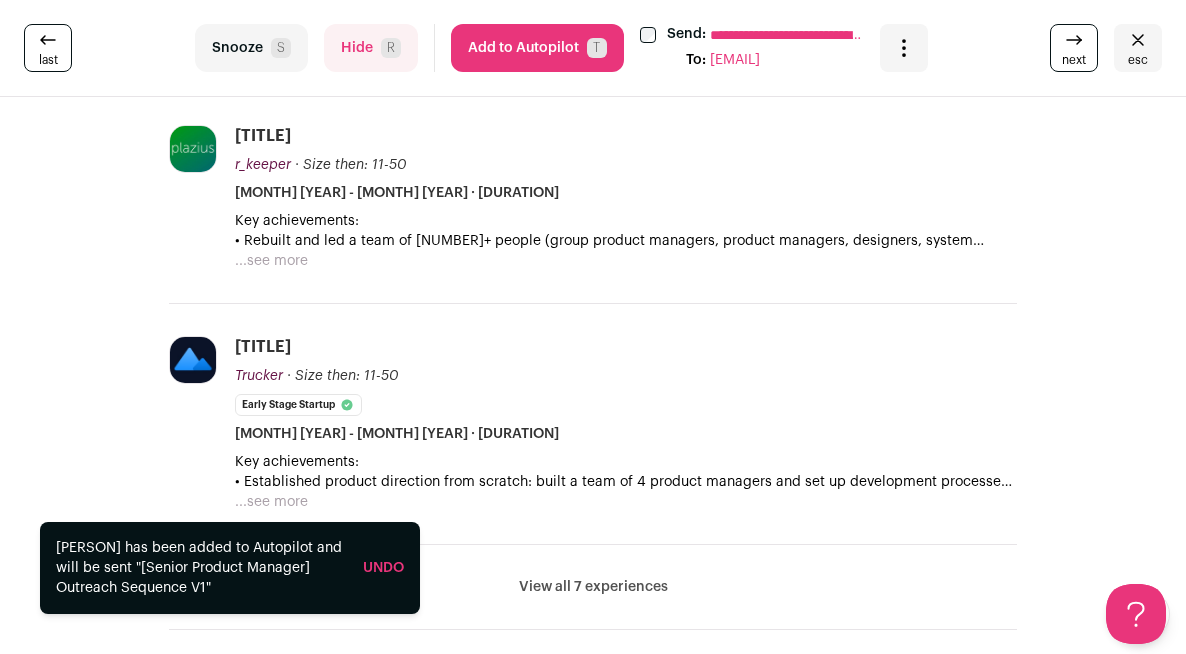 click on "Snooze
S" at bounding box center (251, 48) 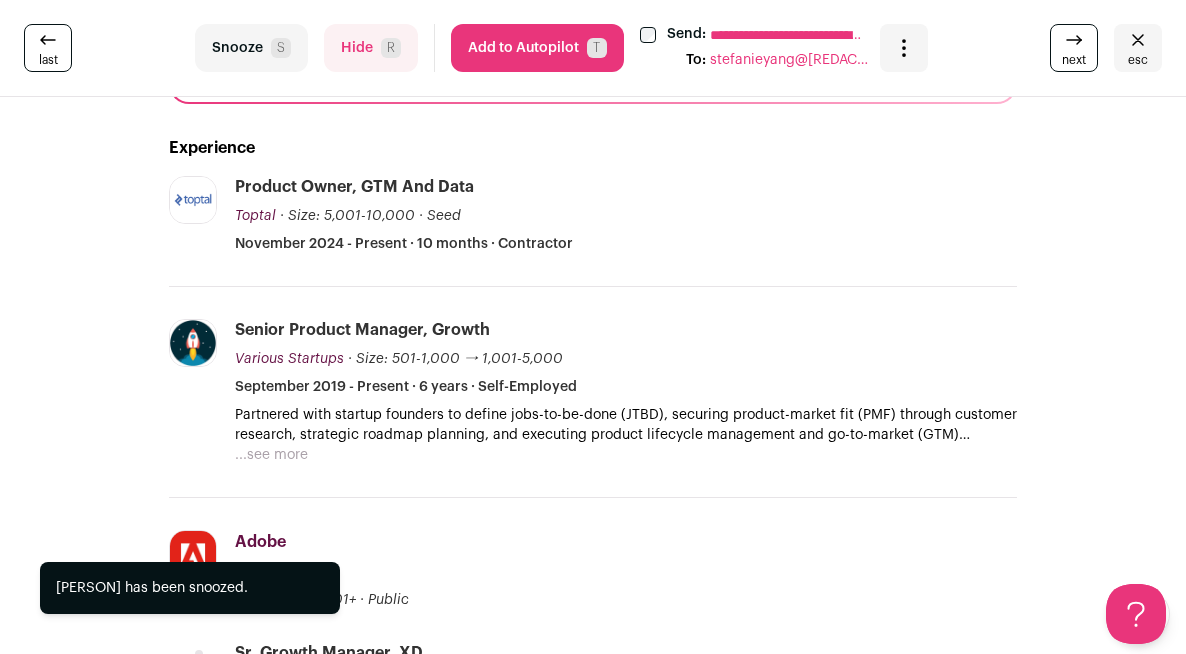 scroll, scrollTop: 453, scrollLeft: 0, axis: vertical 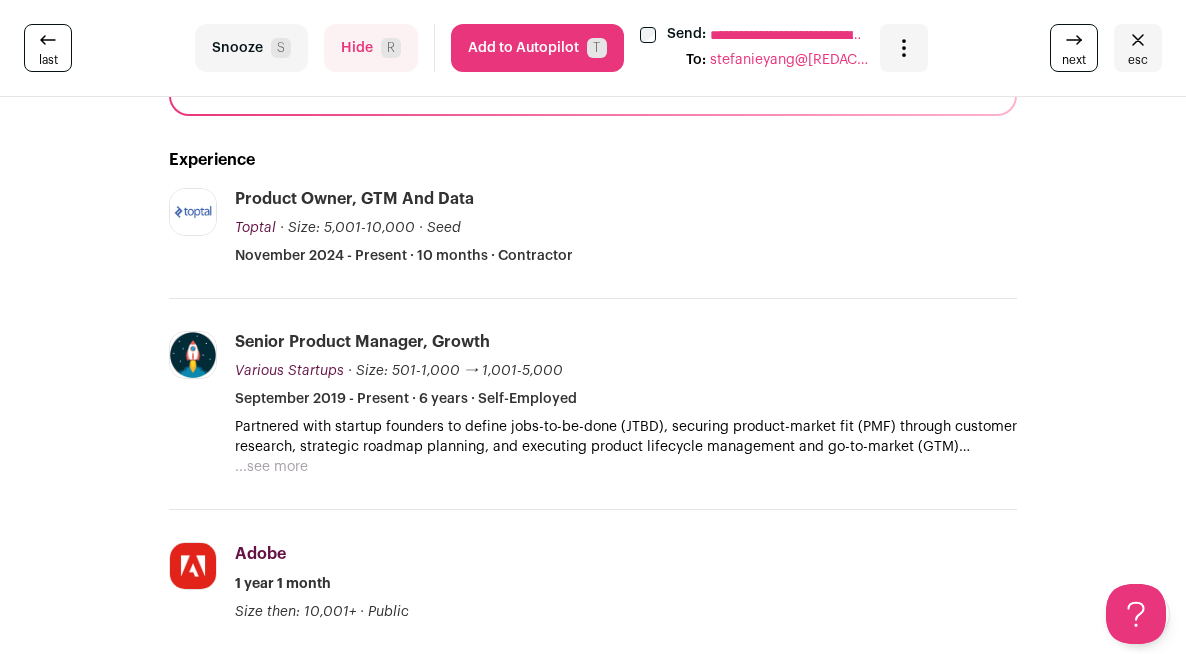 click on "Snooze
S" at bounding box center [251, 48] 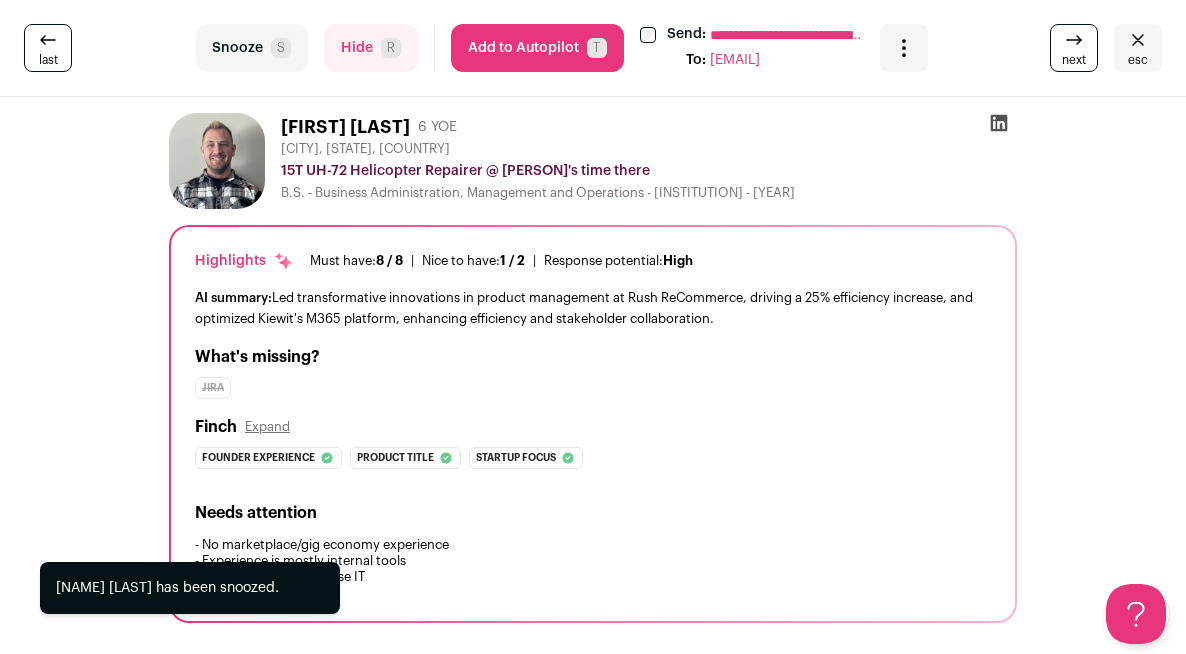 click on "Snooze
S" at bounding box center [251, 48] 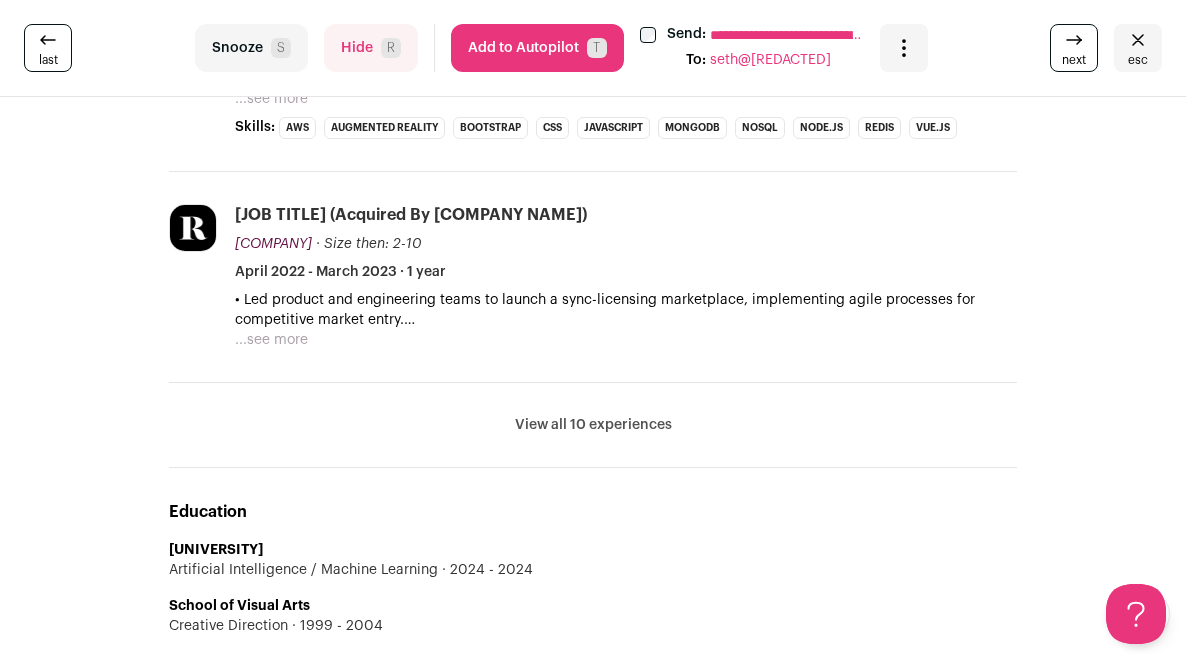 scroll, scrollTop: 991, scrollLeft: 0, axis: vertical 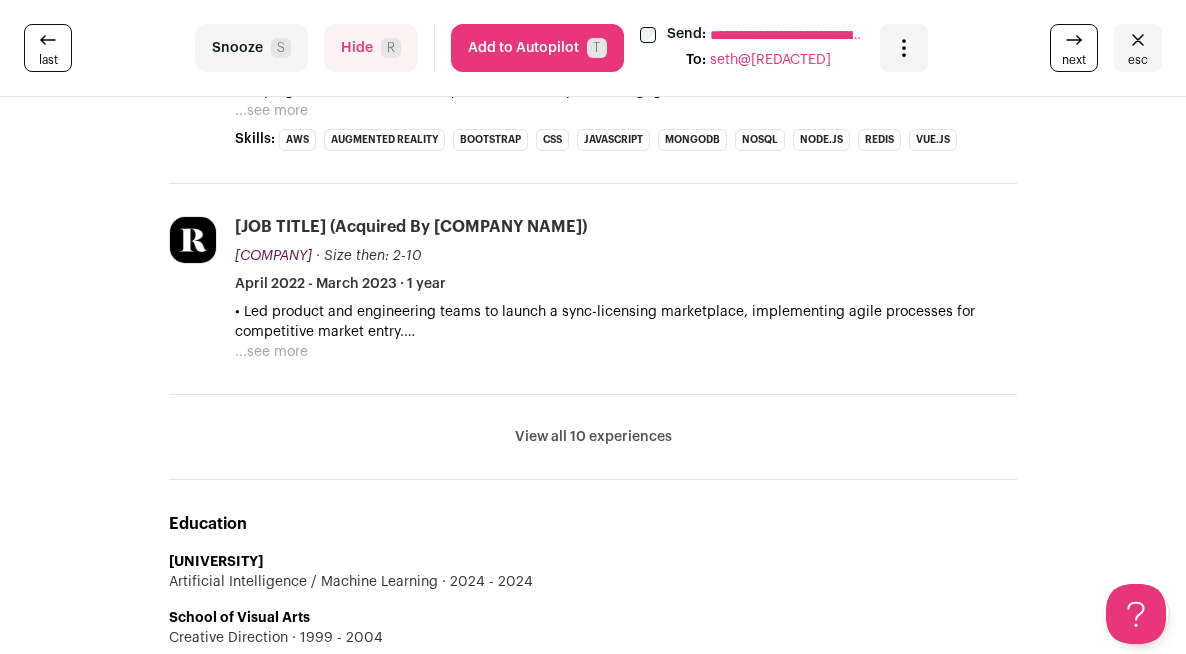click on "Add to Autopilot
T" at bounding box center (537, 48) 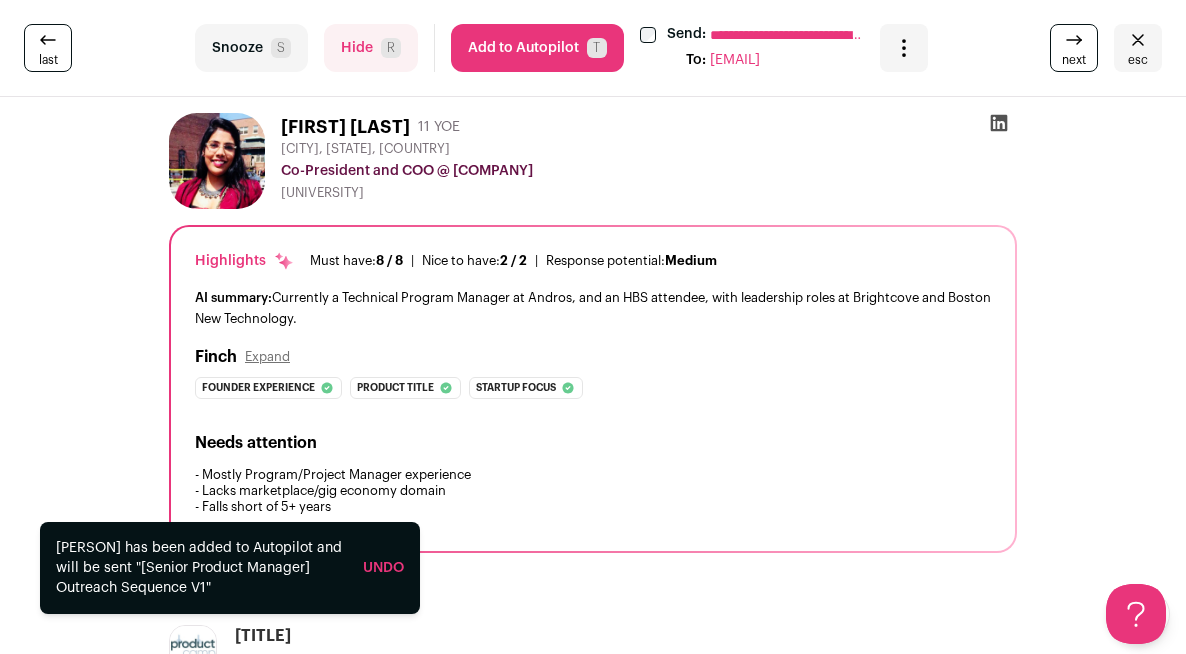 click on "Snooze
S" at bounding box center (251, 48) 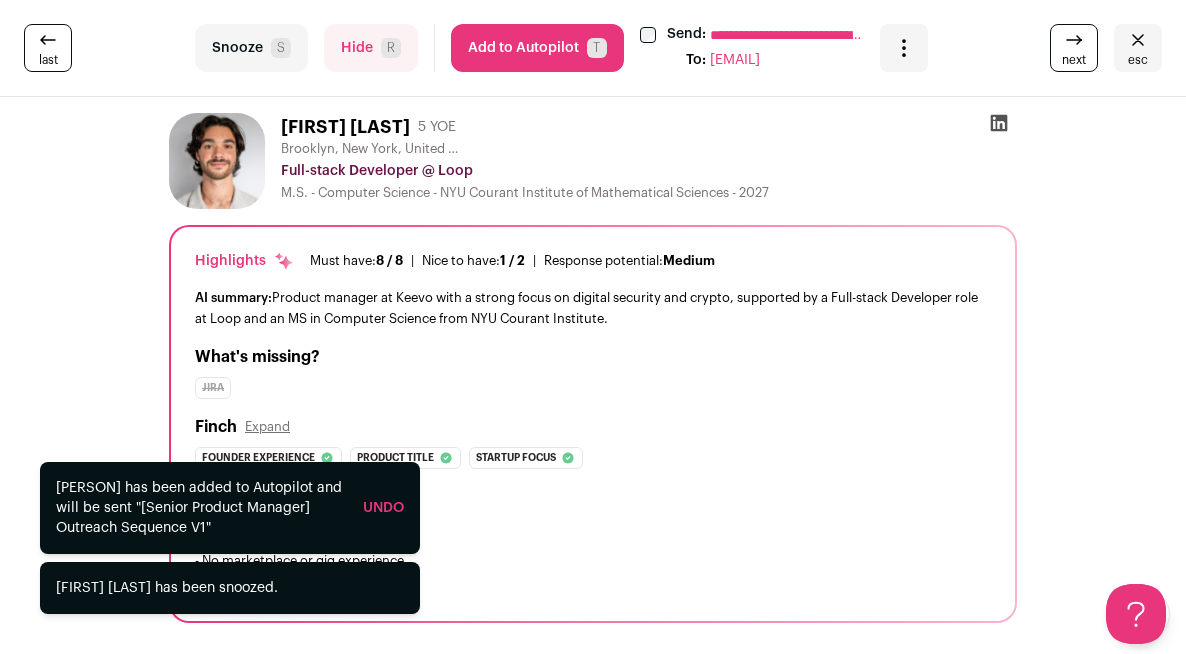 click on "Snooze
S" at bounding box center [251, 48] 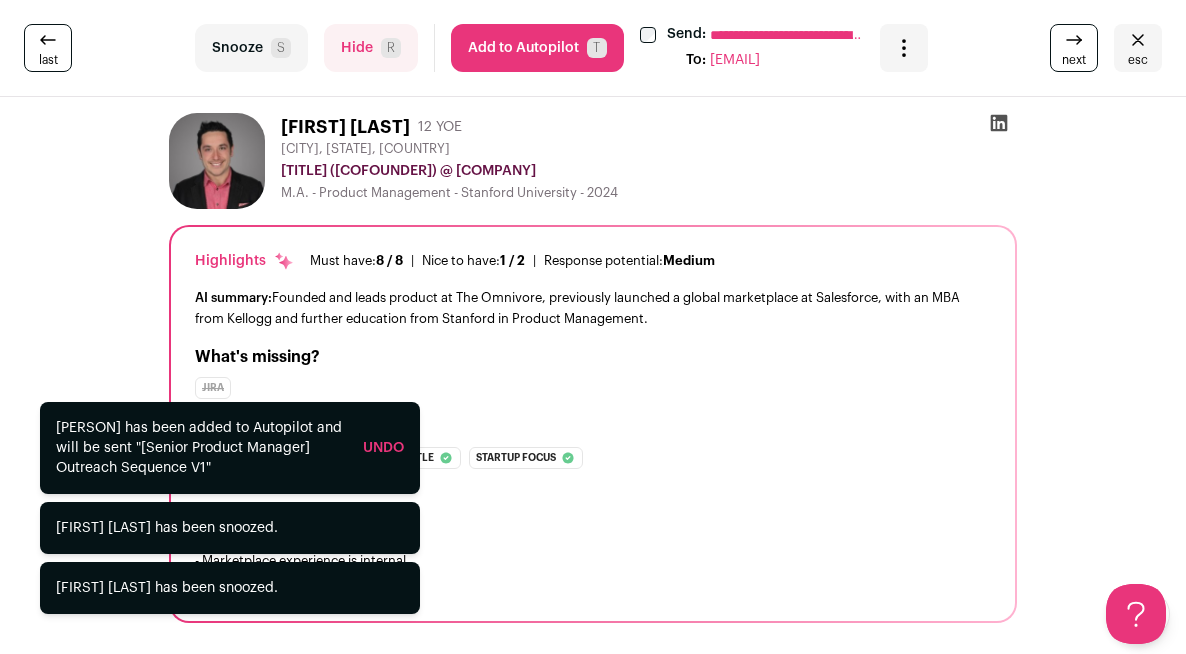 click on "Snooze
S" at bounding box center [251, 48] 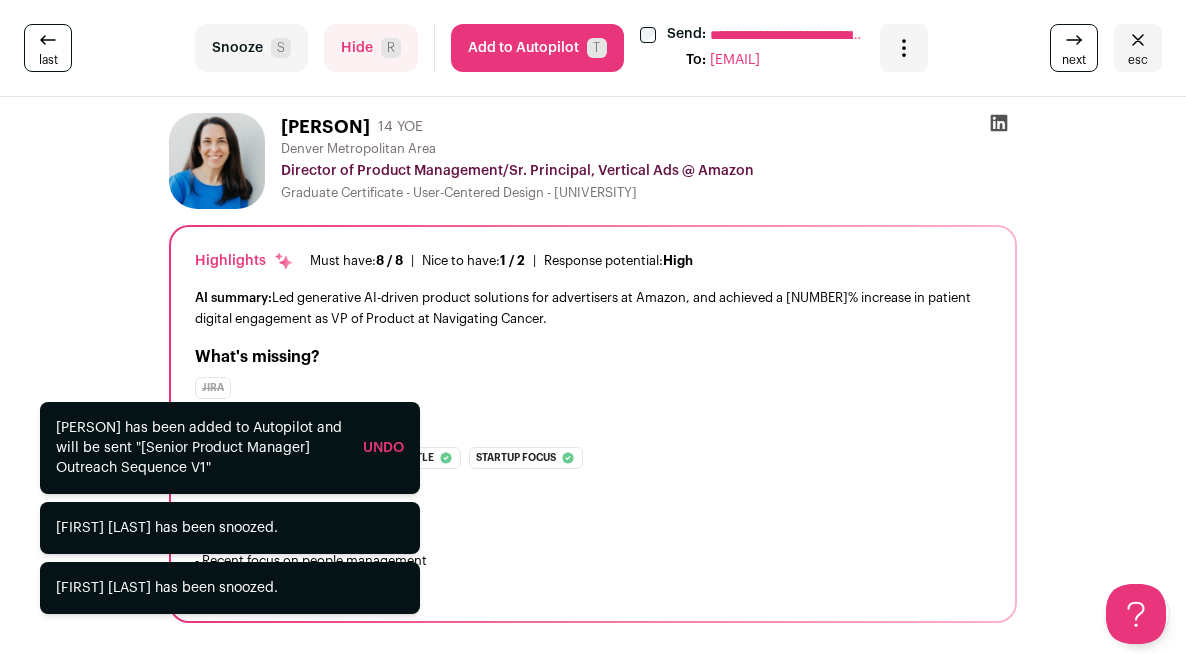 click on "Snooze
S" at bounding box center (251, 48) 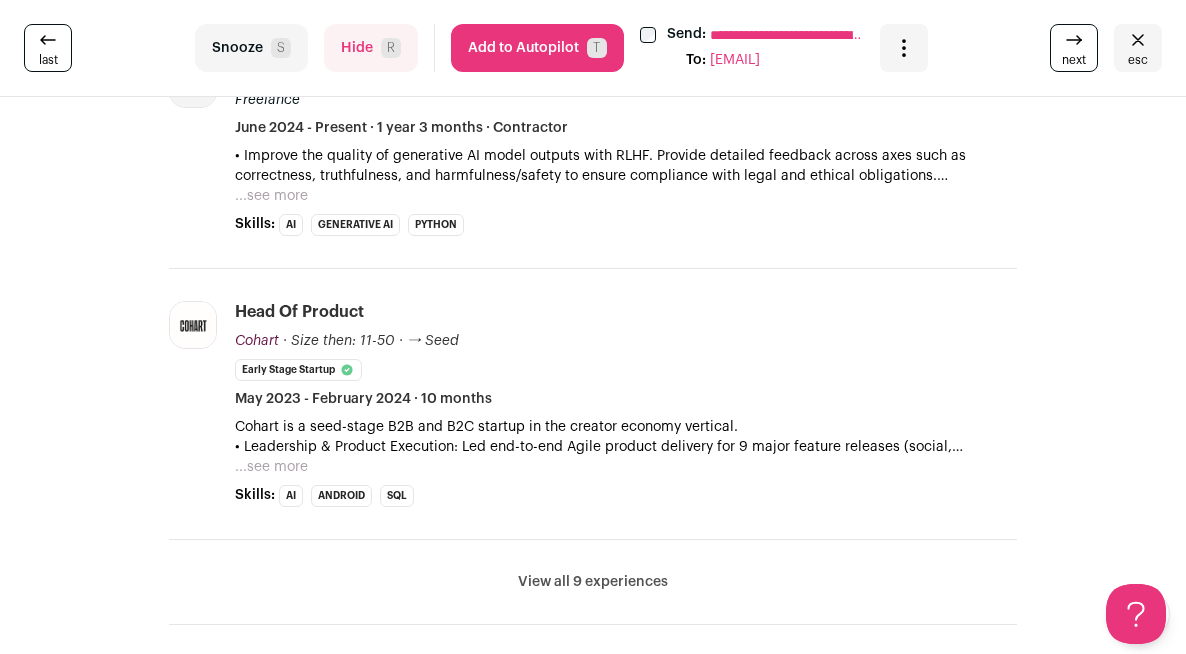 scroll, scrollTop: 841, scrollLeft: 0, axis: vertical 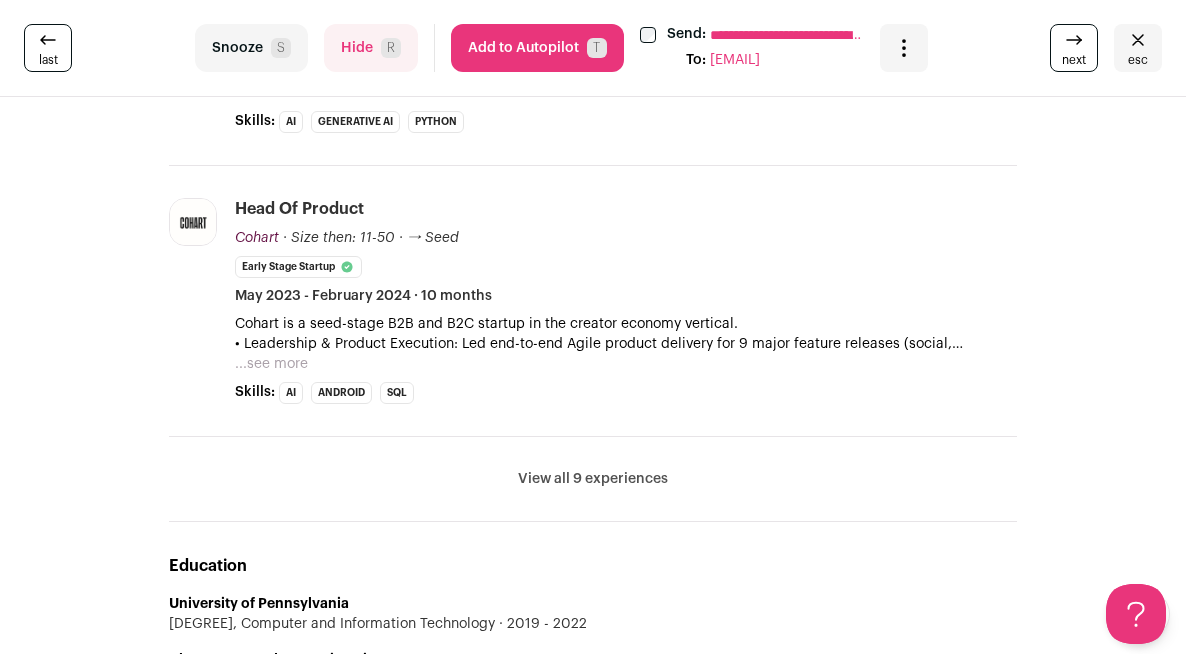 click on "View all 9 experiences" at bounding box center [593, 479] 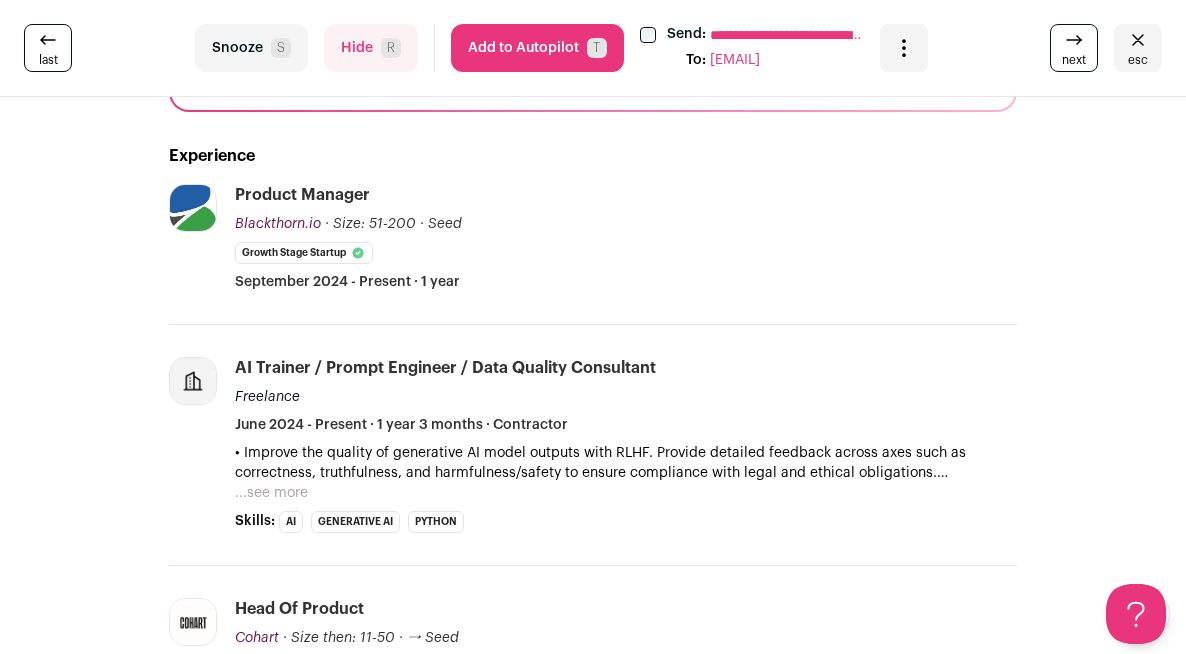 scroll, scrollTop: 466, scrollLeft: 0, axis: vertical 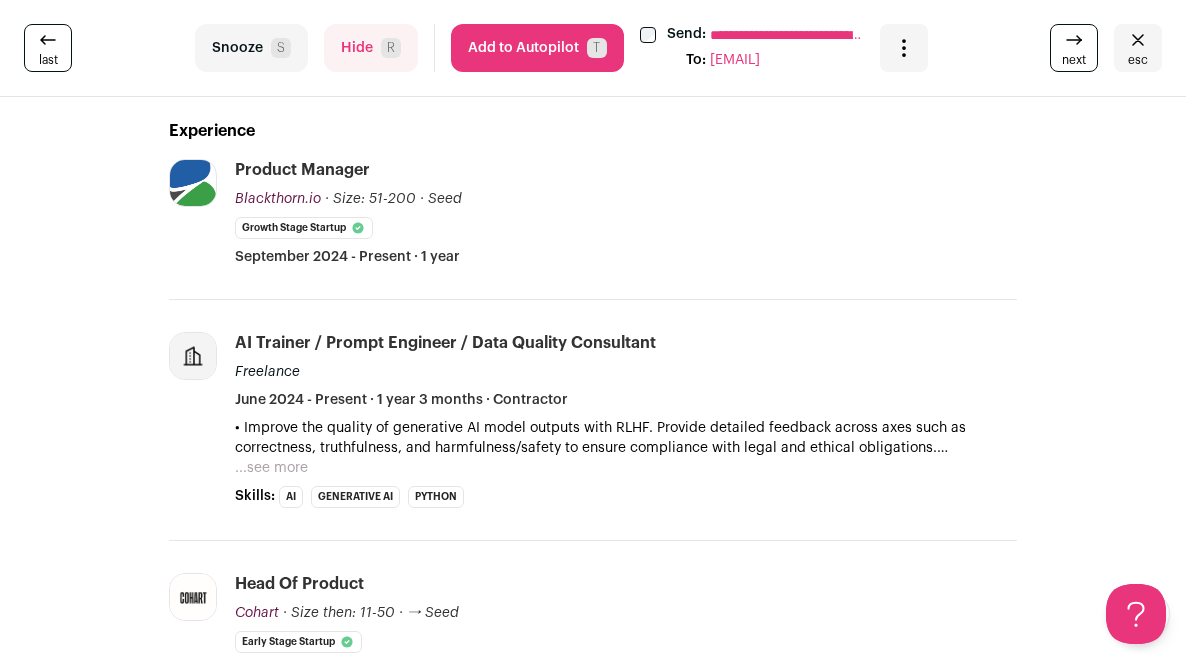 click on "Snooze
S" at bounding box center (251, 48) 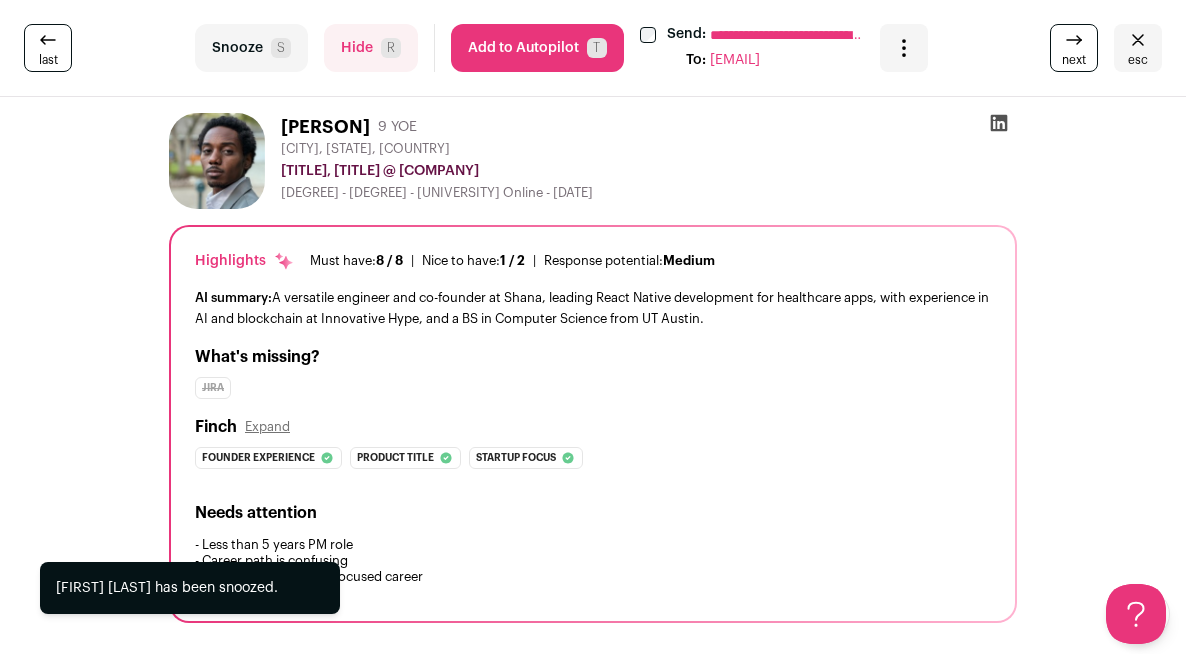 click on "Snooze
S" at bounding box center [251, 48] 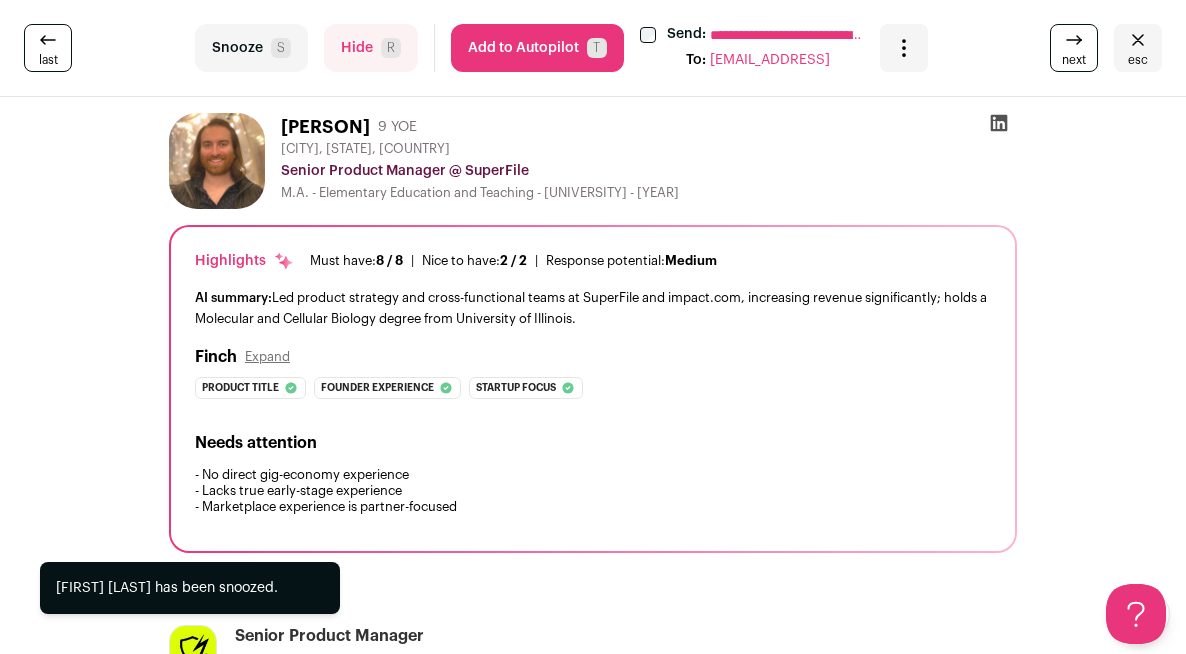 click on "Snooze
S" at bounding box center (251, 48) 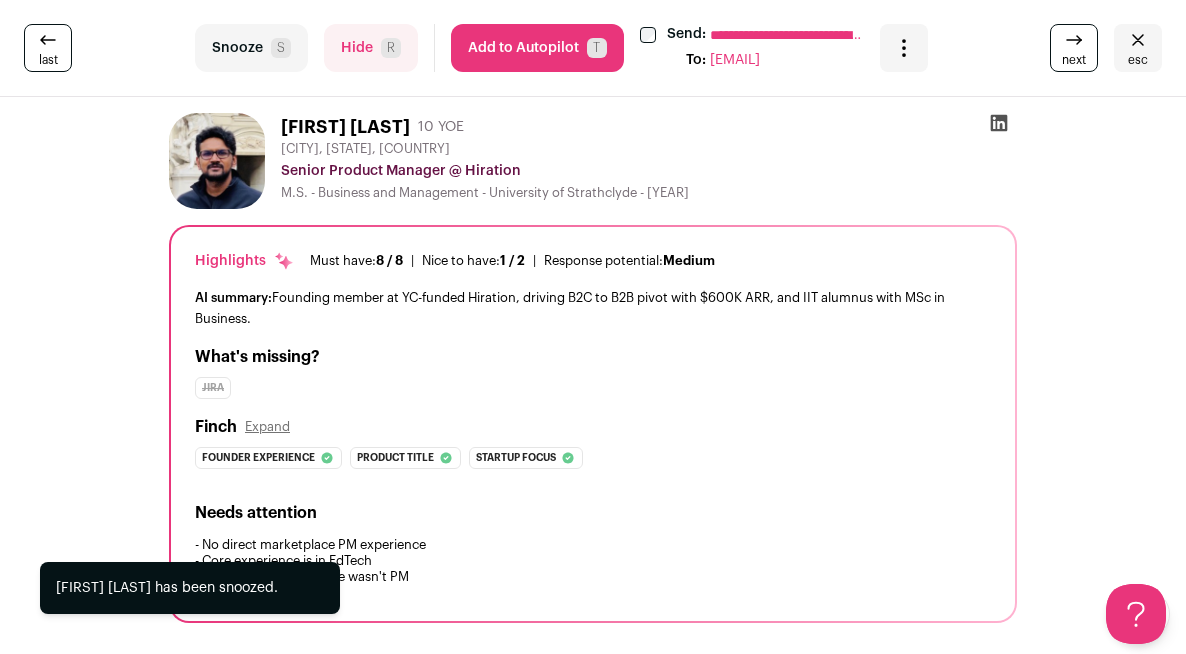 click on "Snooze
S" at bounding box center (251, 48) 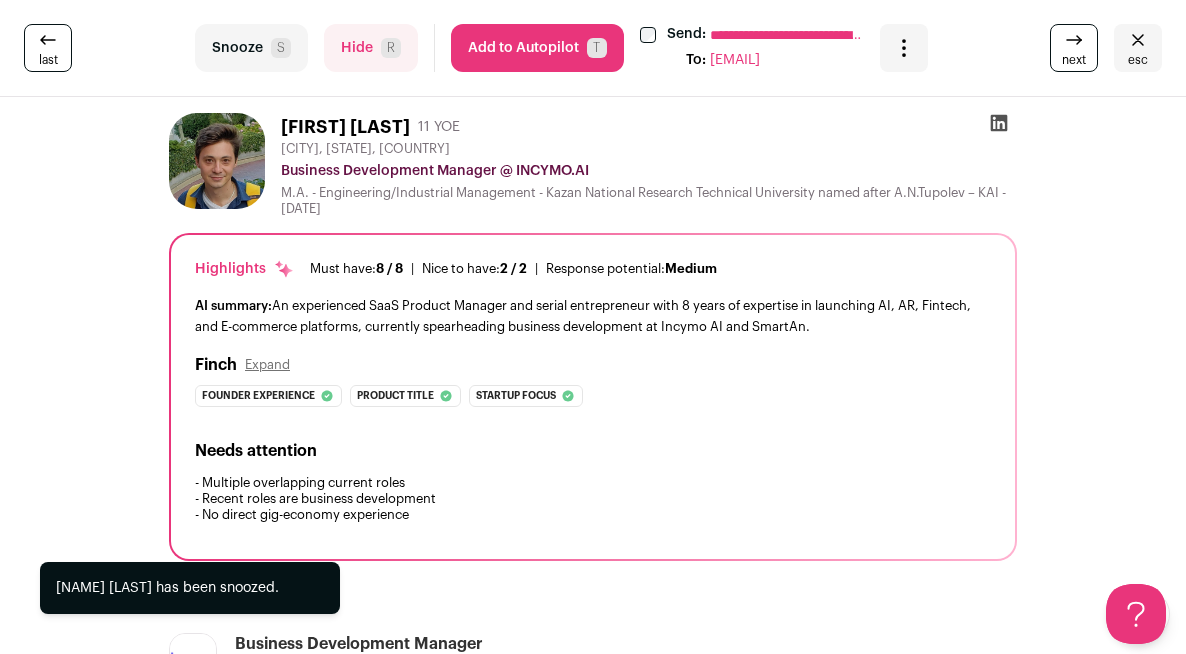 click on "Snooze
S" at bounding box center (251, 48) 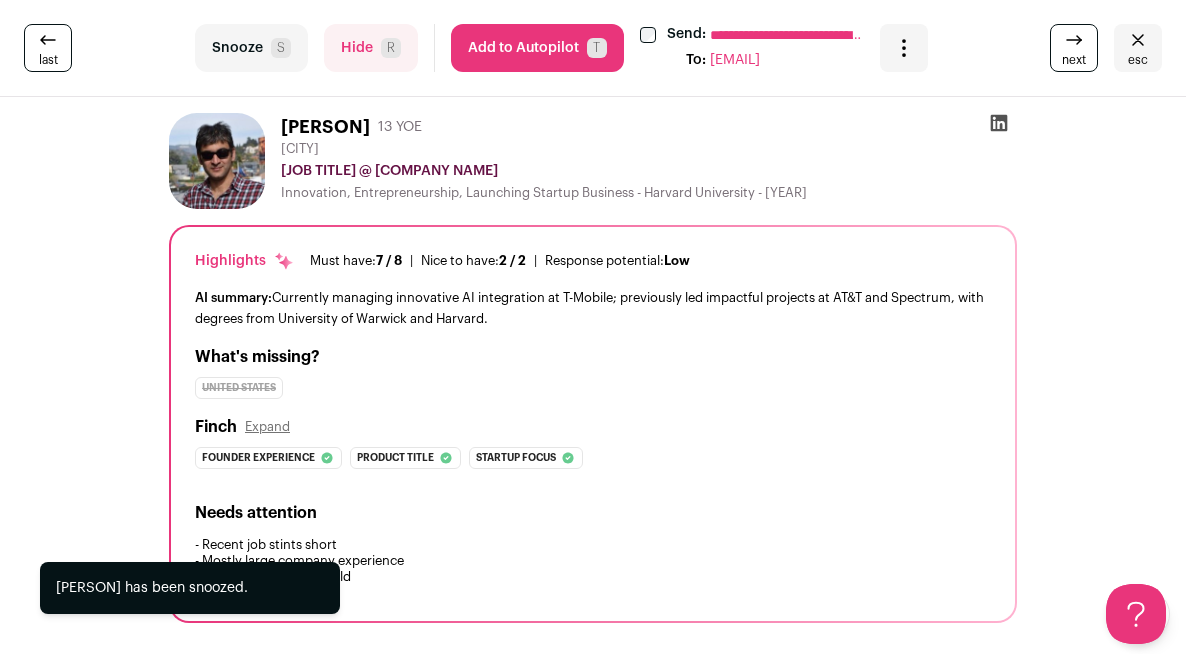 click on "Snooze
S" at bounding box center [251, 48] 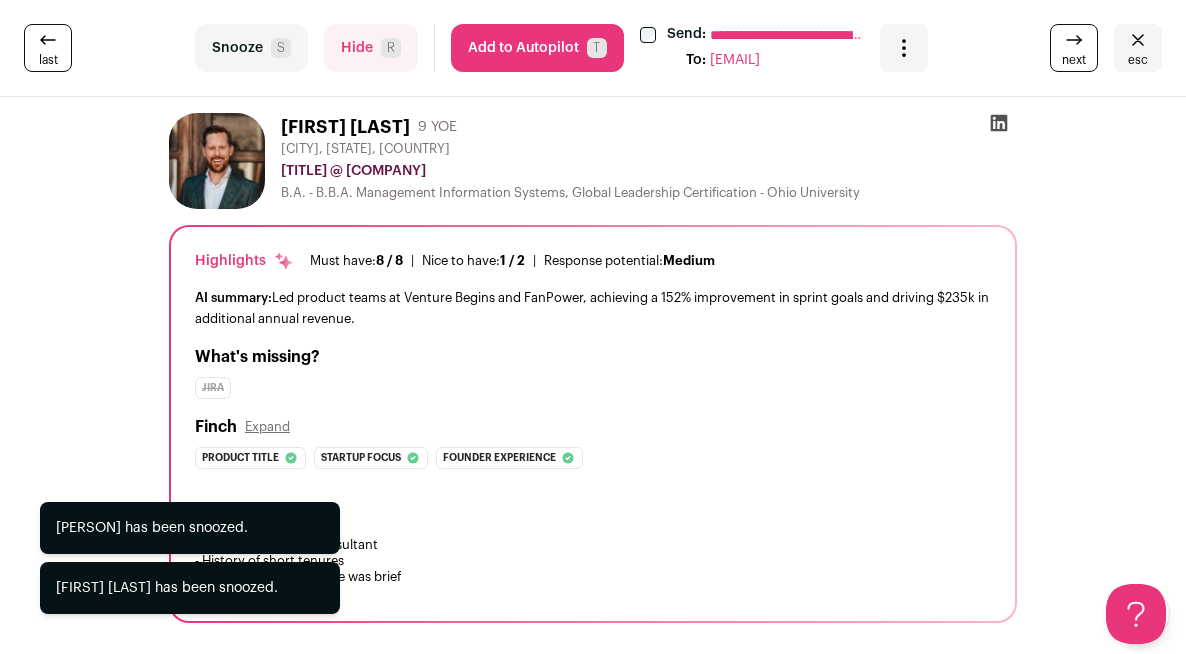 click on "Snooze
S" at bounding box center [251, 48] 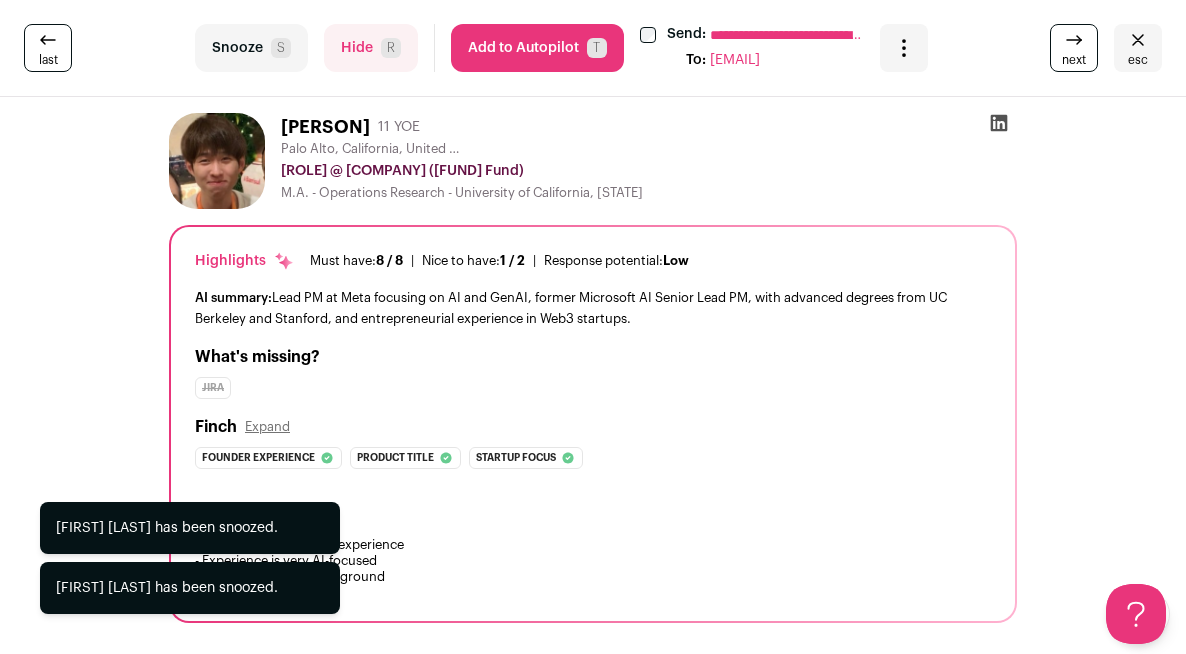 click on "Snooze
S" at bounding box center [251, 48] 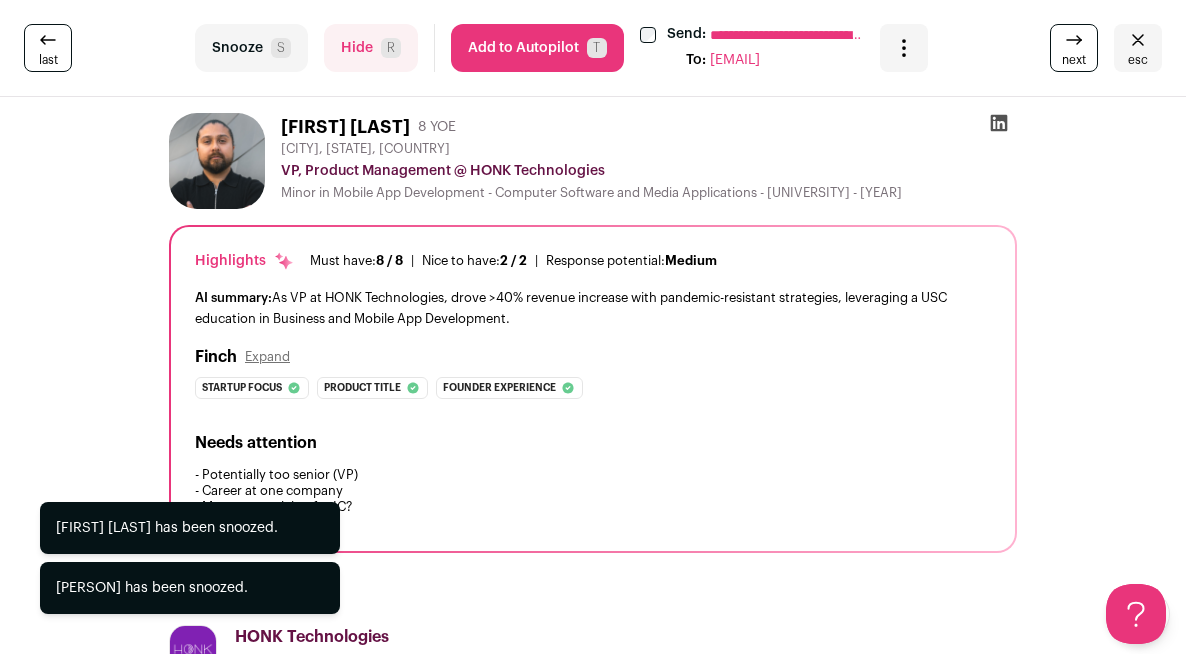 click on "Snooze
S" at bounding box center [251, 48] 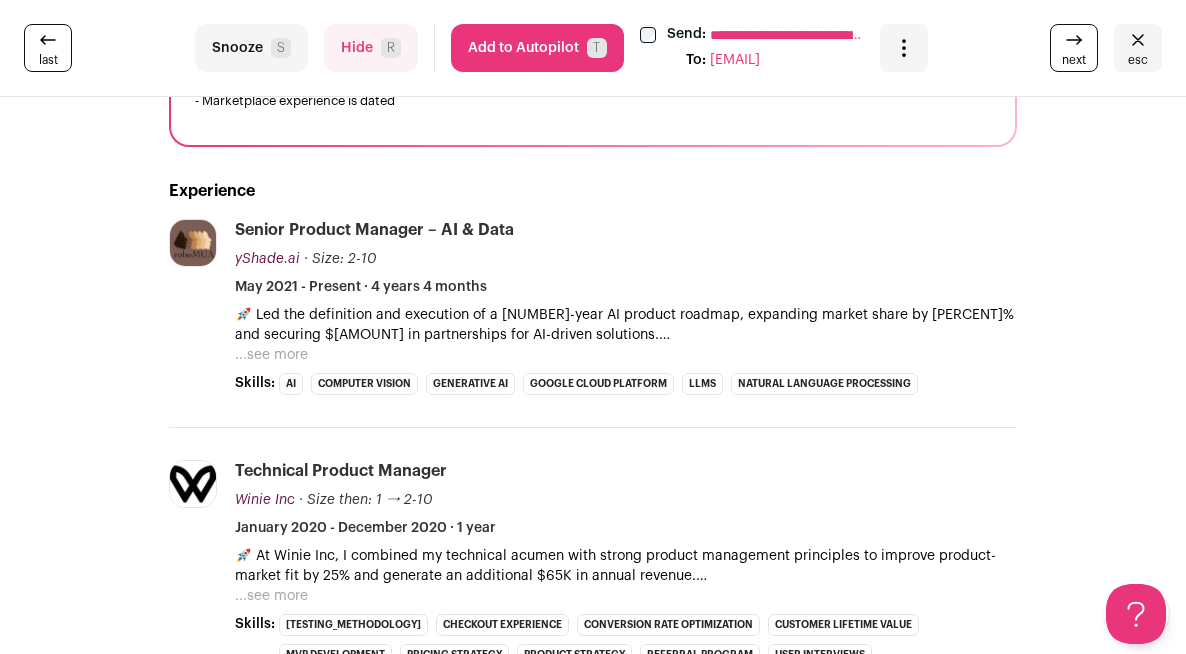 scroll, scrollTop: 502, scrollLeft: 0, axis: vertical 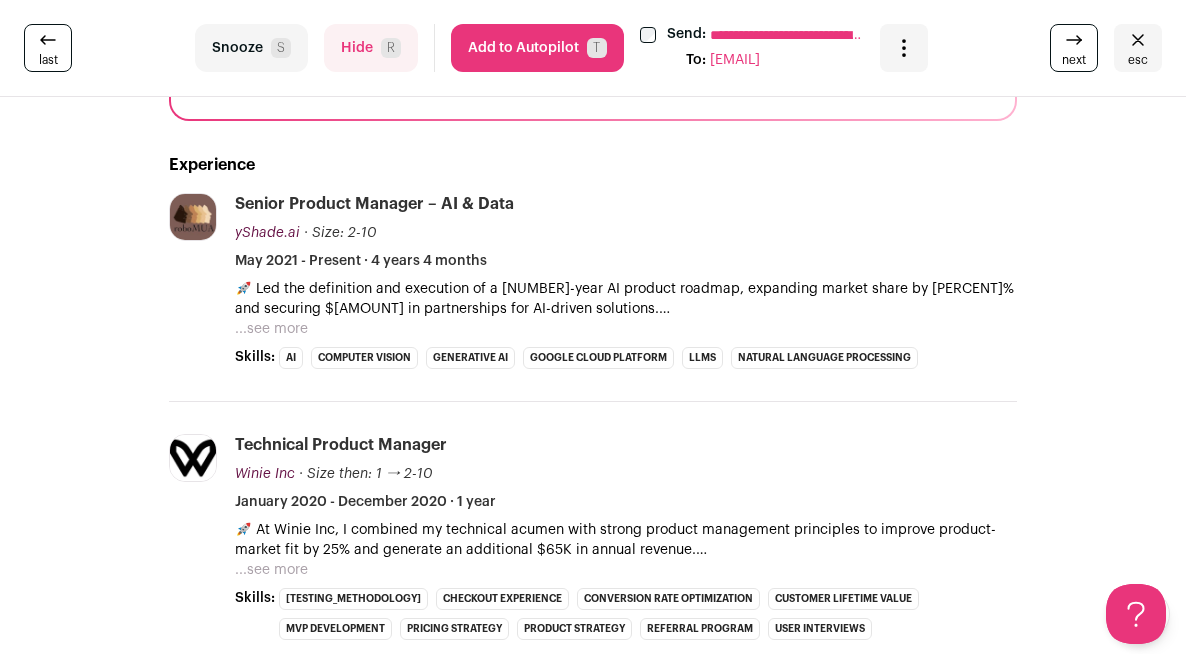click on "Snooze
S" at bounding box center (251, 48) 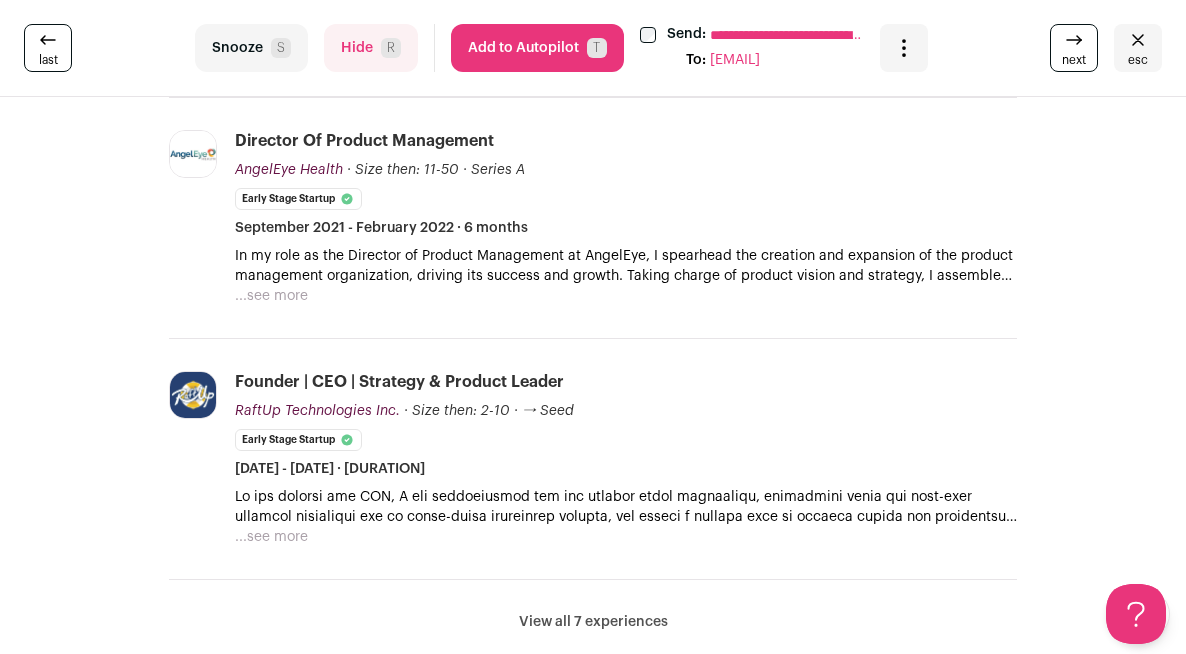 scroll, scrollTop: 0, scrollLeft: 0, axis: both 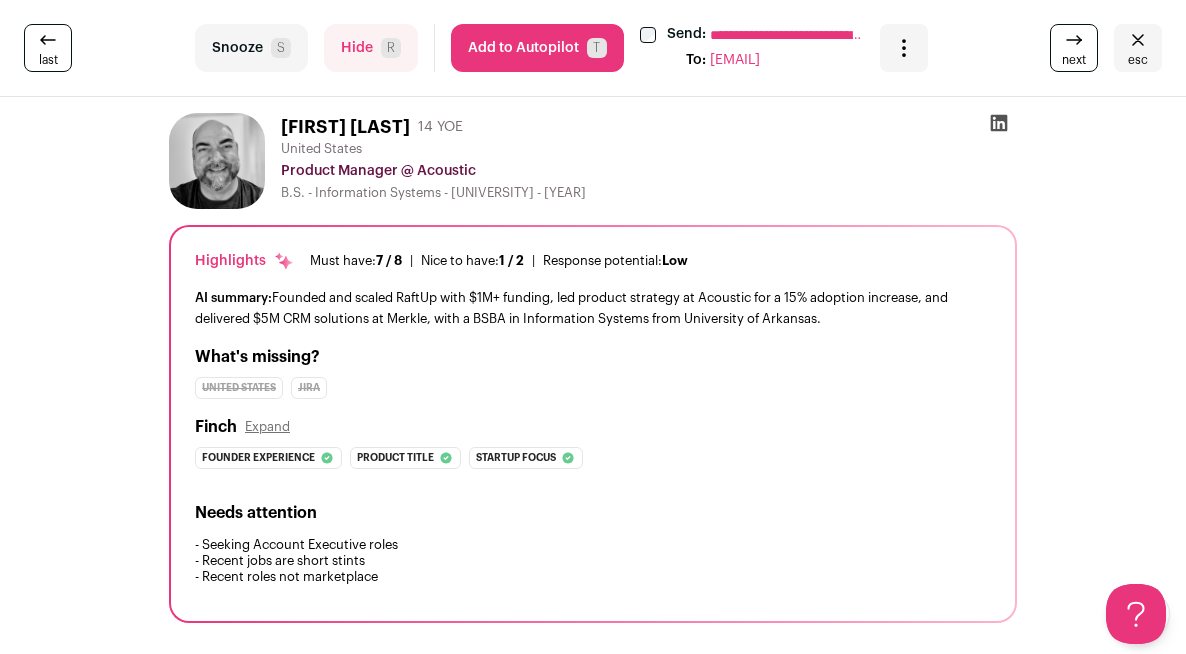 click on "Snooze
S" at bounding box center [251, 48] 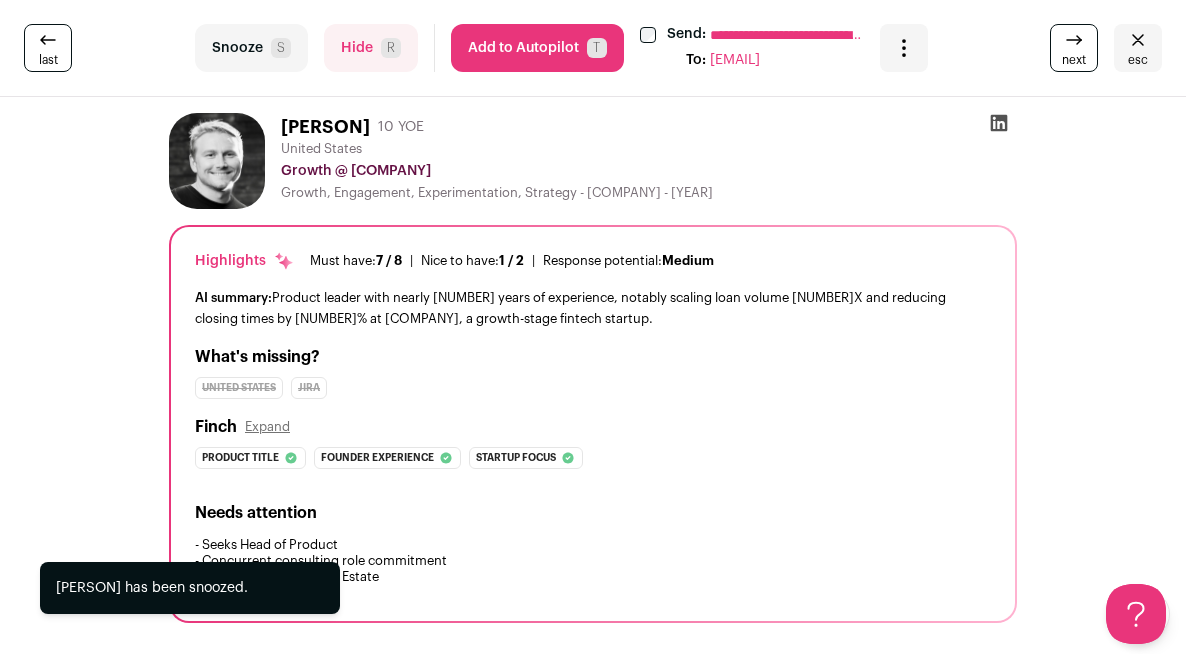 click on "S" at bounding box center [281, 48] 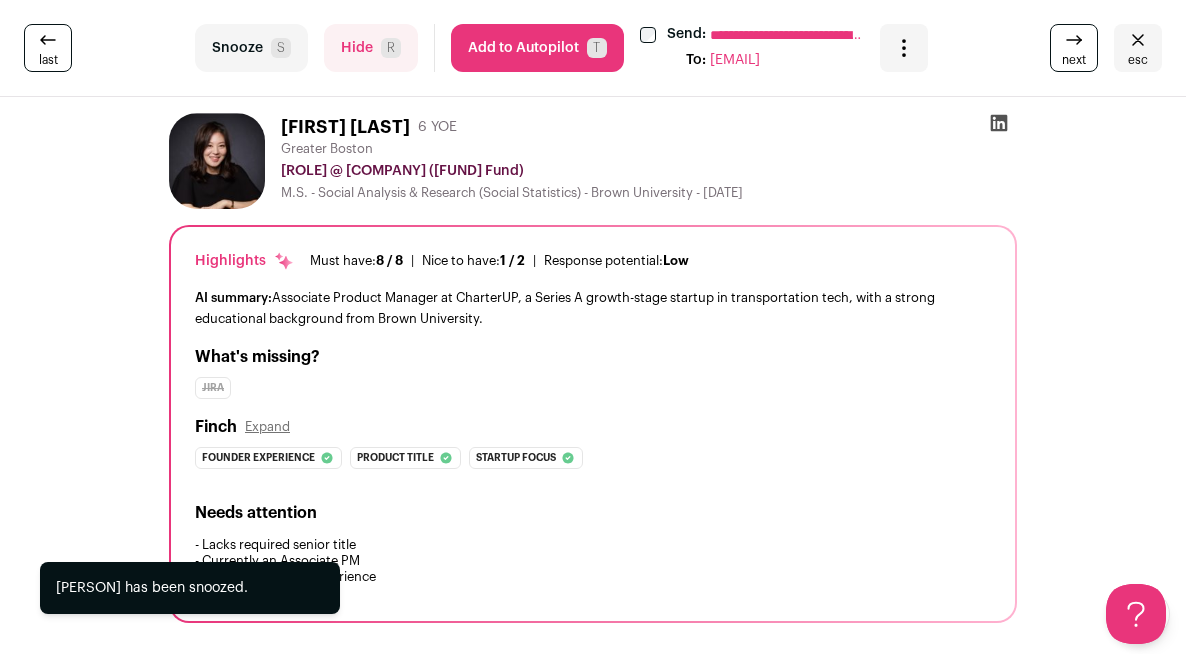 click on "S" at bounding box center (281, 48) 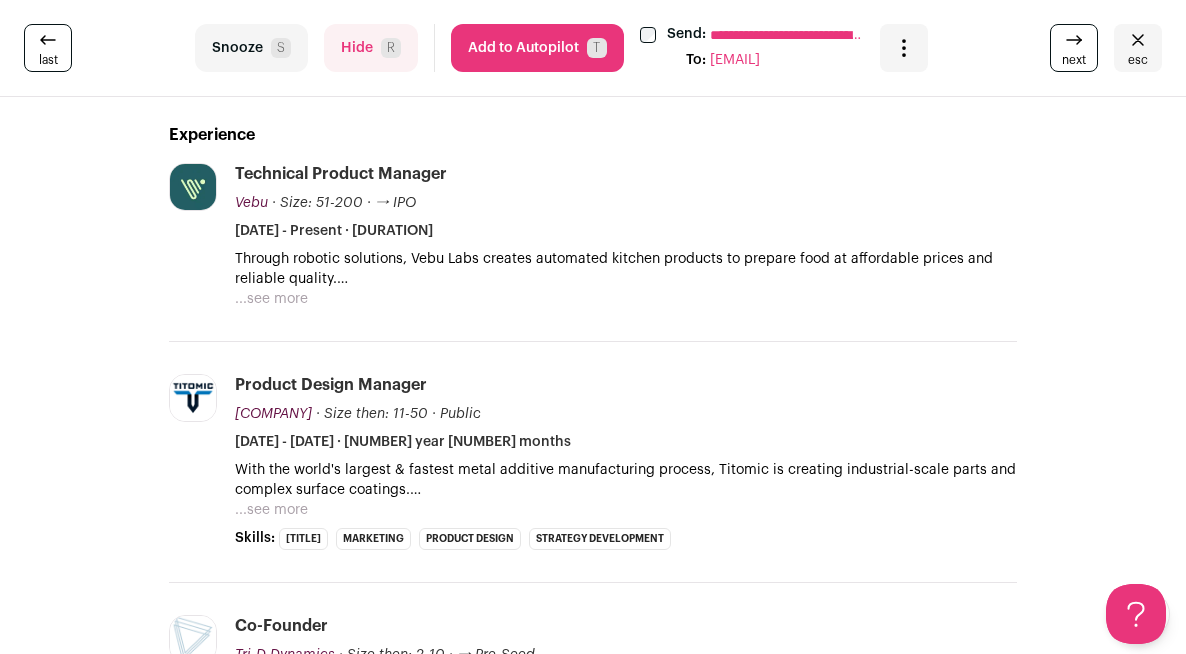 scroll, scrollTop: 544, scrollLeft: 0, axis: vertical 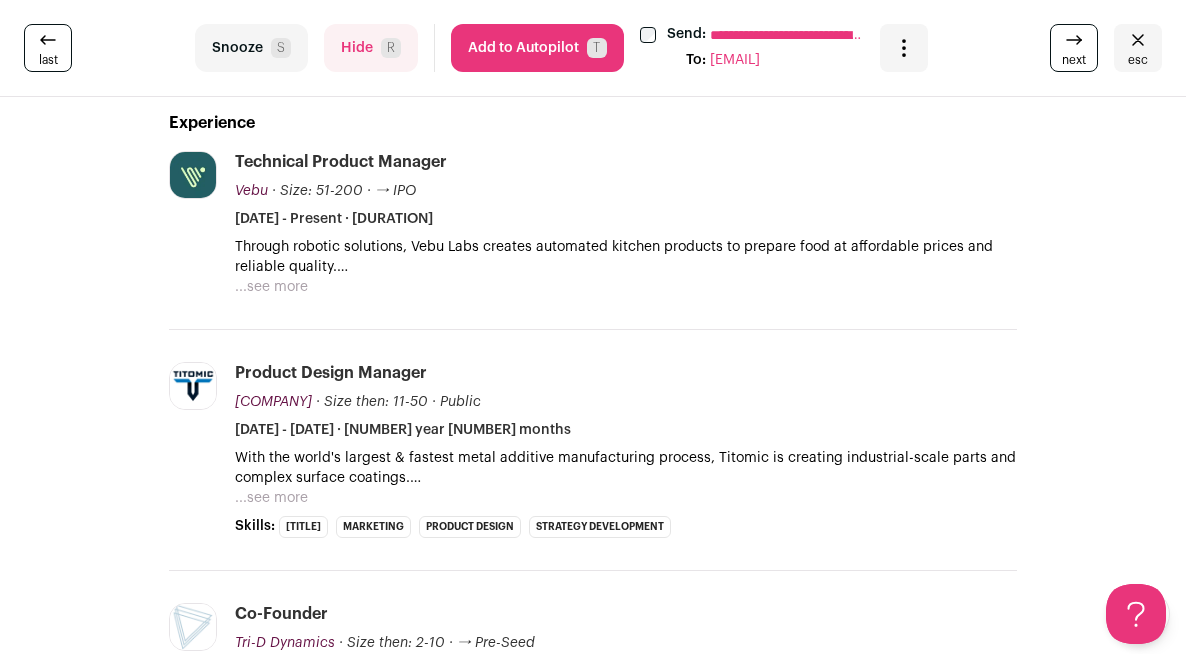 drag, startPoint x: 472, startPoint y: 299, endPoint x: 457, endPoint y: 336, distance: 39.92493 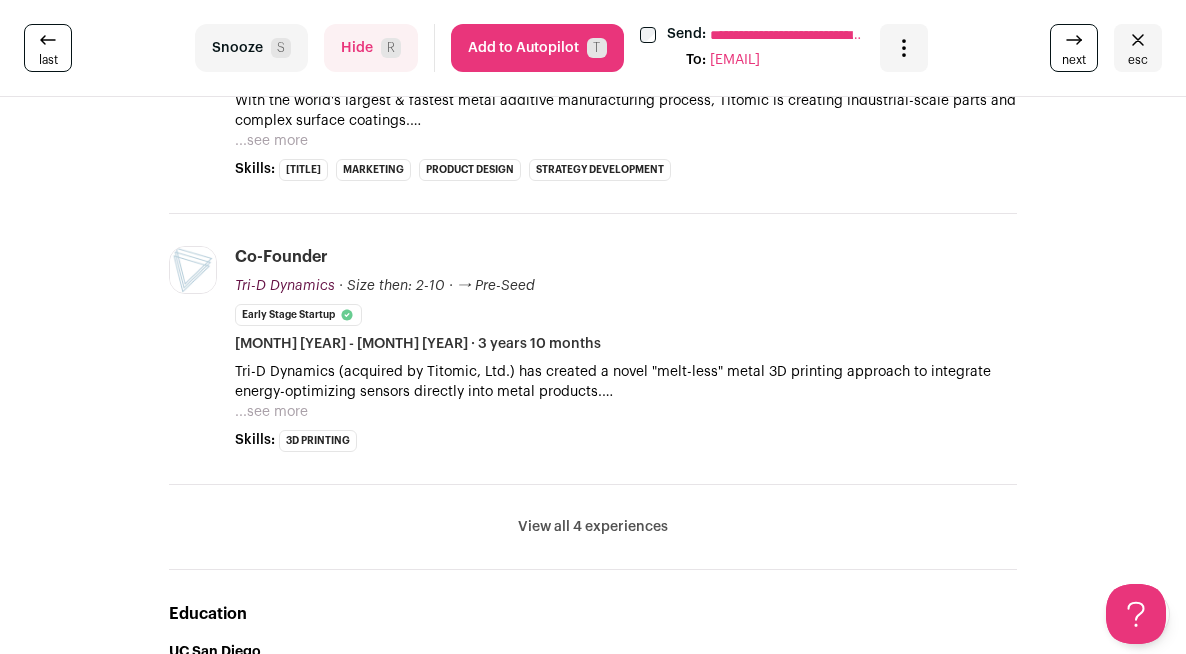scroll, scrollTop: 992, scrollLeft: 0, axis: vertical 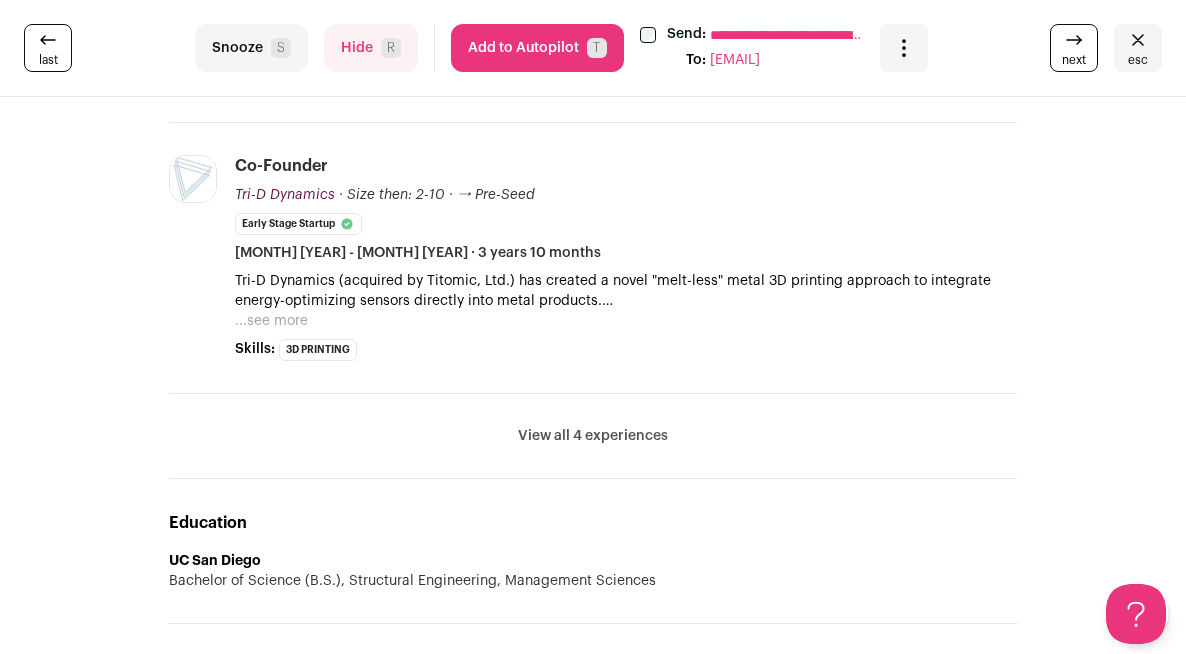 click on "Snooze
S" at bounding box center (251, 48) 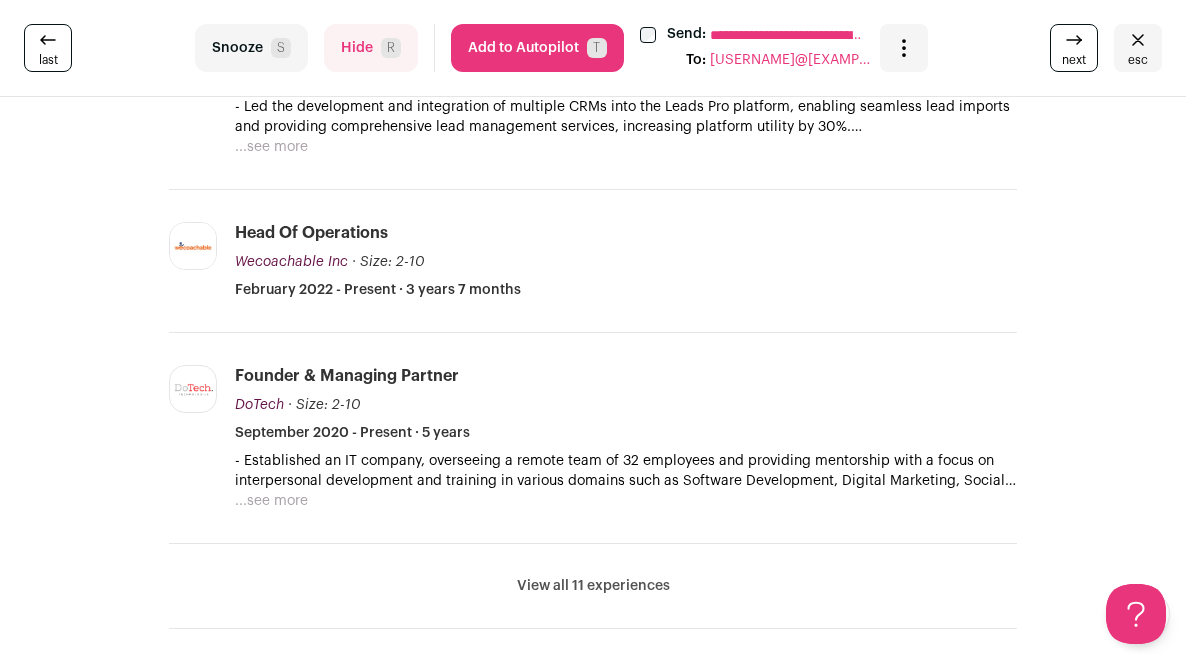 scroll, scrollTop: 761, scrollLeft: 0, axis: vertical 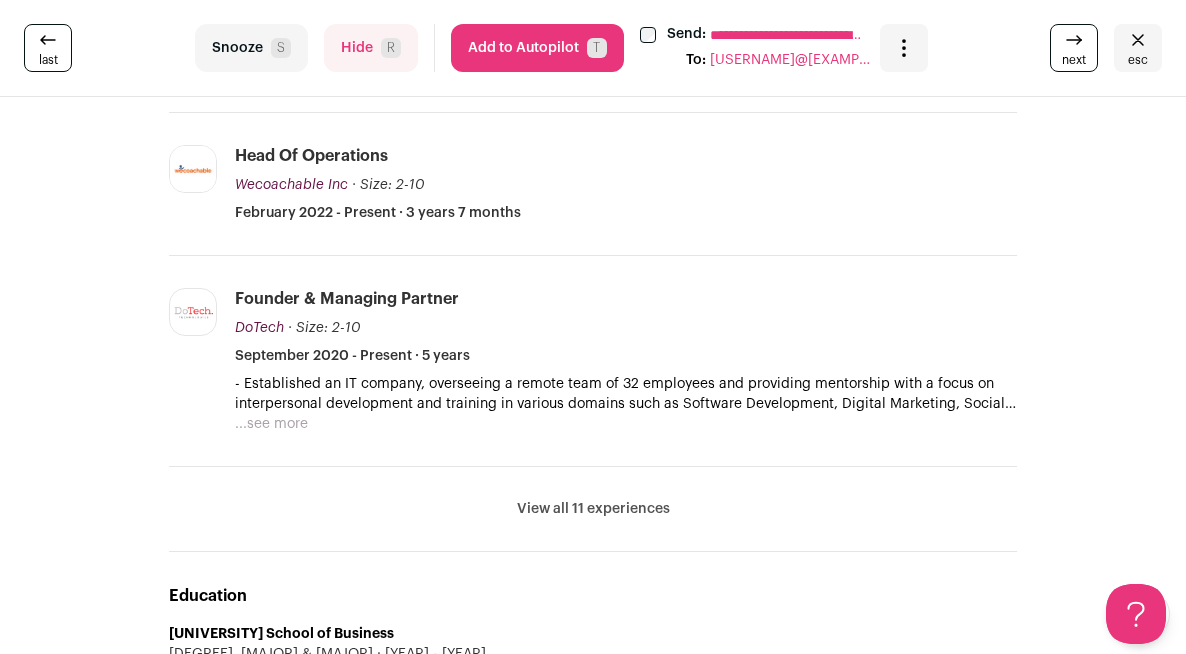 click on "Snooze
S" at bounding box center (251, 48) 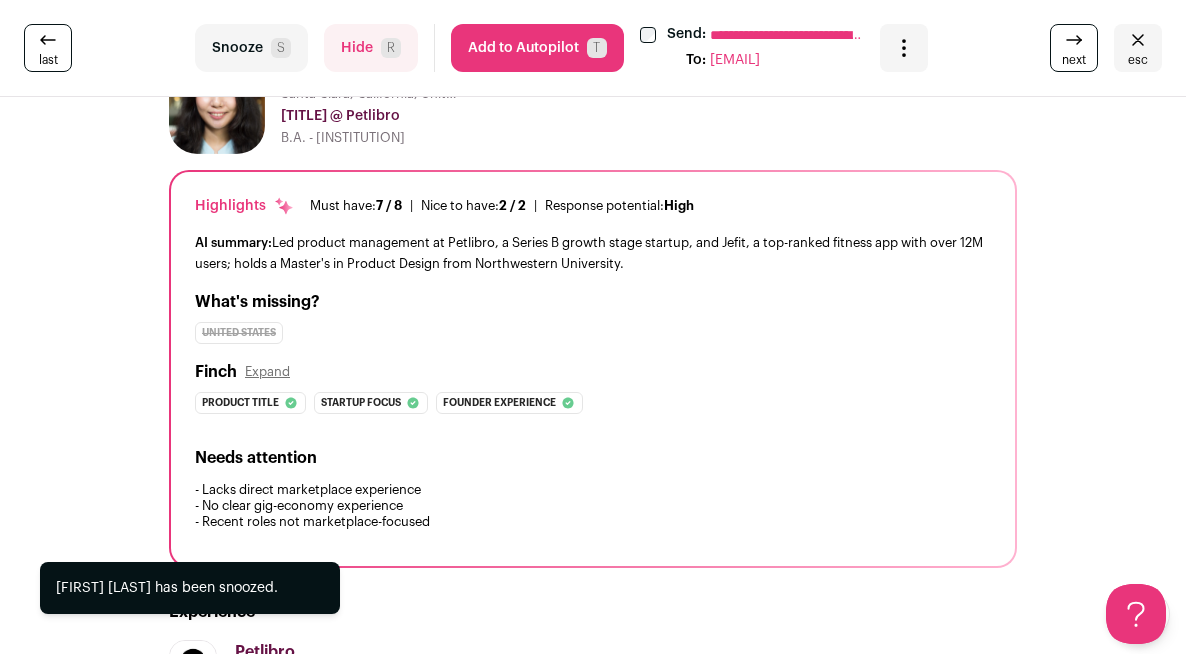 scroll, scrollTop: 116, scrollLeft: 0, axis: vertical 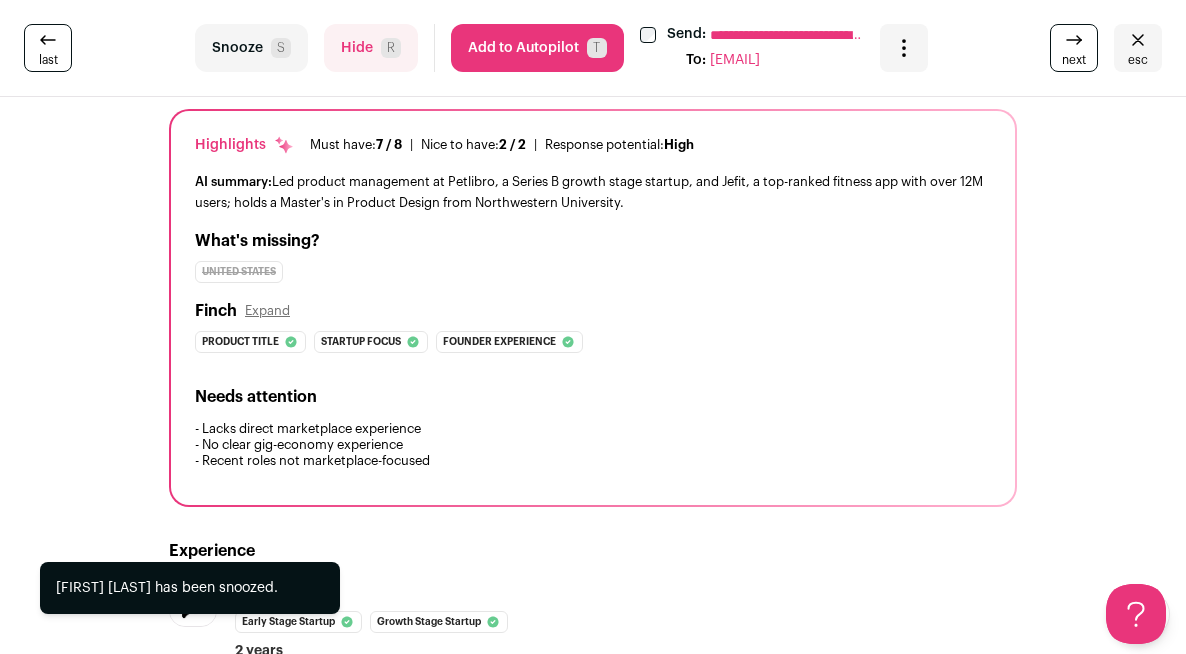 click on "Snooze
S" at bounding box center (251, 48) 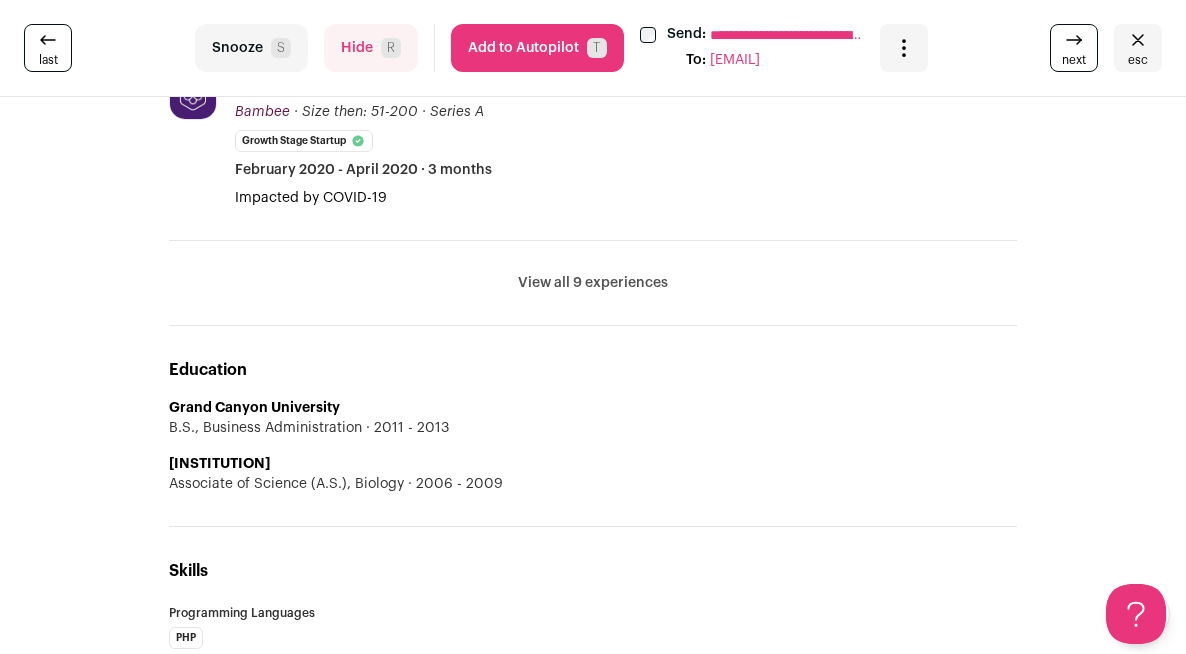 scroll, scrollTop: 1074, scrollLeft: 0, axis: vertical 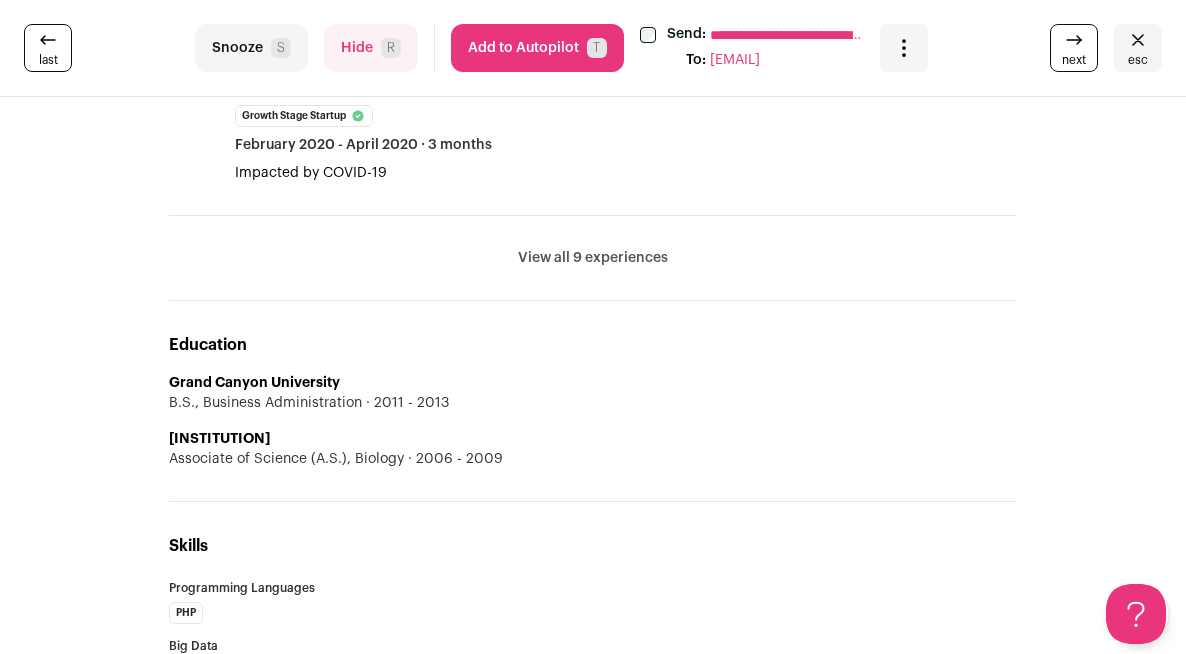 click on "Add to Autopilot
T" at bounding box center (537, 48) 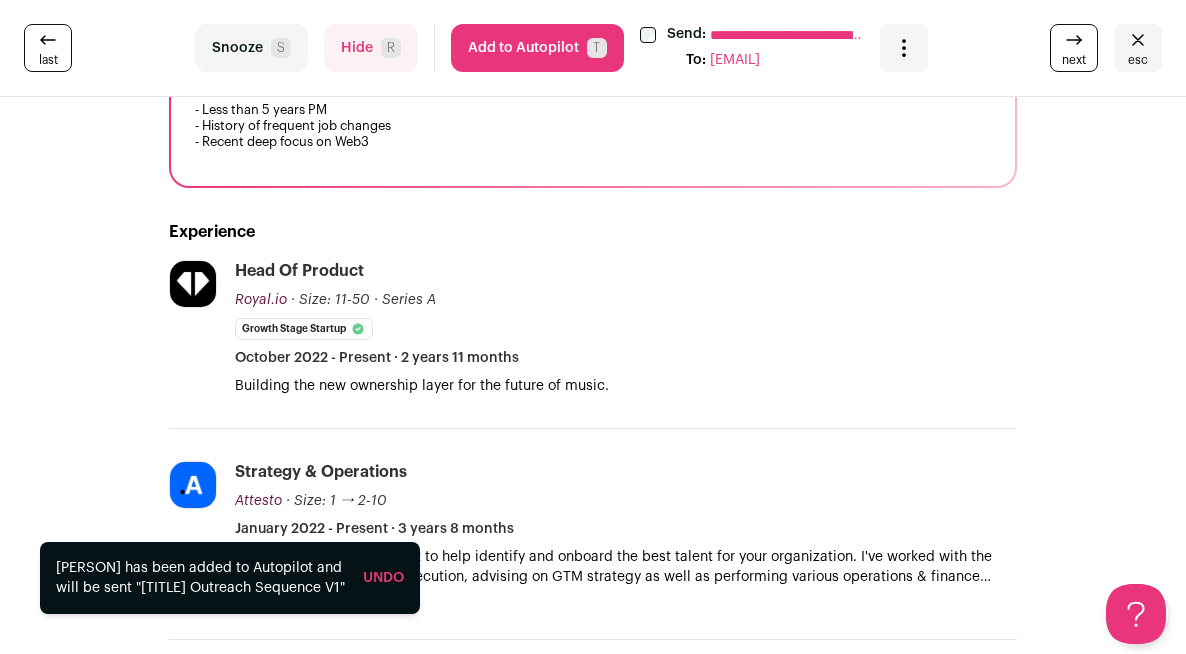 scroll, scrollTop: 492, scrollLeft: 0, axis: vertical 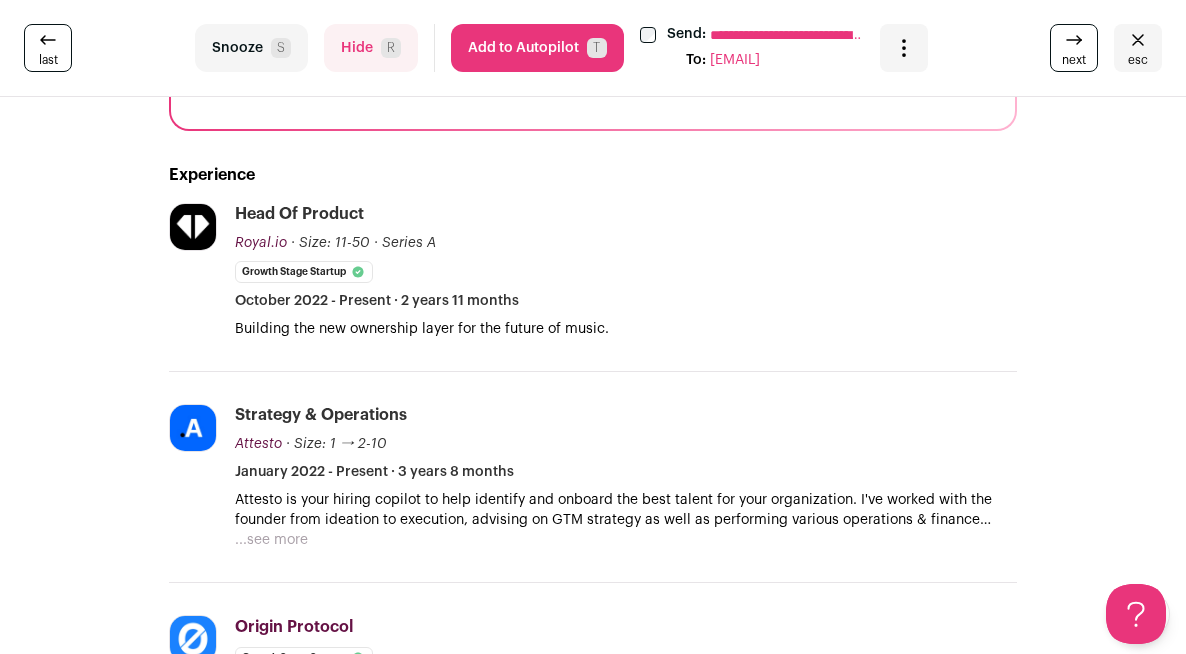 click on "Snooze
S" at bounding box center (251, 48) 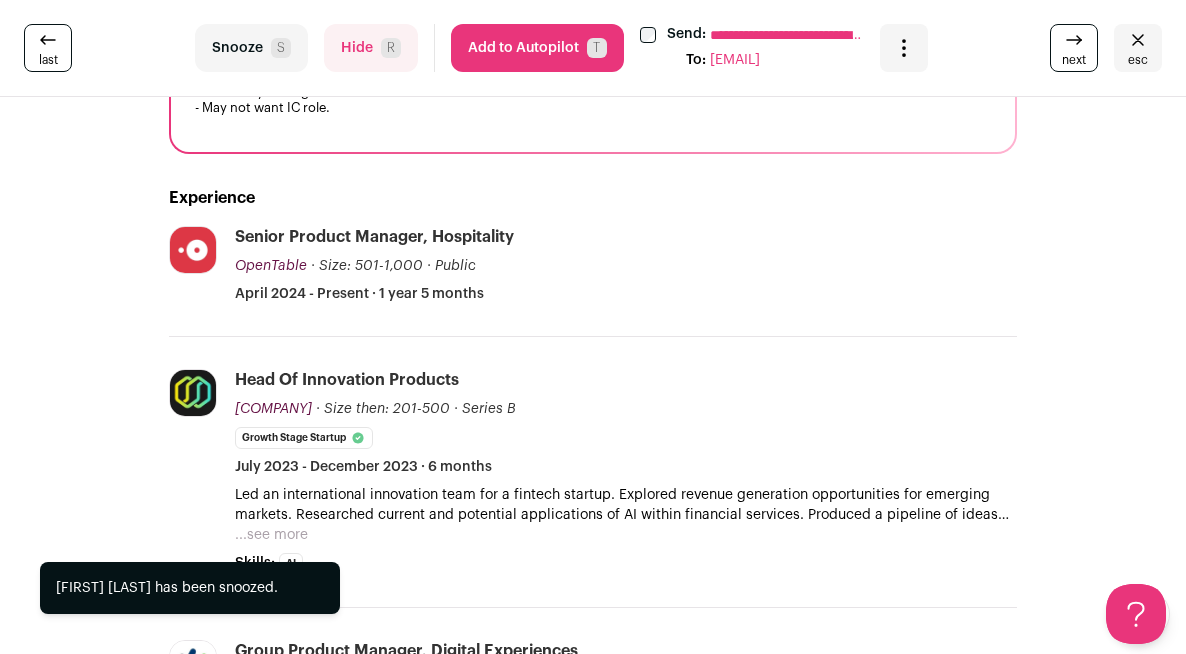 scroll, scrollTop: 387, scrollLeft: 0, axis: vertical 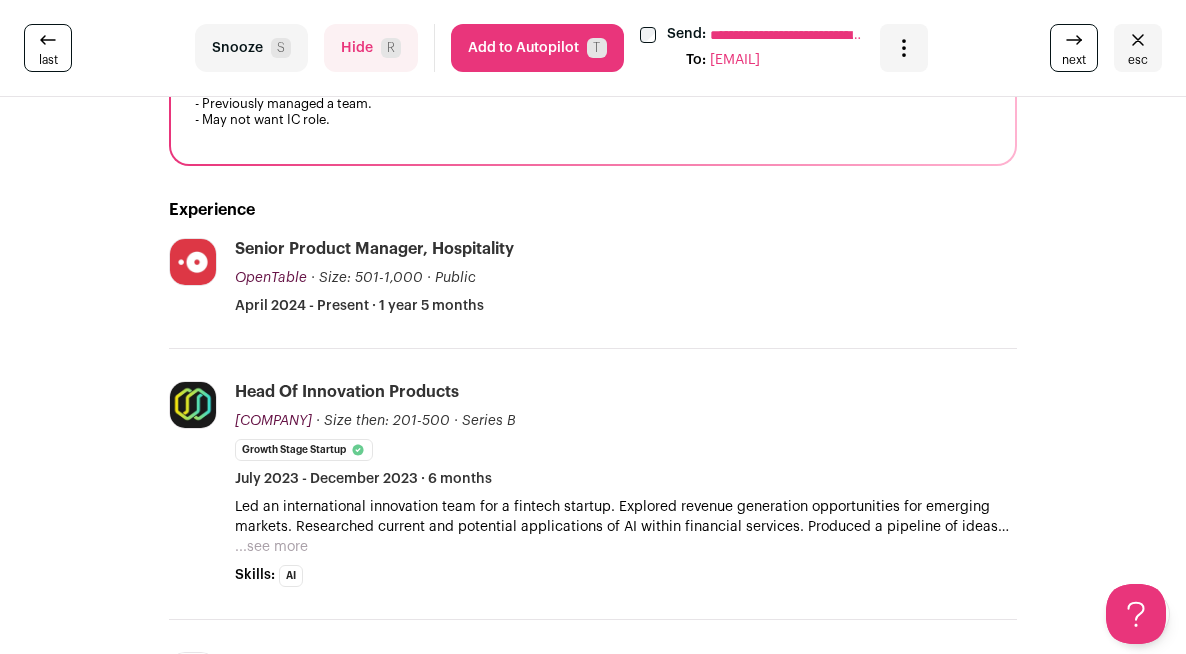 click on "Add to Autopilot
T" at bounding box center [537, 48] 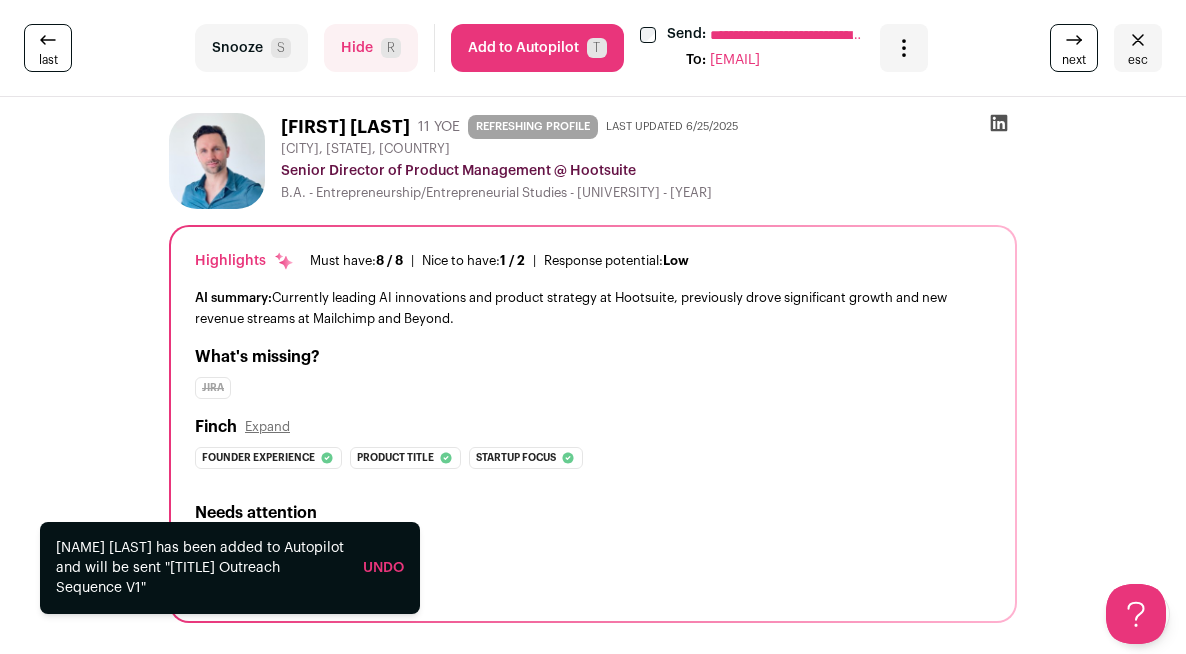click on "Snooze
S" at bounding box center (251, 48) 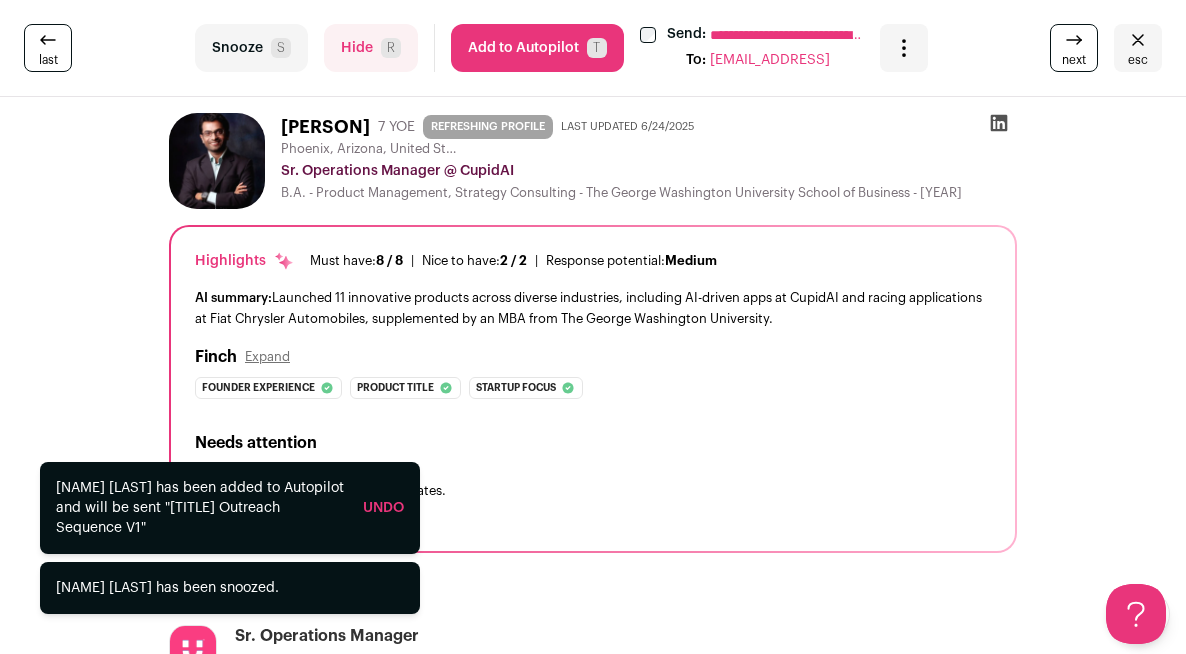 click on "S" at bounding box center (281, 48) 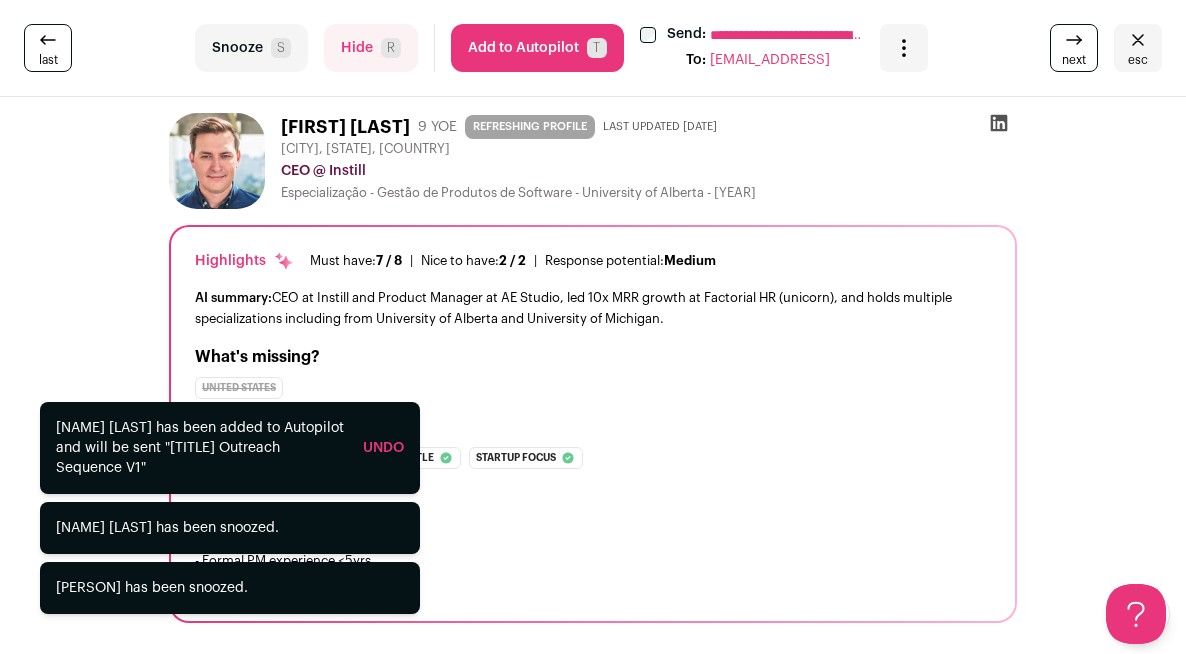 click on "S" at bounding box center (281, 48) 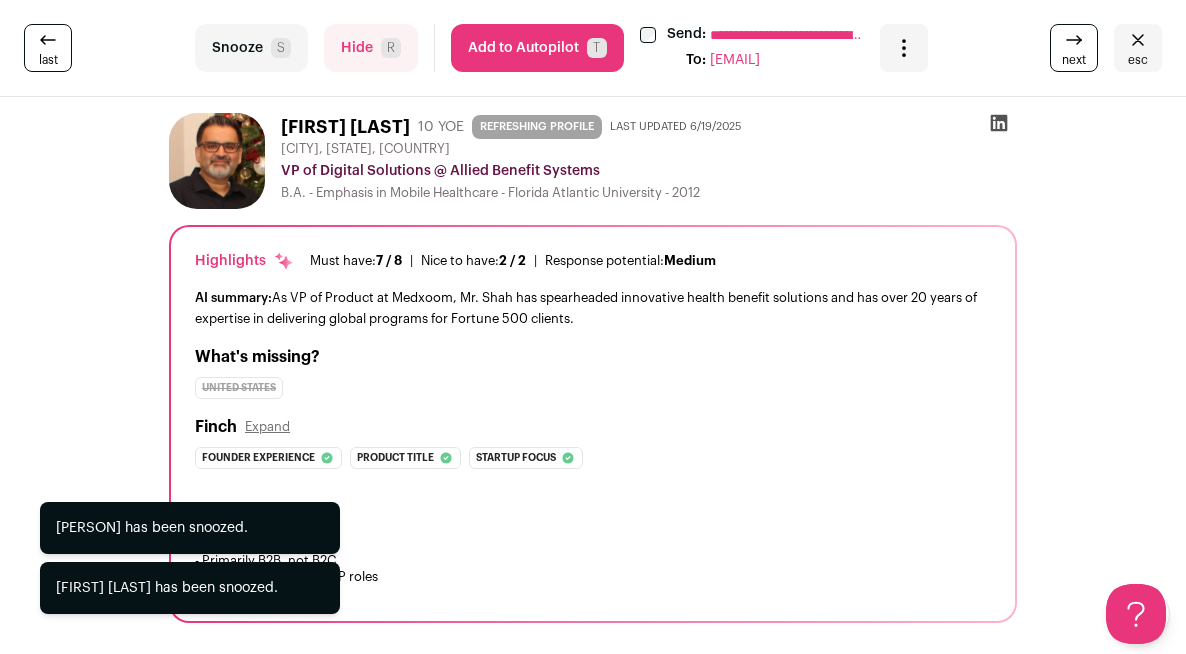 click on "S" at bounding box center (281, 48) 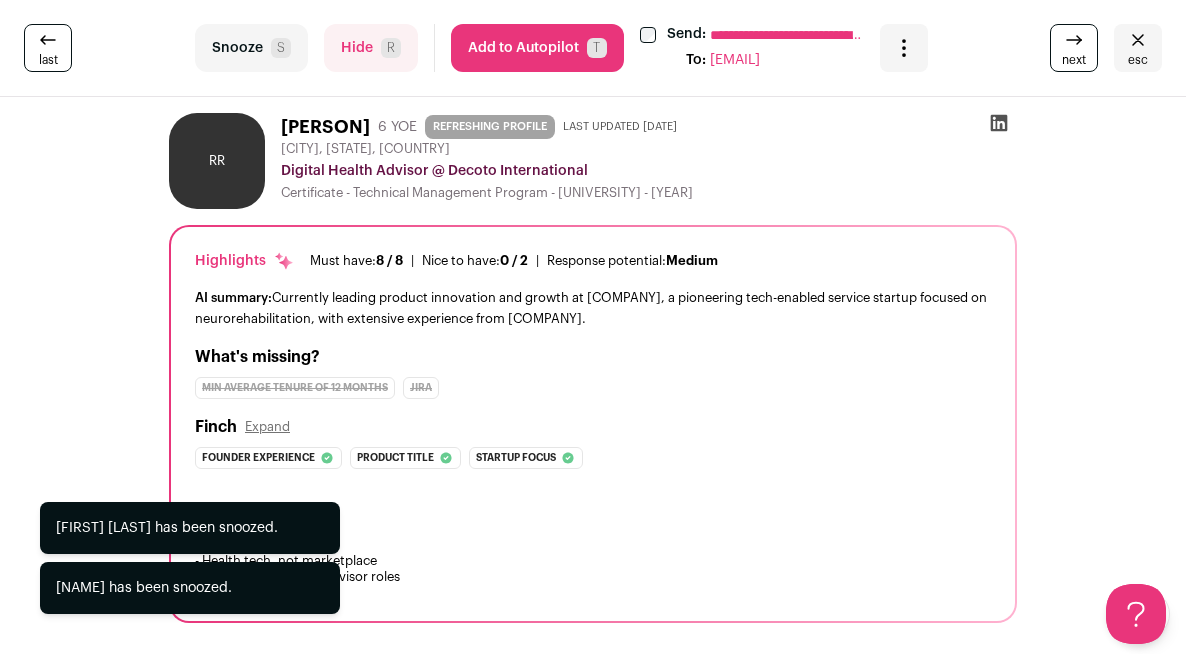 click on "S" at bounding box center [281, 48] 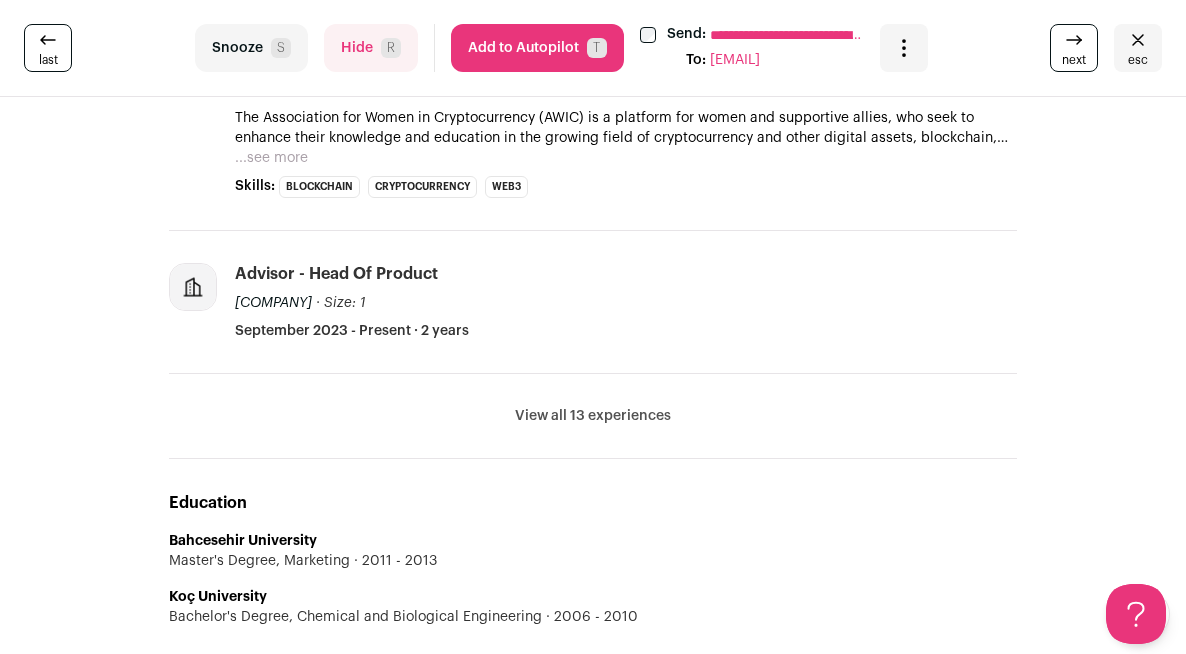 scroll, scrollTop: 831, scrollLeft: 0, axis: vertical 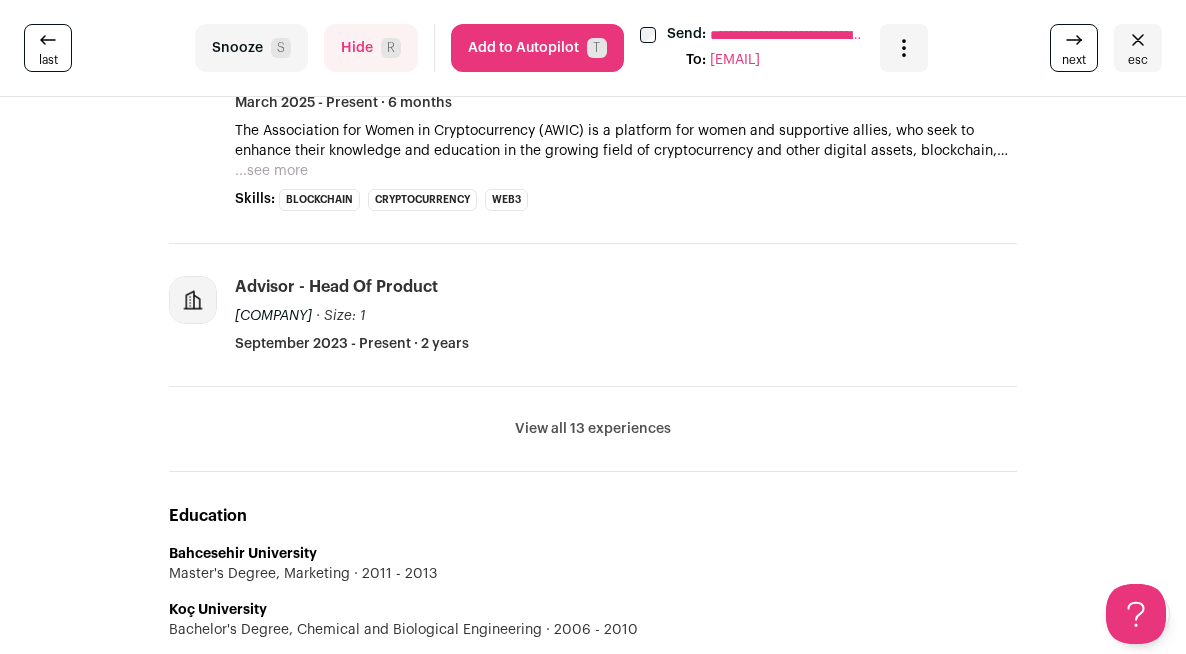 click on "Snooze
S" at bounding box center [251, 48] 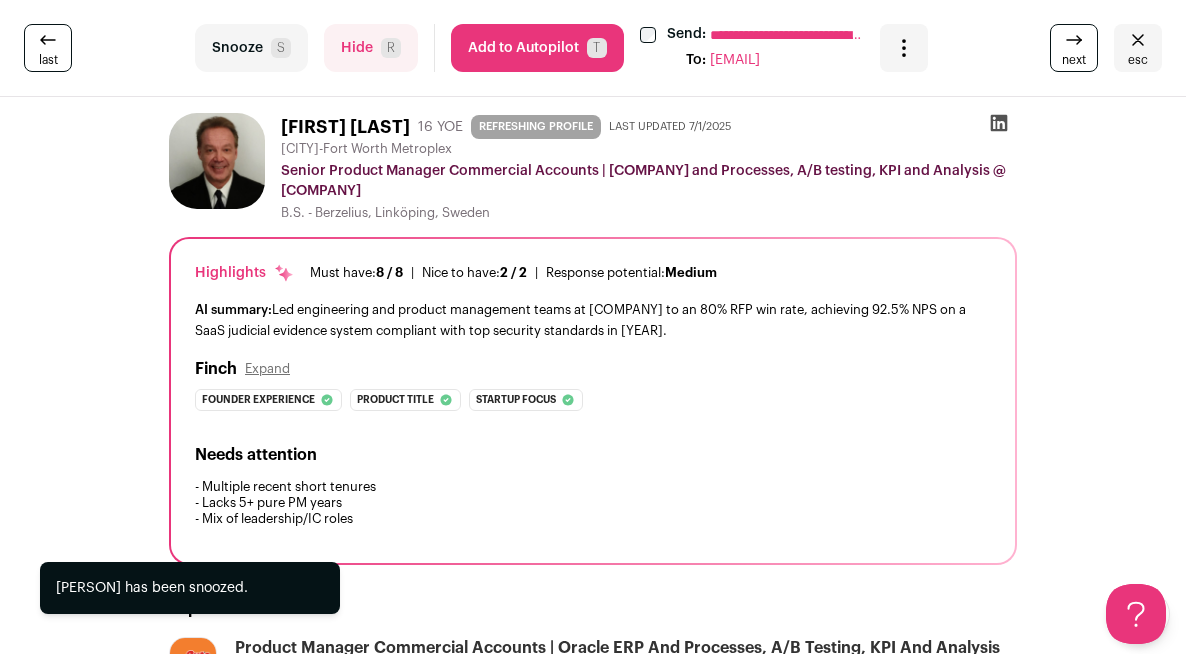 click on "Snooze
S" at bounding box center (251, 48) 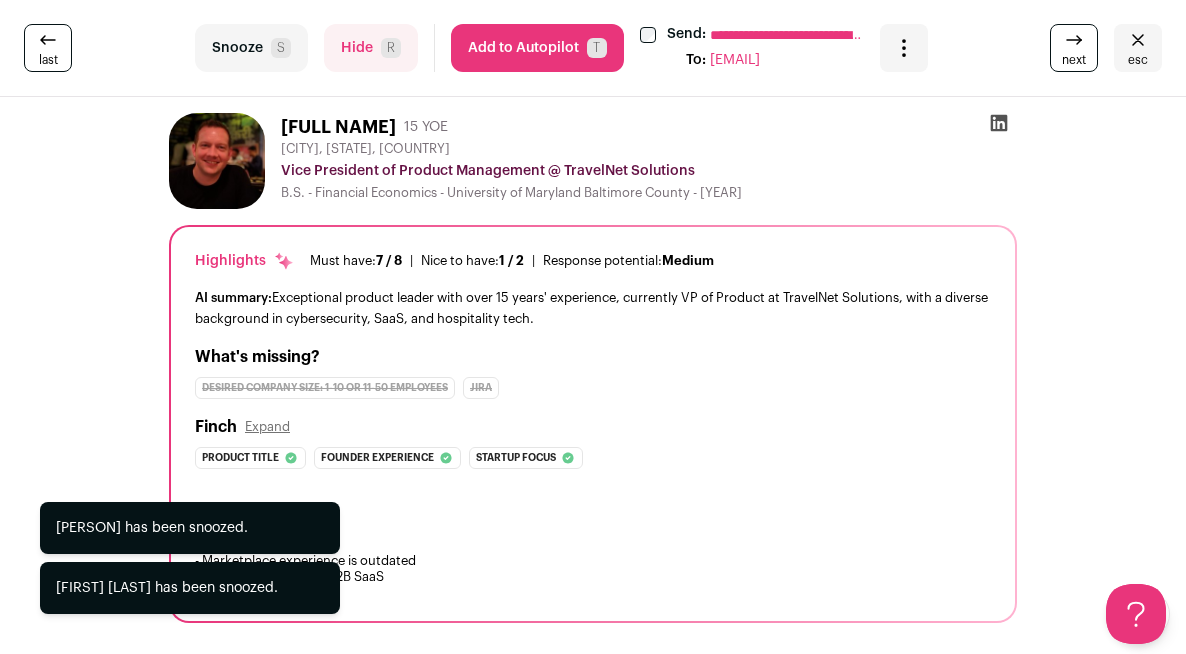 click on "Snooze
S" at bounding box center (251, 48) 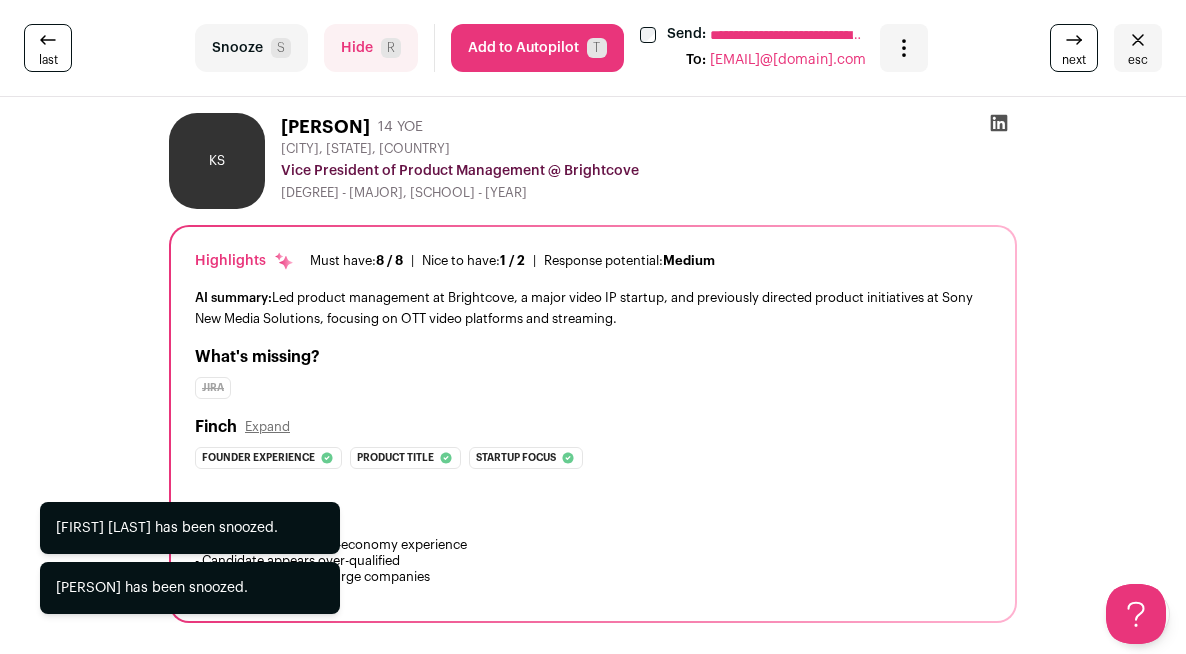 click on "Snooze
S" at bounding box center (251, 48) 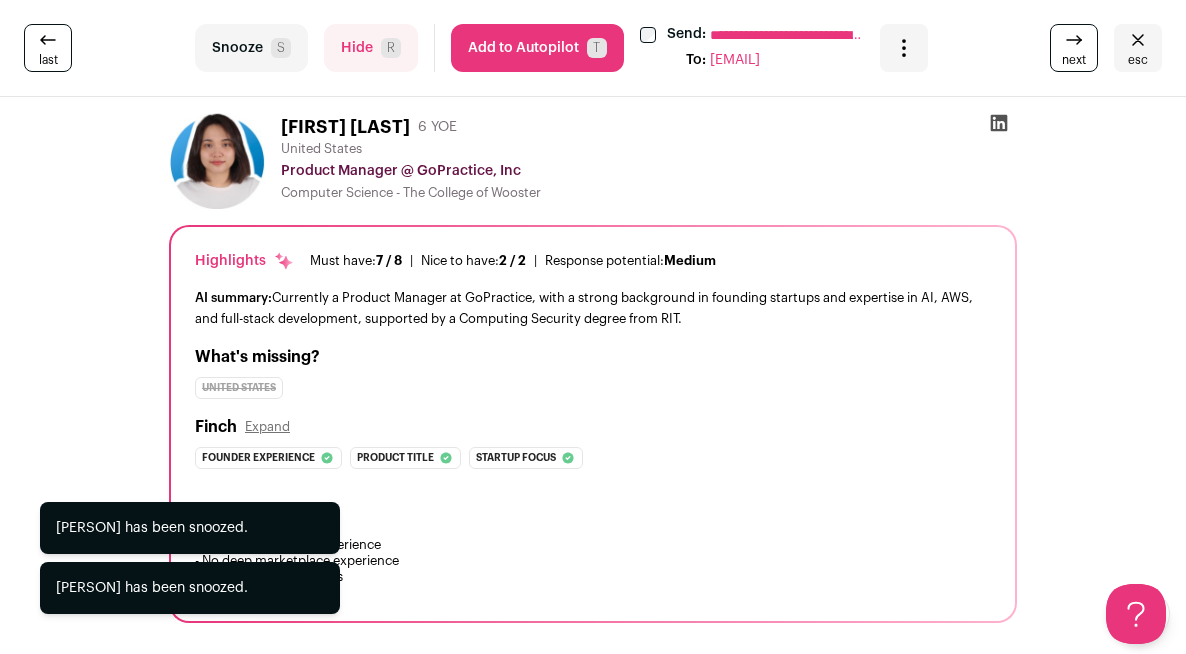 click on "AI summary:  Currently a Product Manager at GoPractice, with a strong background in founding startups and expertise in AI, AWS, and full-stack development, supported by a Computing Security degree from RIT." at bounding box center [593, 308] 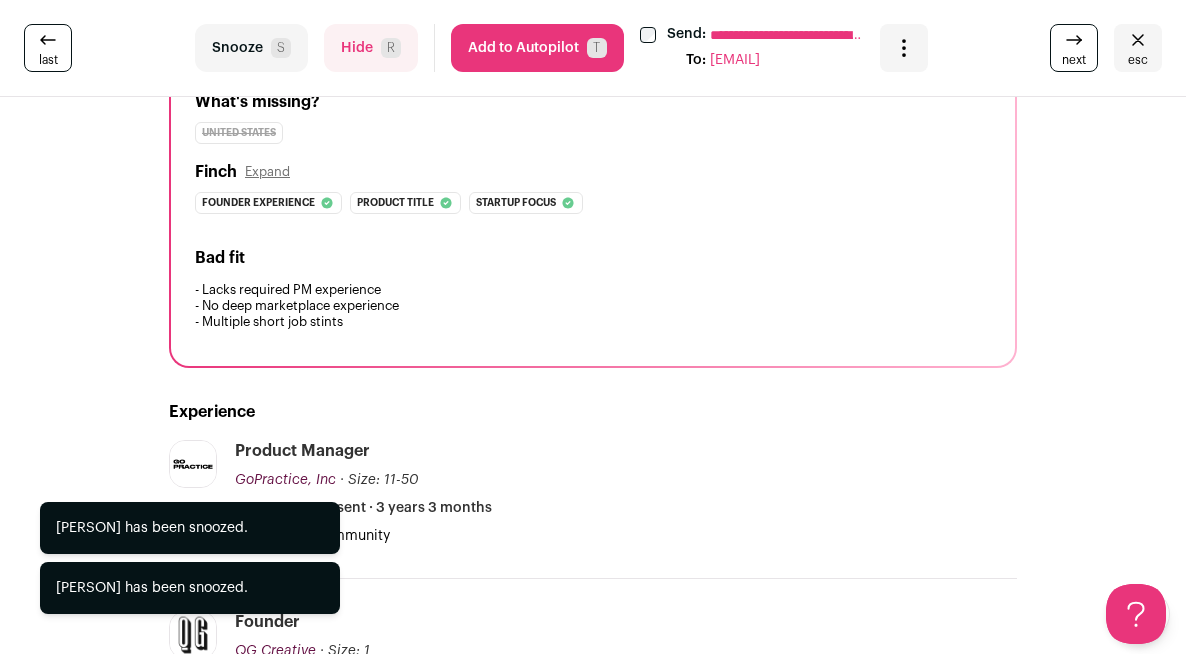 scroll, scrollTop: 358, scrollLeft: 0, axis: vertical 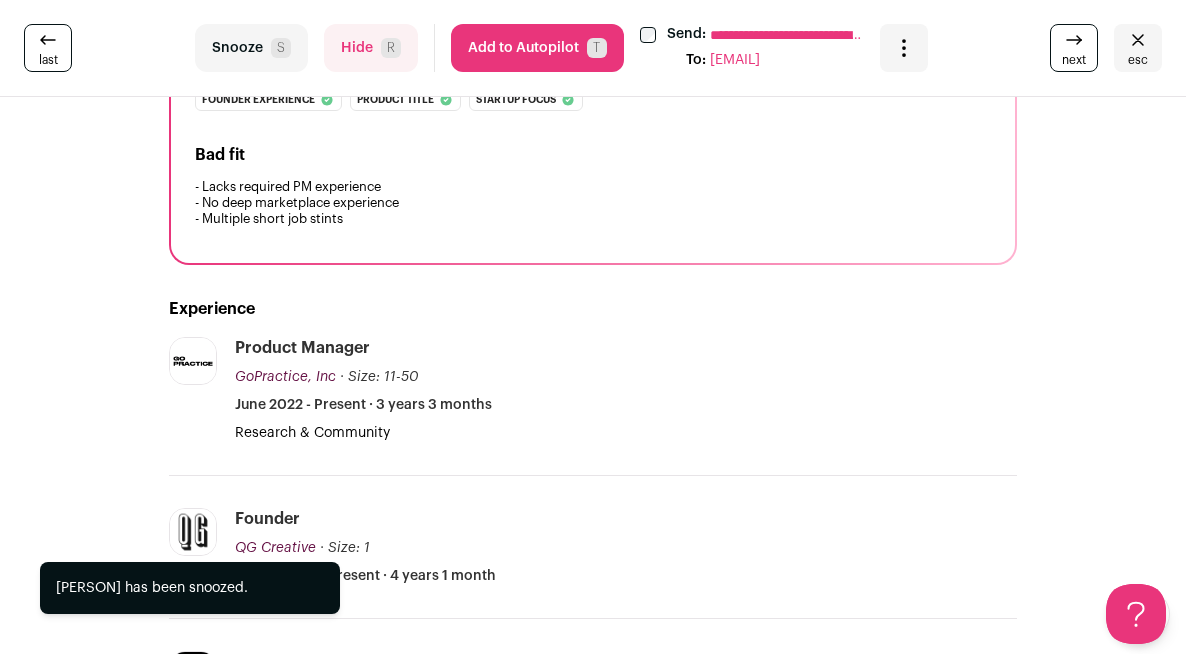 click on "Snooze
S" at bounding box center (251, 48) 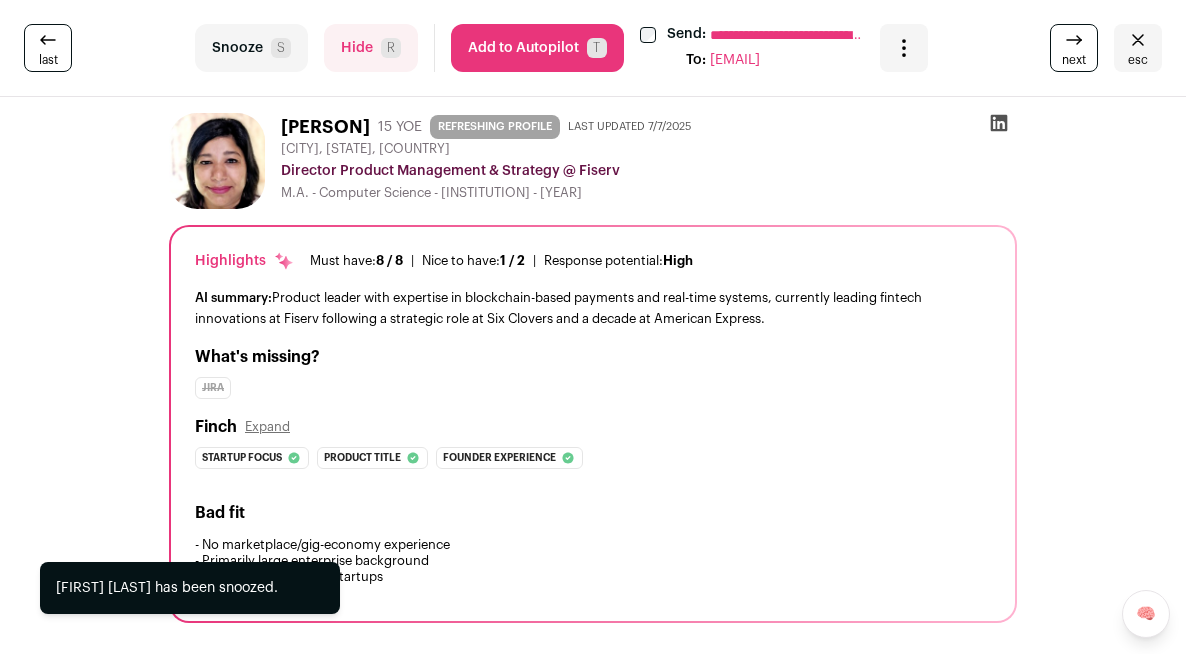 click on "Snooze
S" at bounding box center (251, 48) 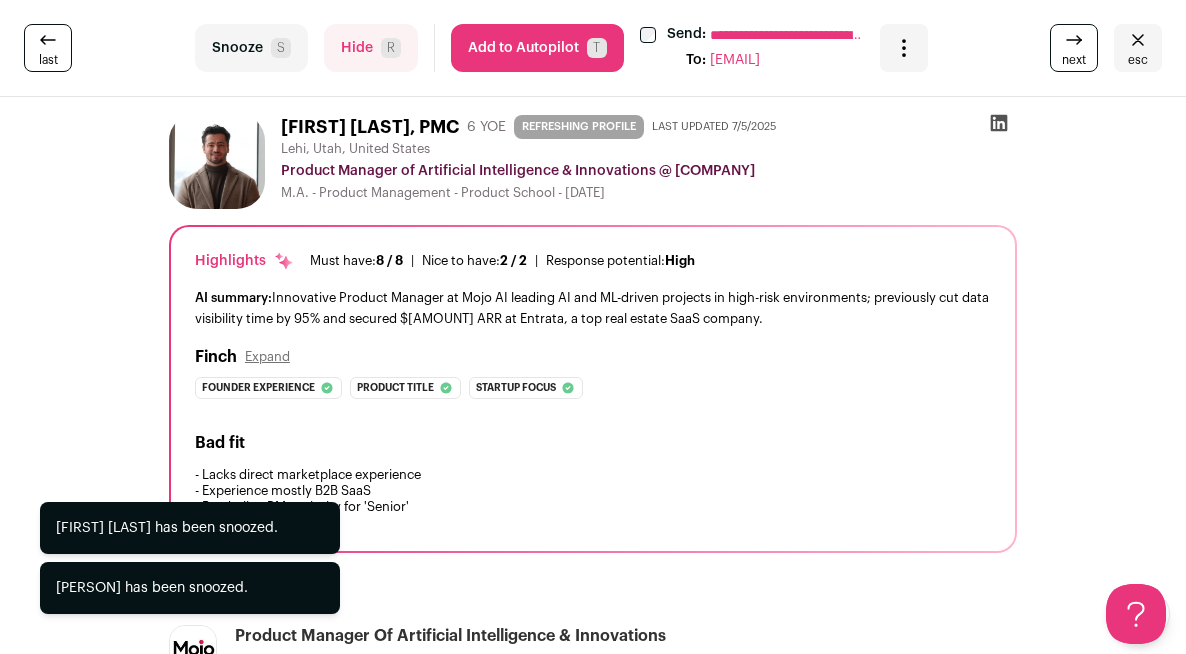 scroll, scrollTop: 0, scrollLeft: 0, axis: both 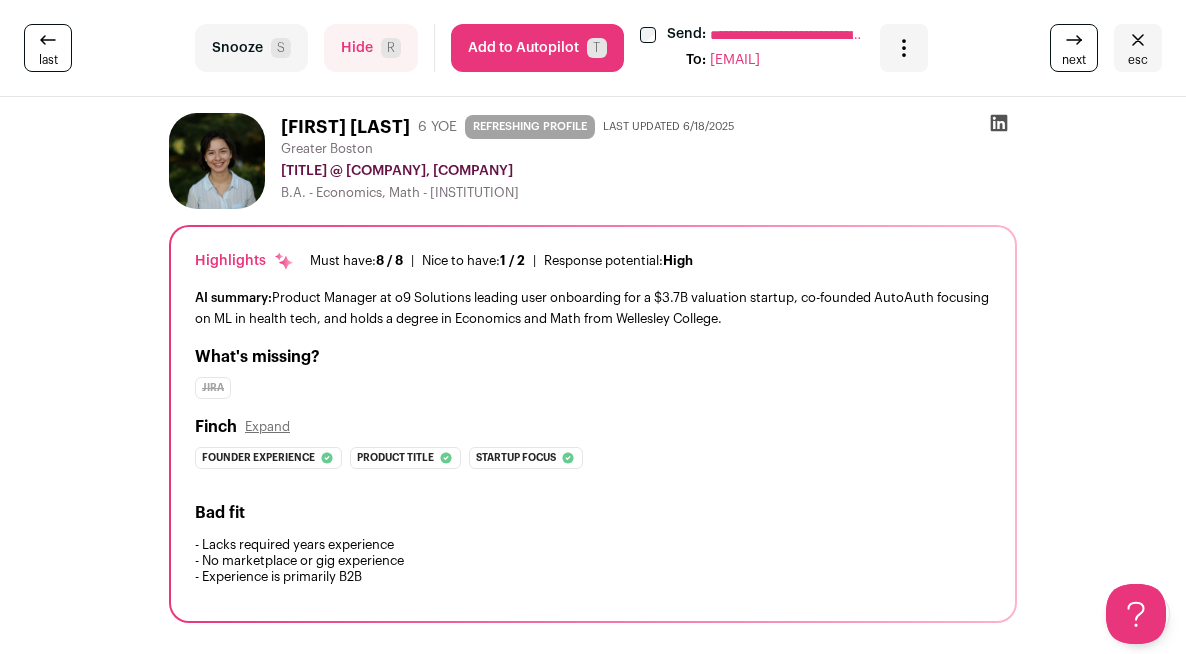 click on "Snooze
S" at bounding box center (251, 48) 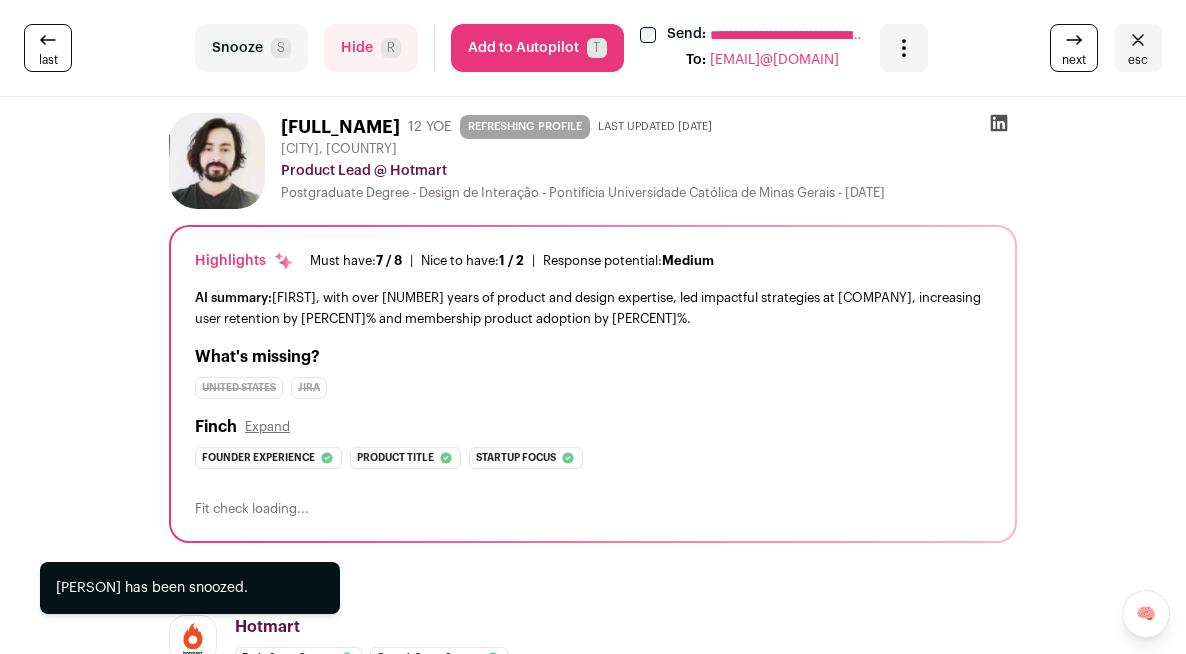 click on "Snooze
S" at bounding box center [251, 48] 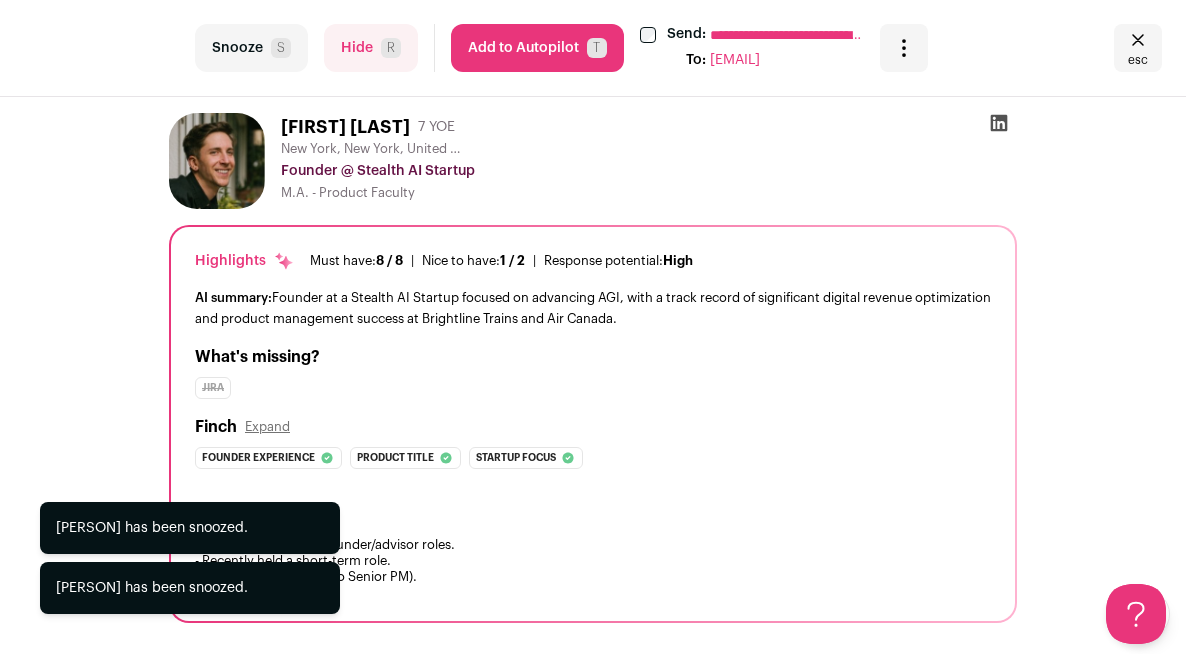 scroll, scrollTop: 0, scrollLeft: 0, axis: both 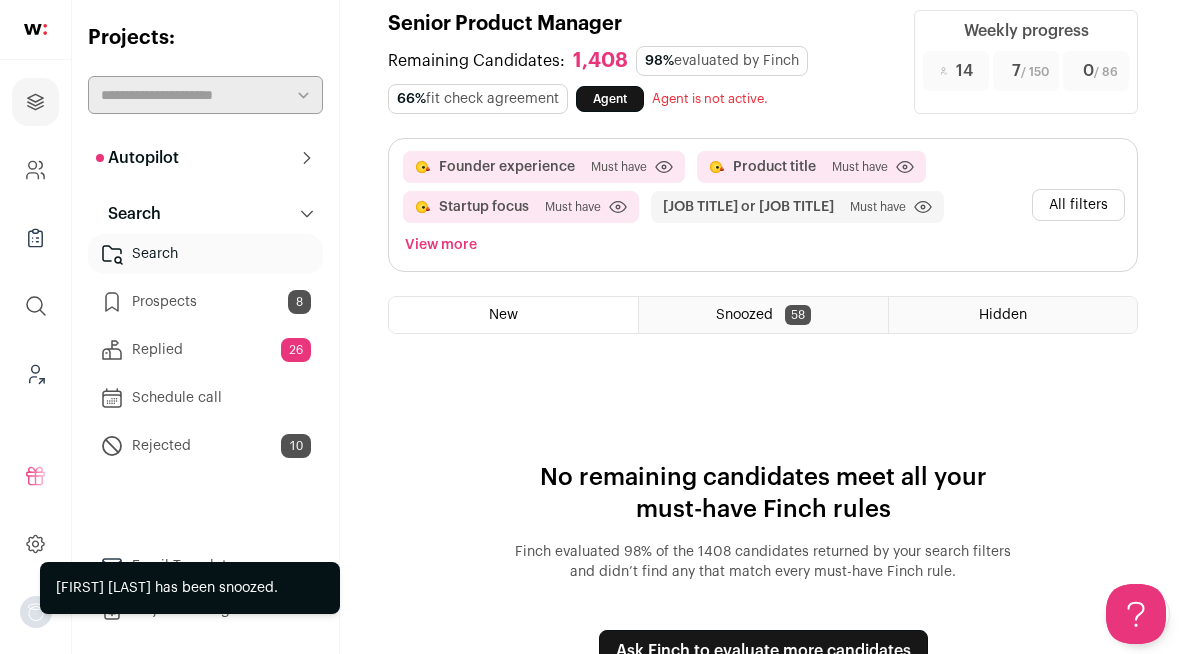 click on "Prospects
8" at bounding box center [205, 302] 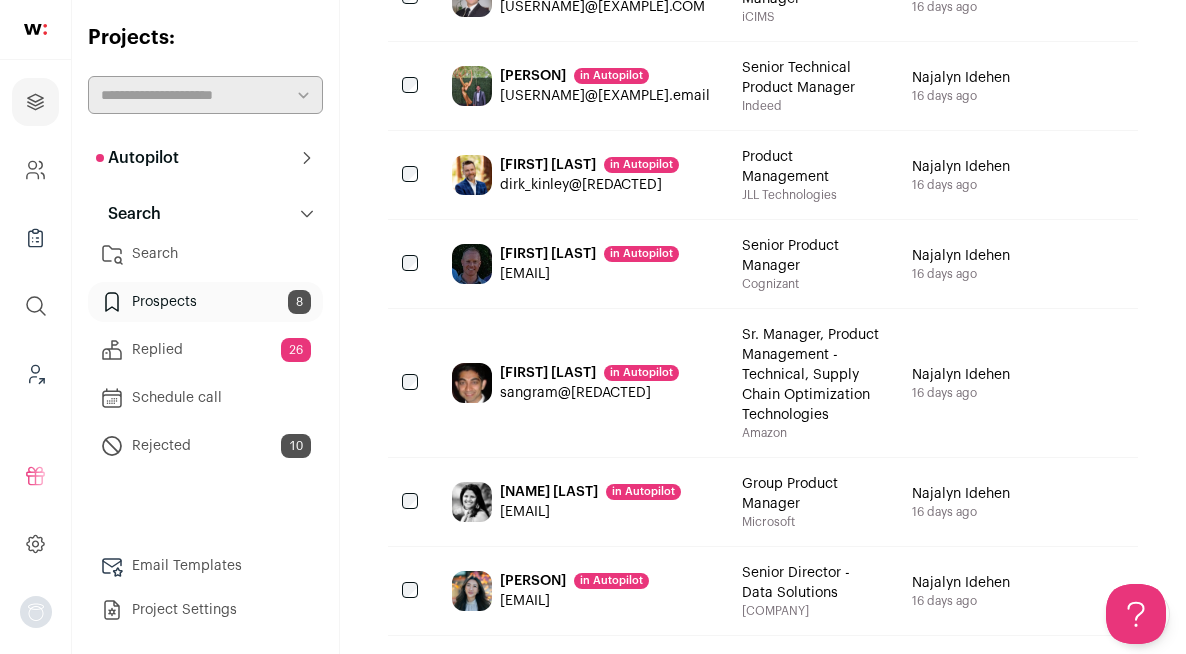 scroll, scrollTop: 445, scrollLeft: 0, axis: vertical 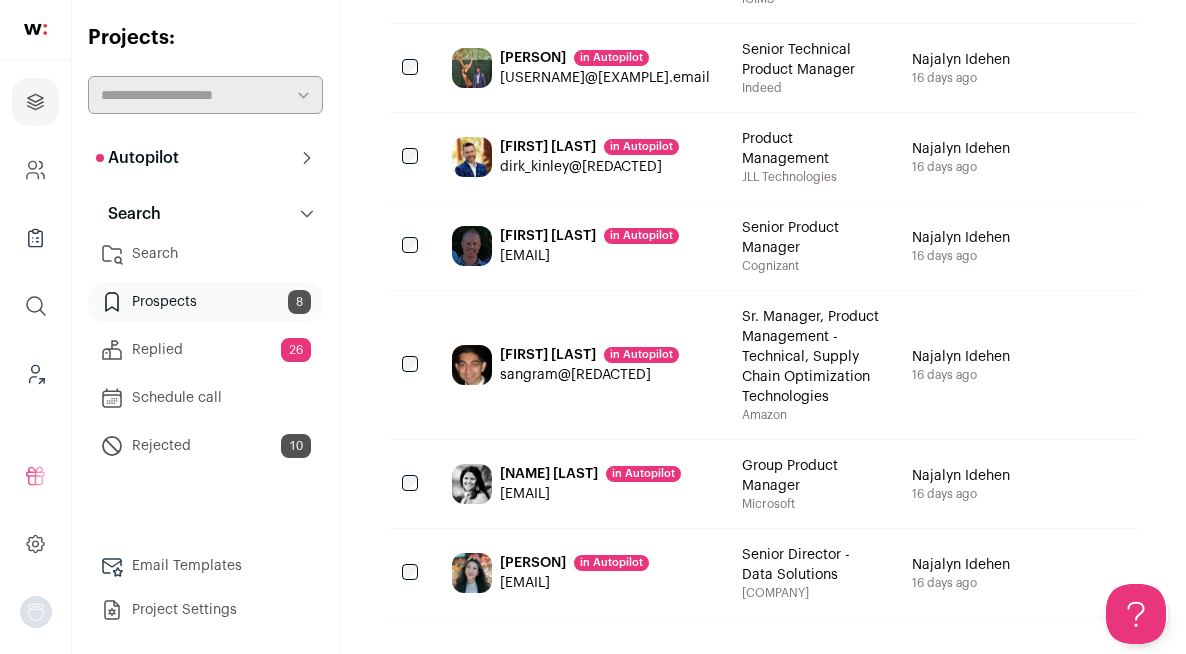 click on "Mei Liu
in Autopilot" at bounding box center [574, 563] 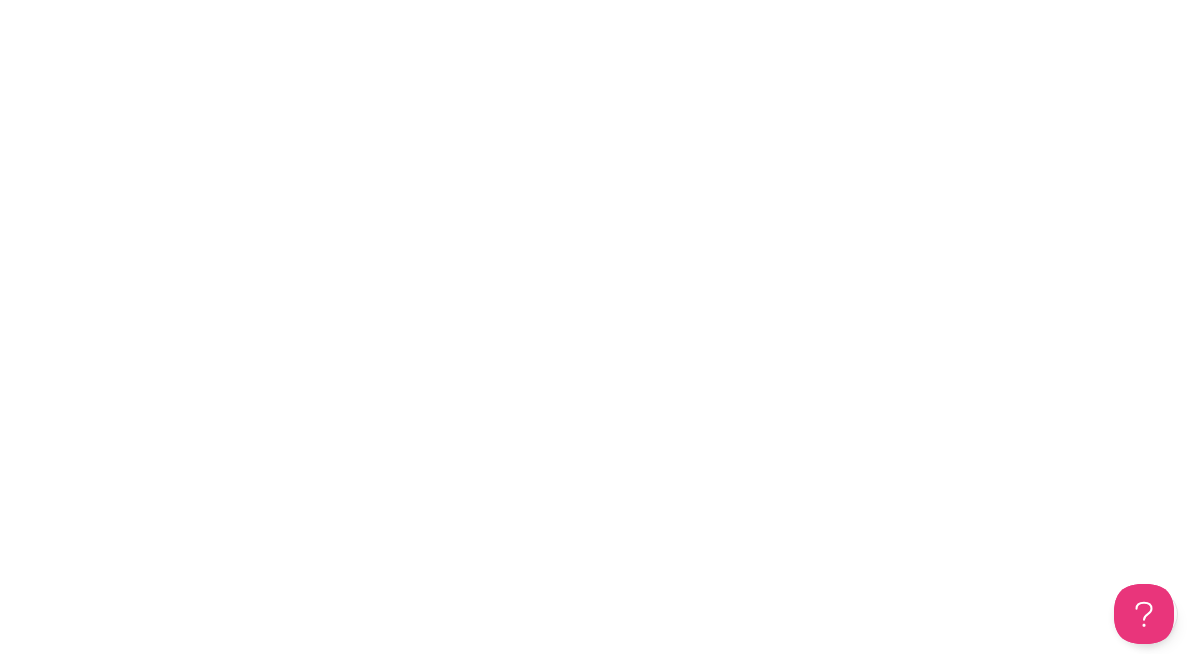 scroll, scrollTop: 429, scrollLeft: 0, axis: vertical 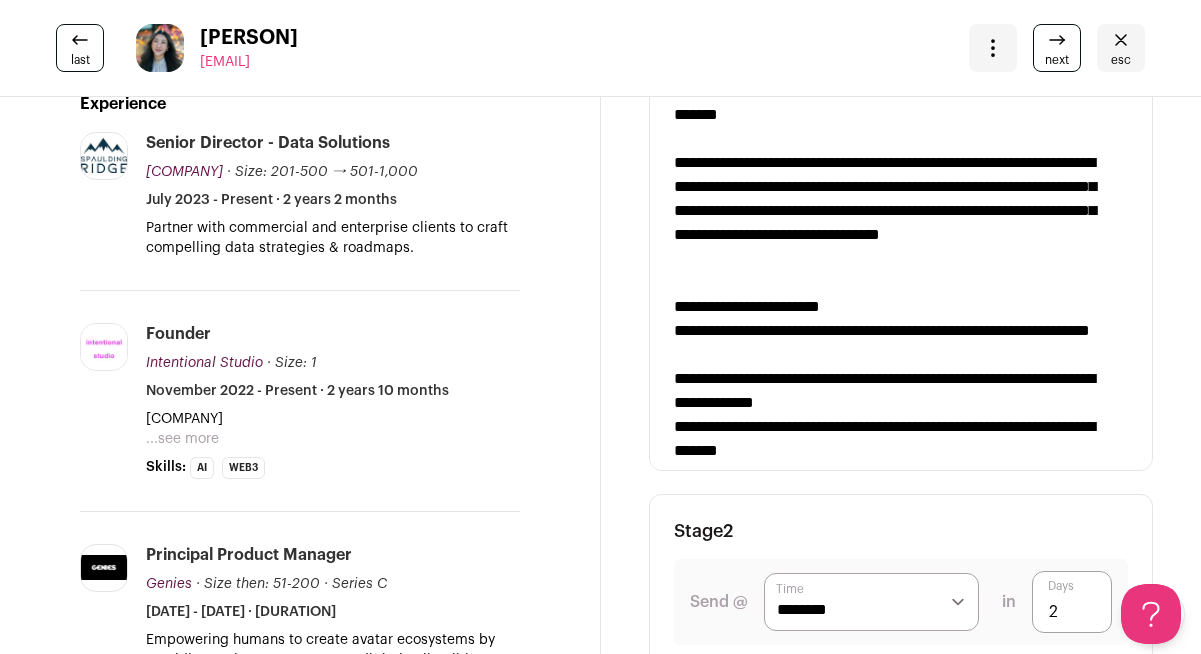 click on "esc" at bounding box center [1121, 60] 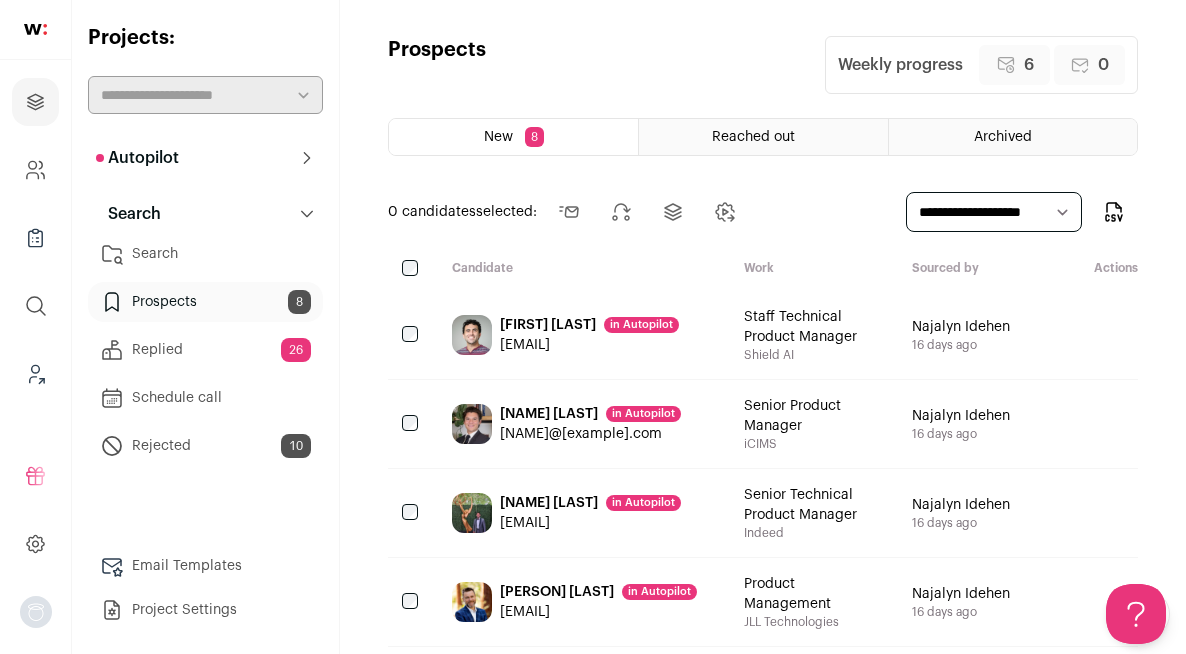 scroll, scrollTop: 0, scrollLeft: 0, axis: both 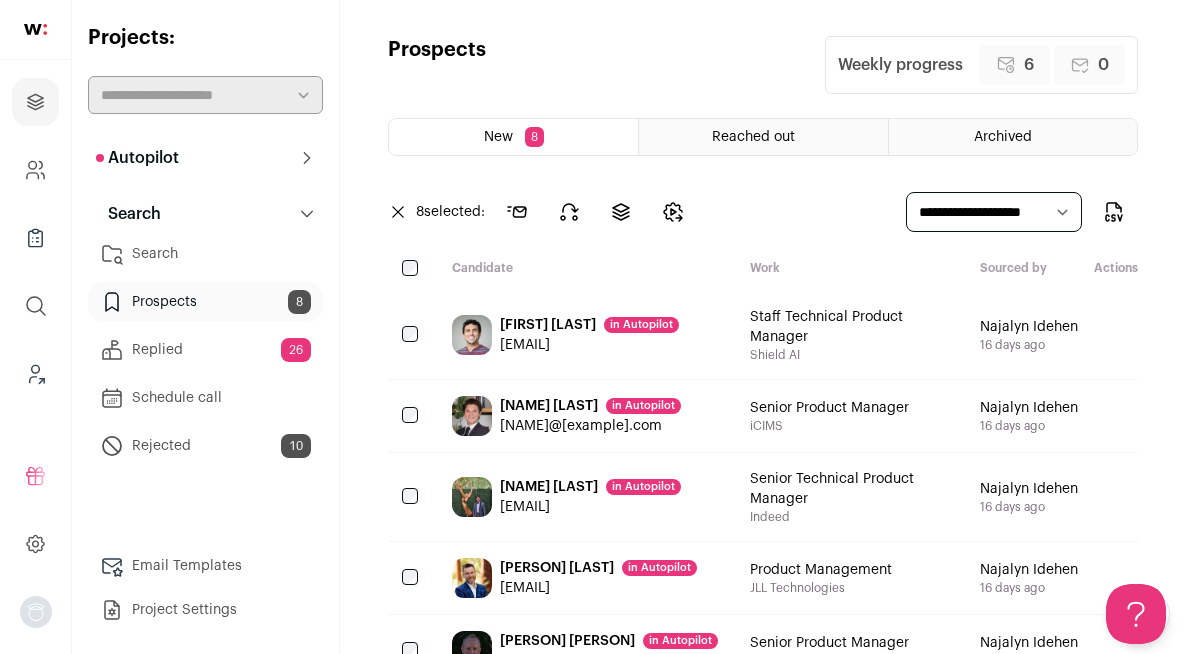 click on "Search" at bounding box center [205, 254] 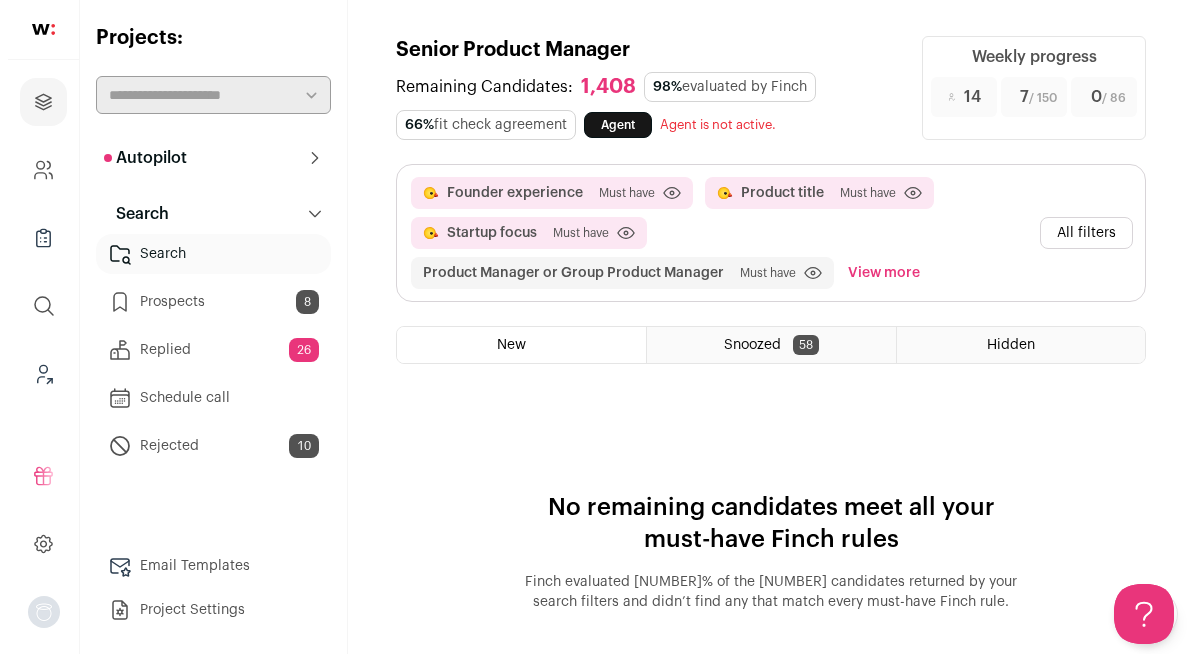 scroll, scrollTop: 0, scrollLeft: 0, axis: both 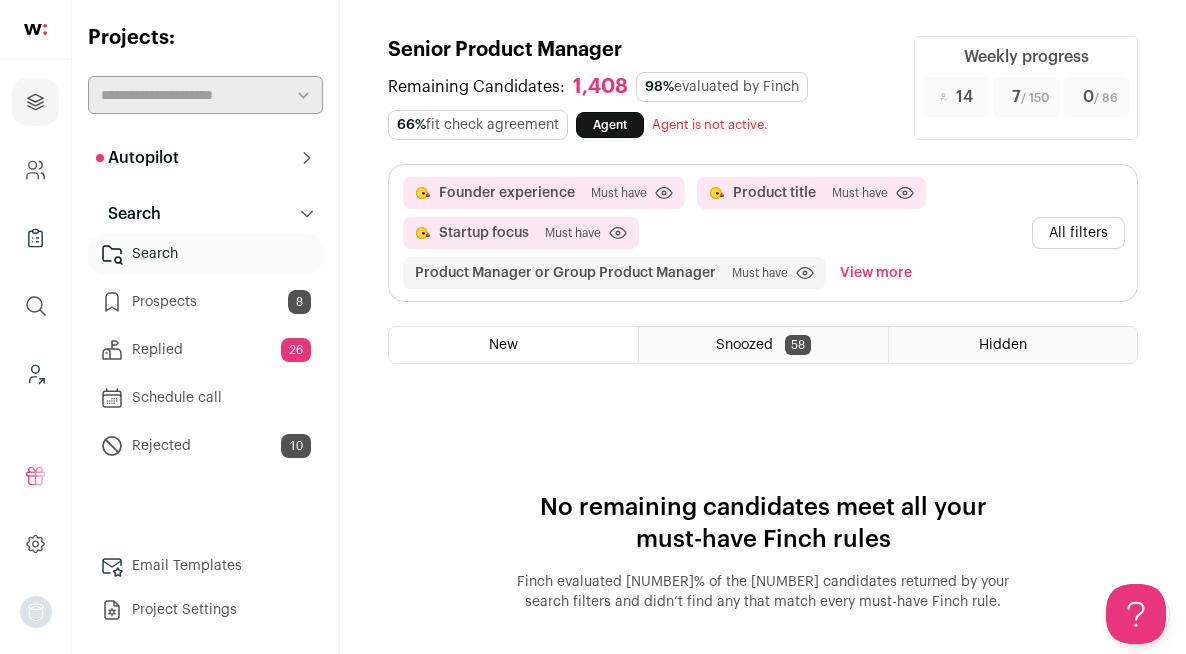 click on "All filters" at bounding box center (1078, 233) 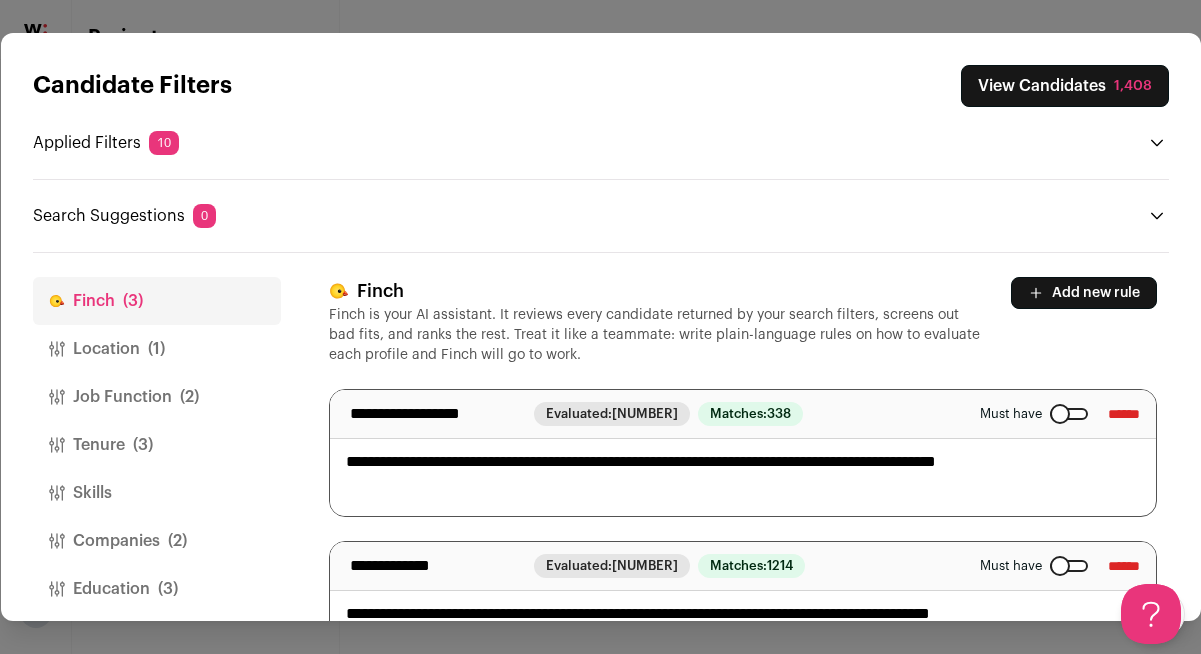 scroll, scrollTop: 62, scrollLeft: 0, axis: vertical 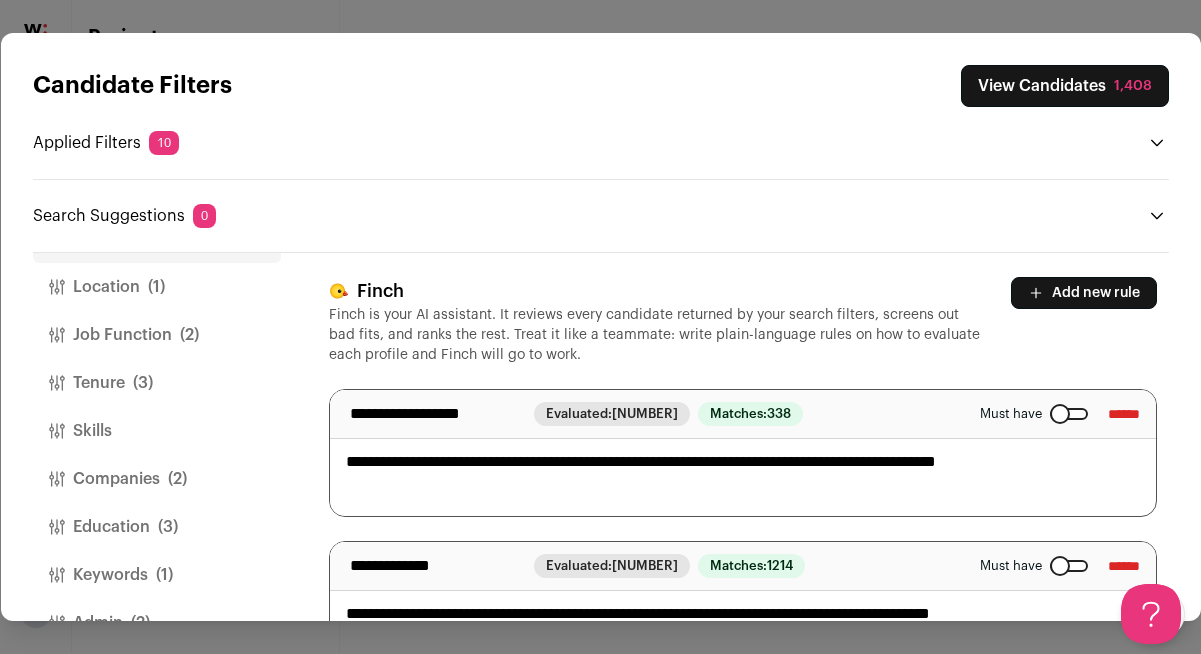click on "Tenure
(3)" at bounding box center [157, 383] 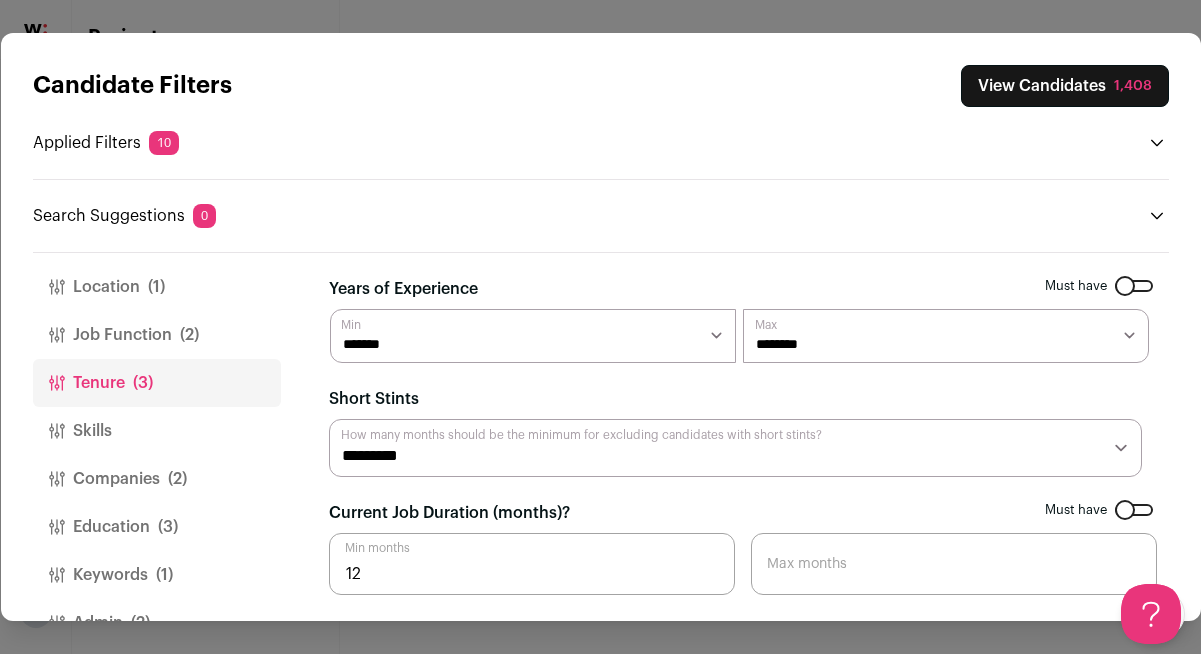 click on "Job Function
(2)" at bounding box center [157, 335] 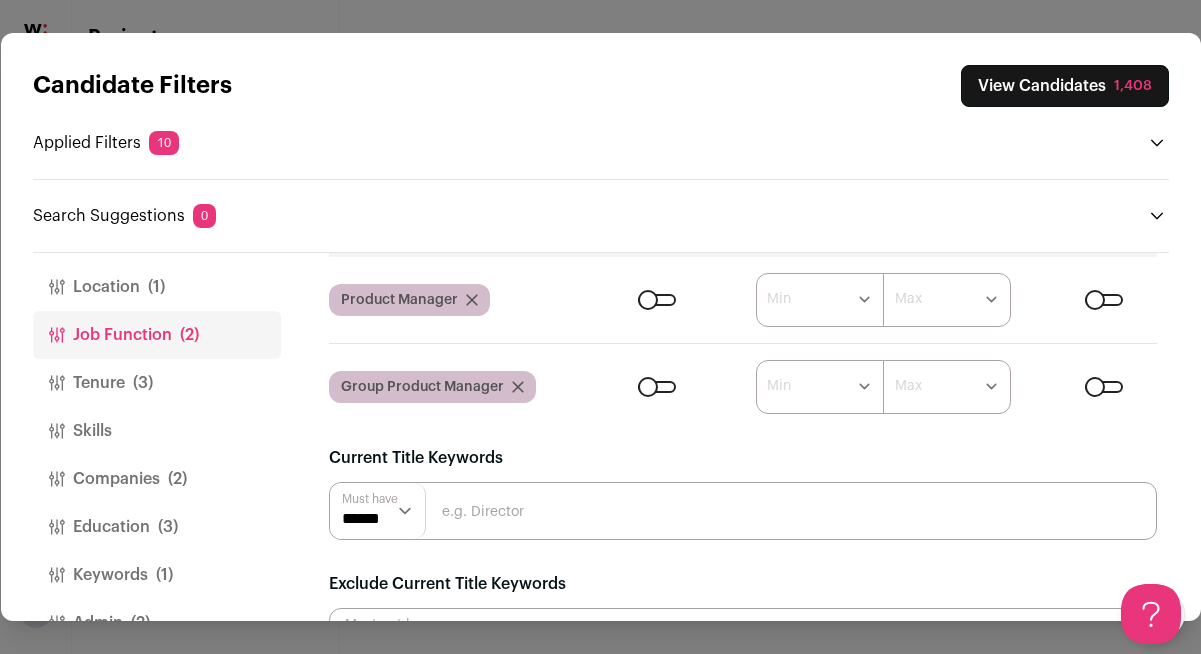scroll, scrollTop: 225, scrollLeft: 0, axis: vertical 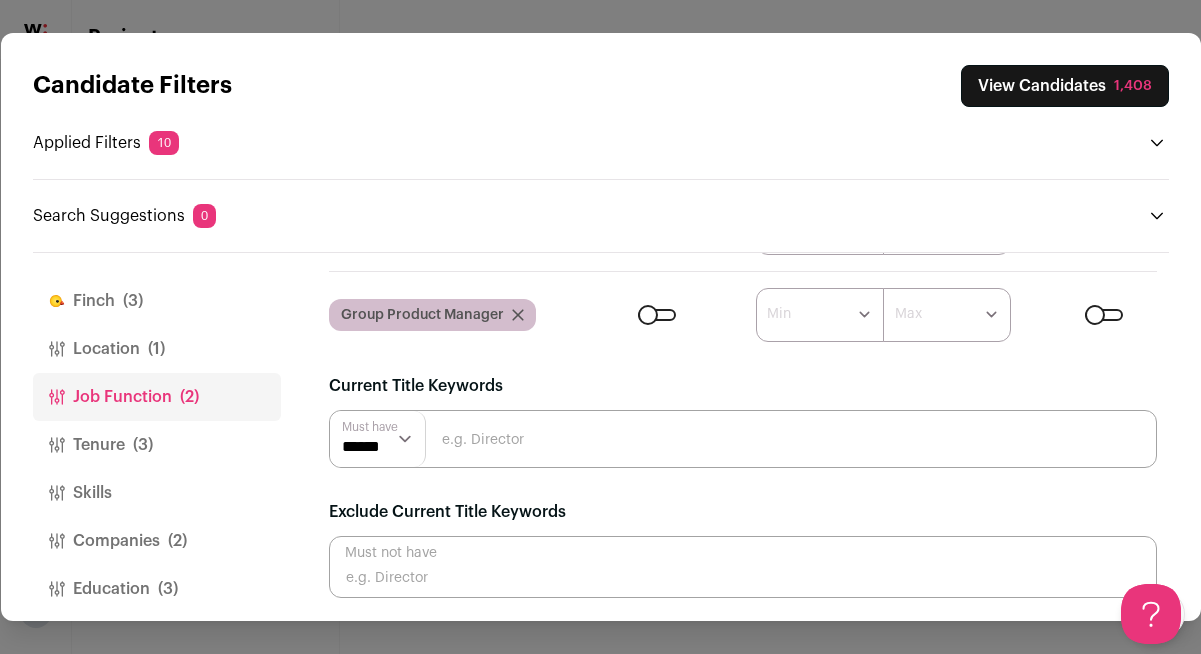click on "Finch
([NUMBER])" at bounding box center [157, 301] 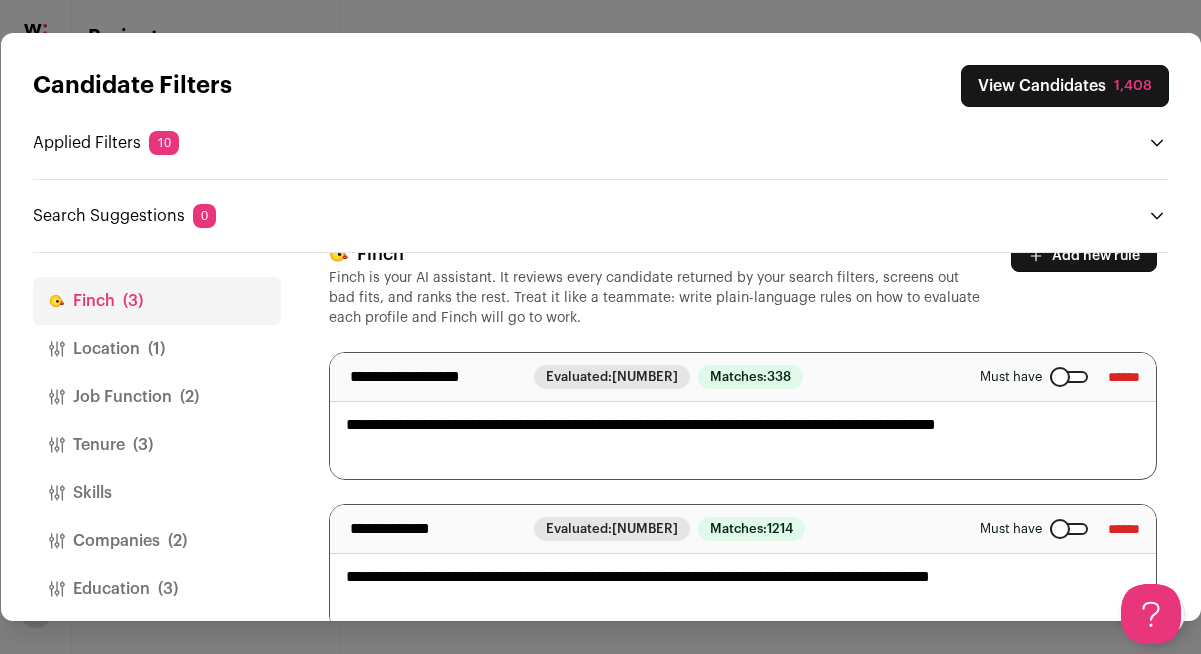scroll, scrollTop: 50, scrollLeft: 0, axis: vertical 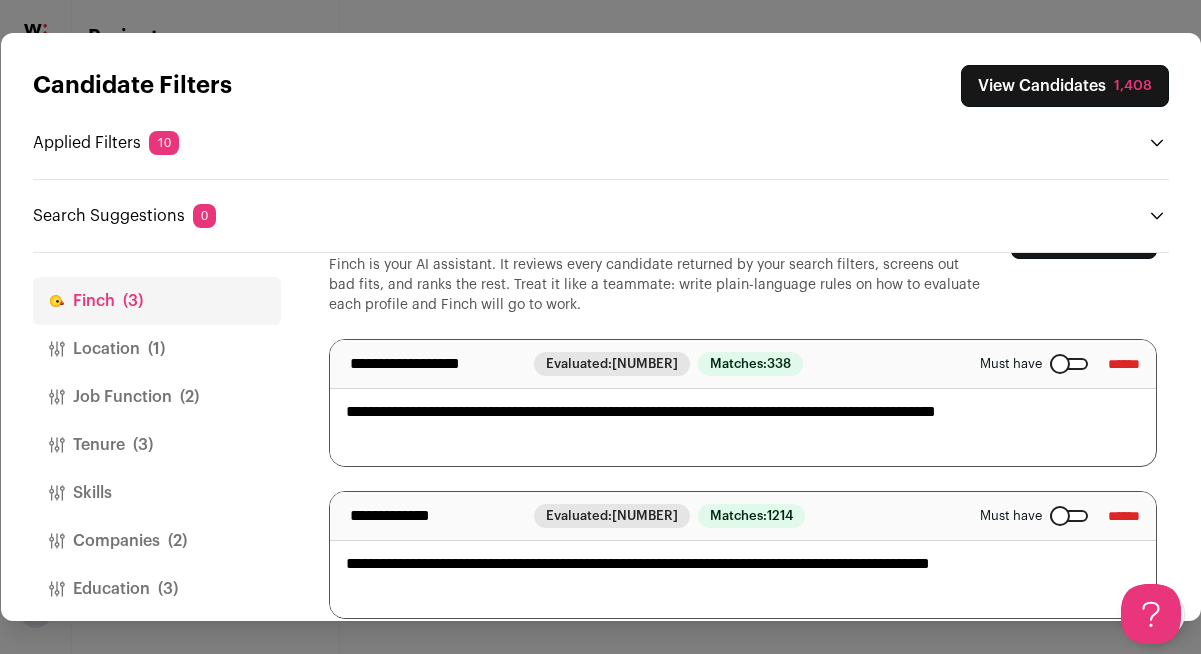 click on "******" at bounding box center [1124, 516] 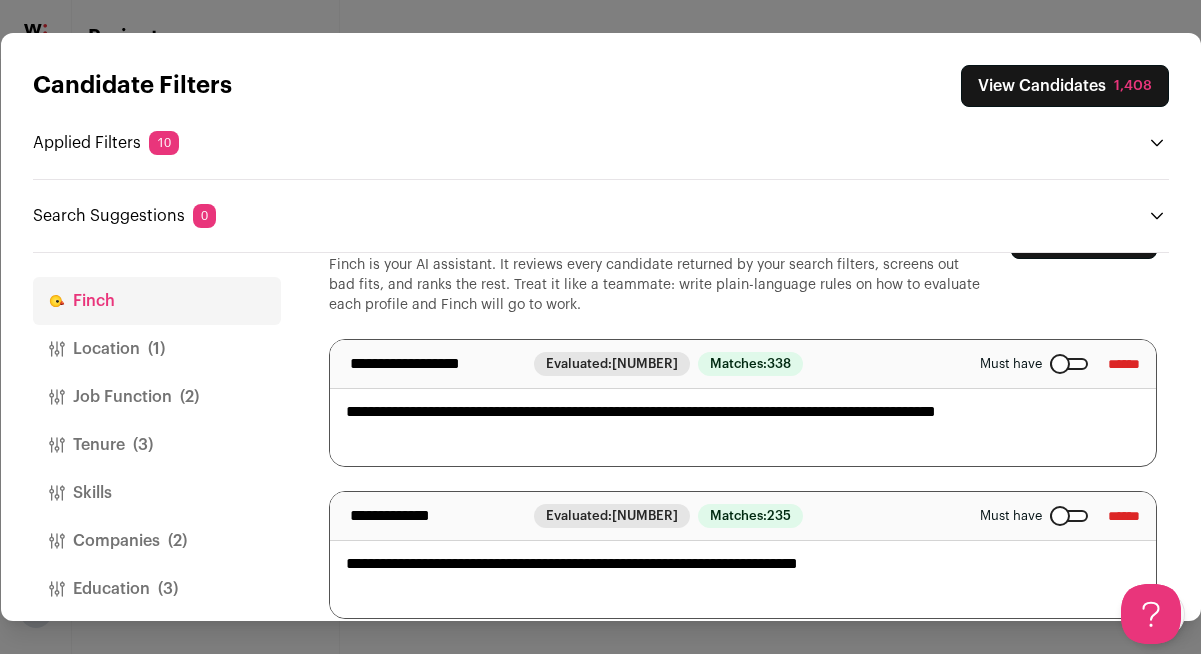 scroll, scrollTop: 0, scrollLeft: 0, axis: both 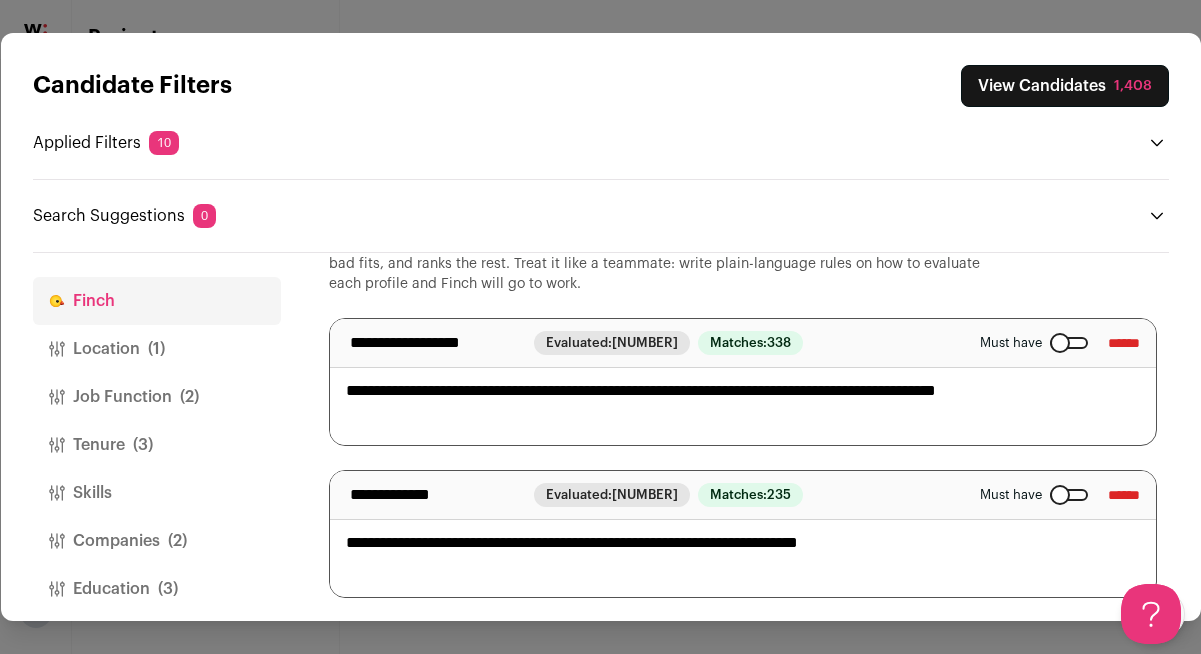 click on "**********" at bounding box center (735, 534) 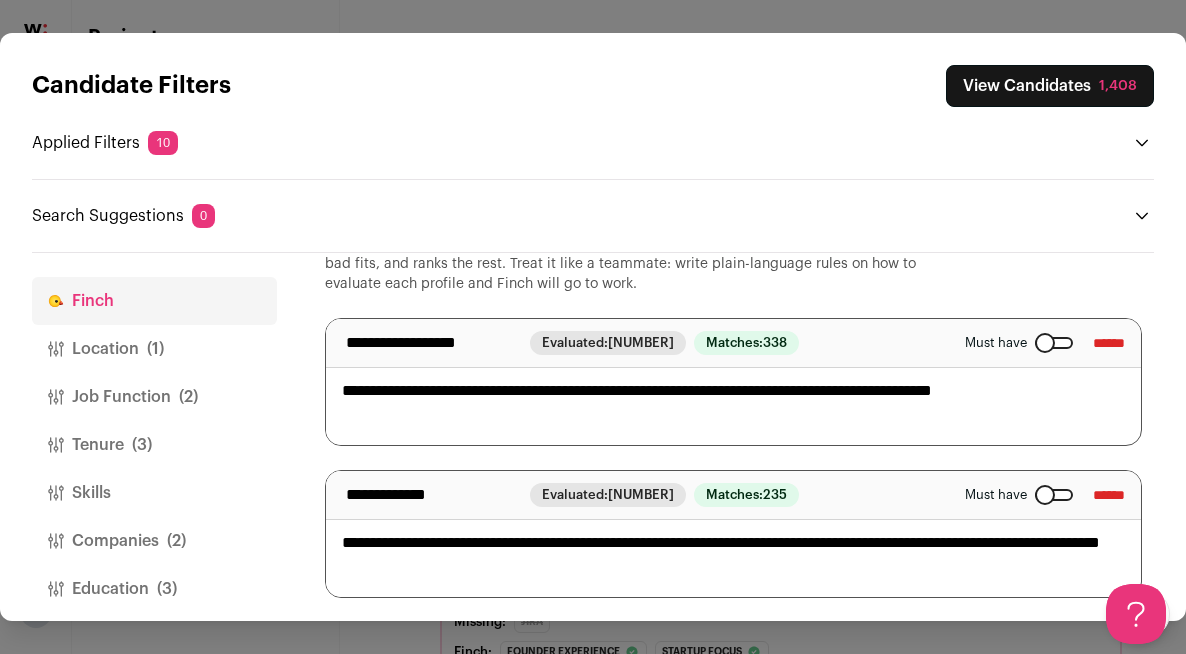 scroll, scrollTop: 0, scrollLeft: 0, axis: both 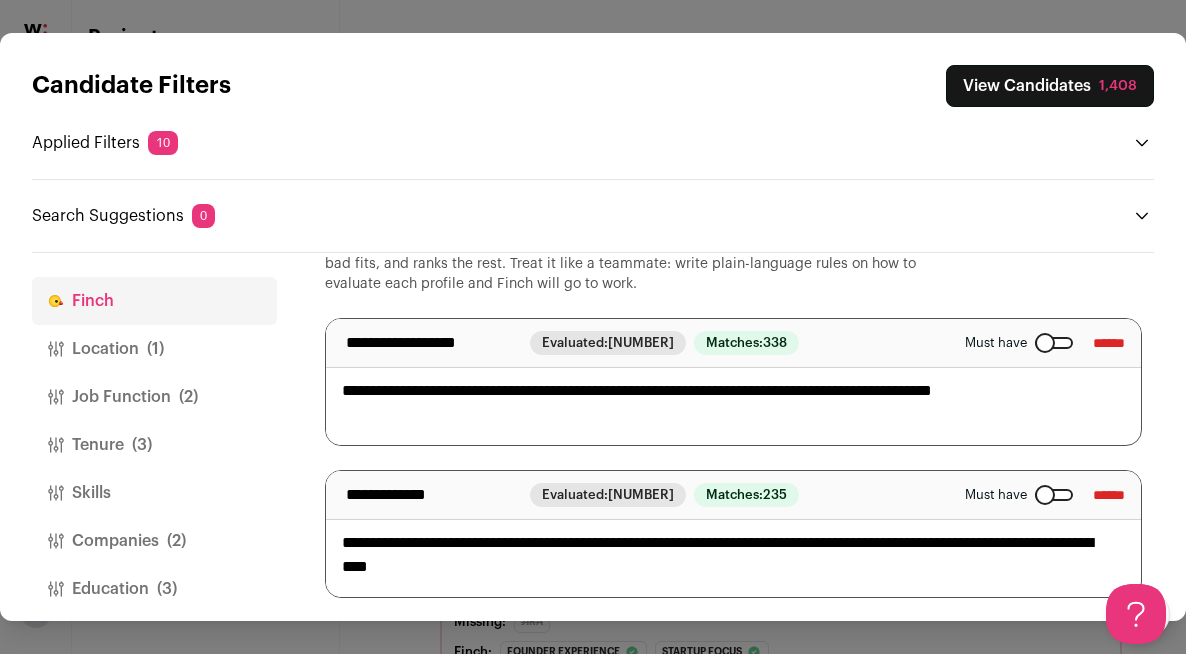 type on "**********" 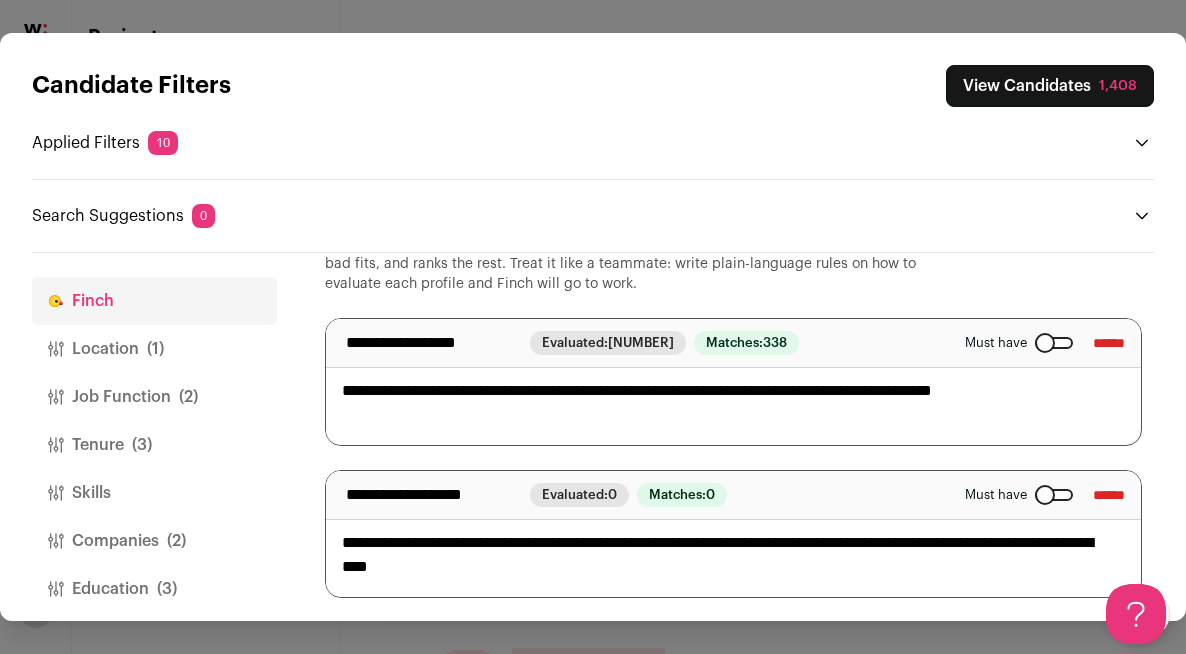 click on "**********" at bounding box center (726, 382) 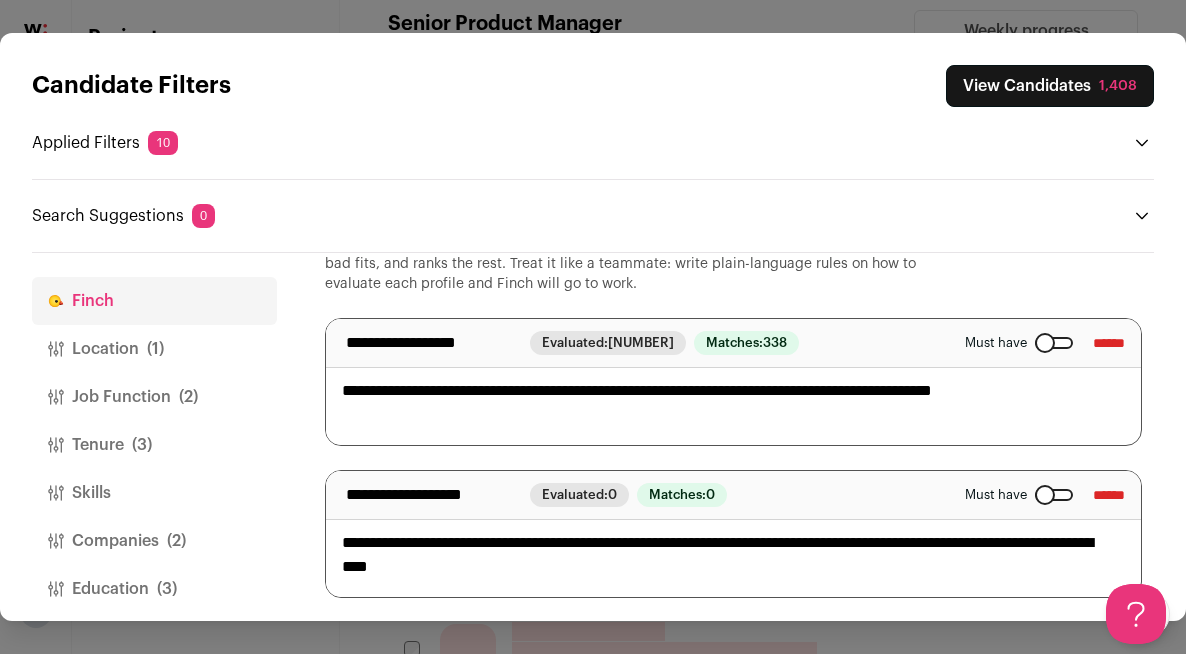 click on "**********" at bounding box center [726, 534] 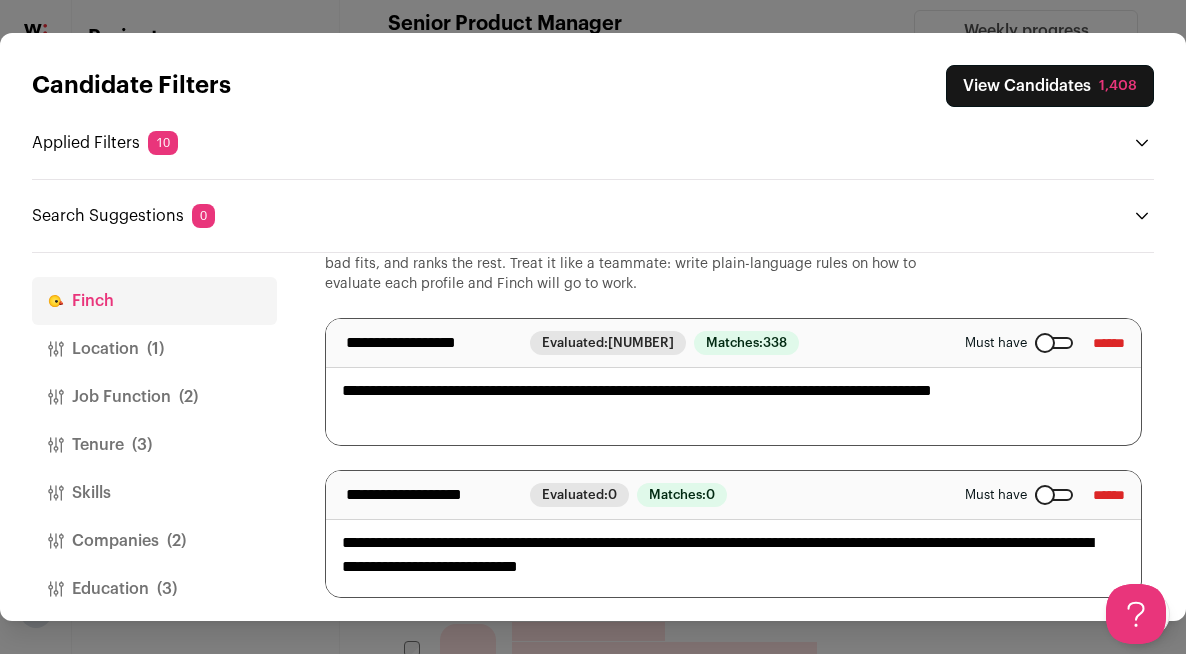 type on "**********" 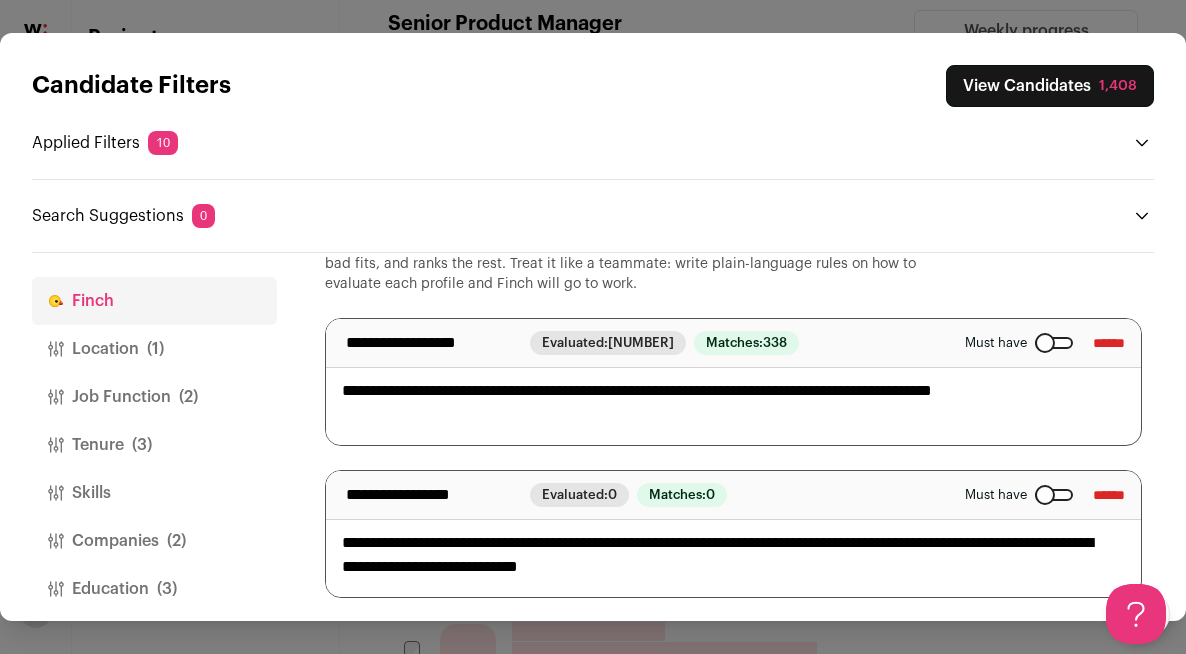 click on "**********" at bounding box center [726, 382] 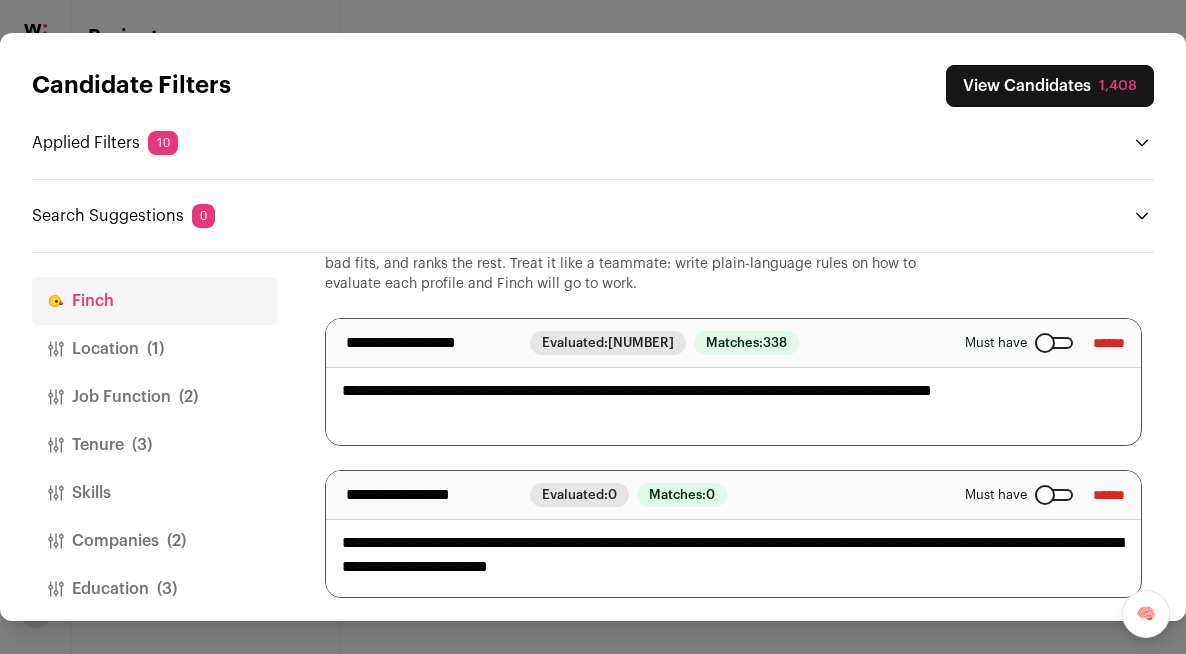 click on "**********" at bounding box center [731, 534] 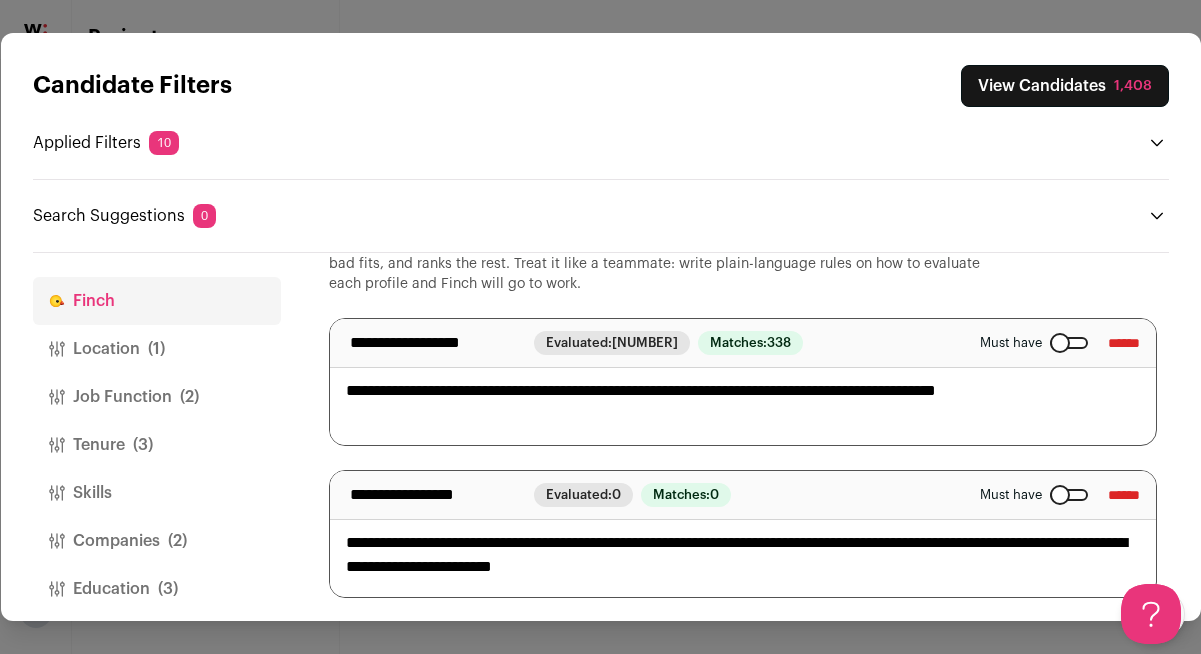 scroll, scrollTop: 0, scrollLeft: 0, axis: both 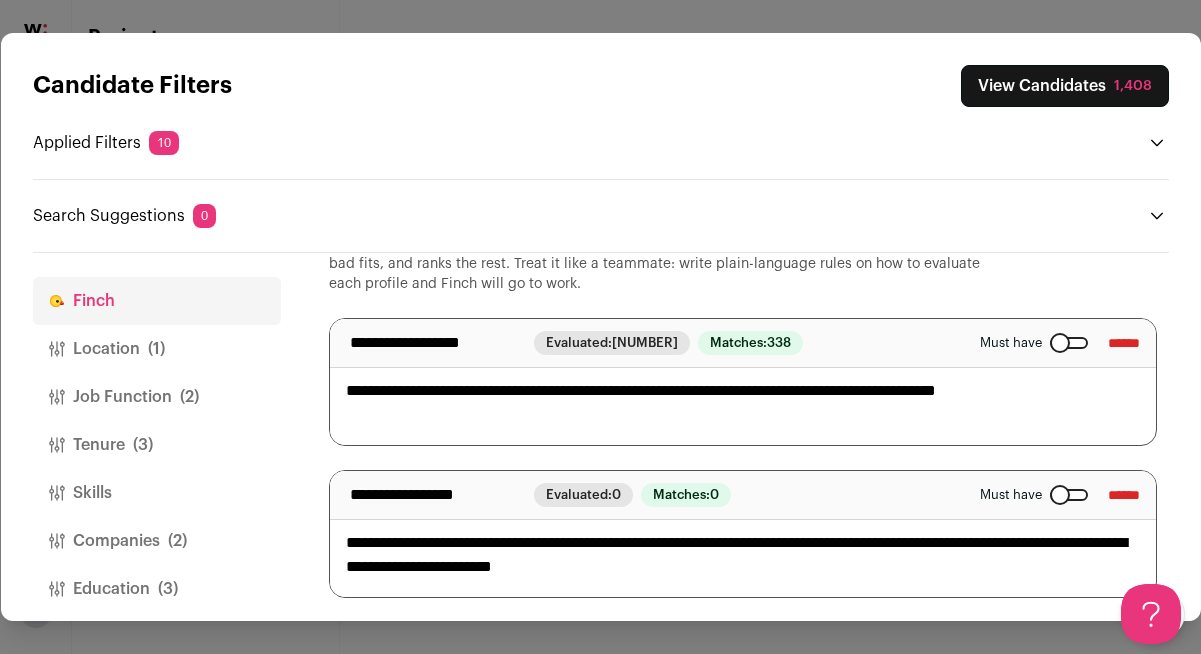 click on "**********" at bounding box center (735, 534) 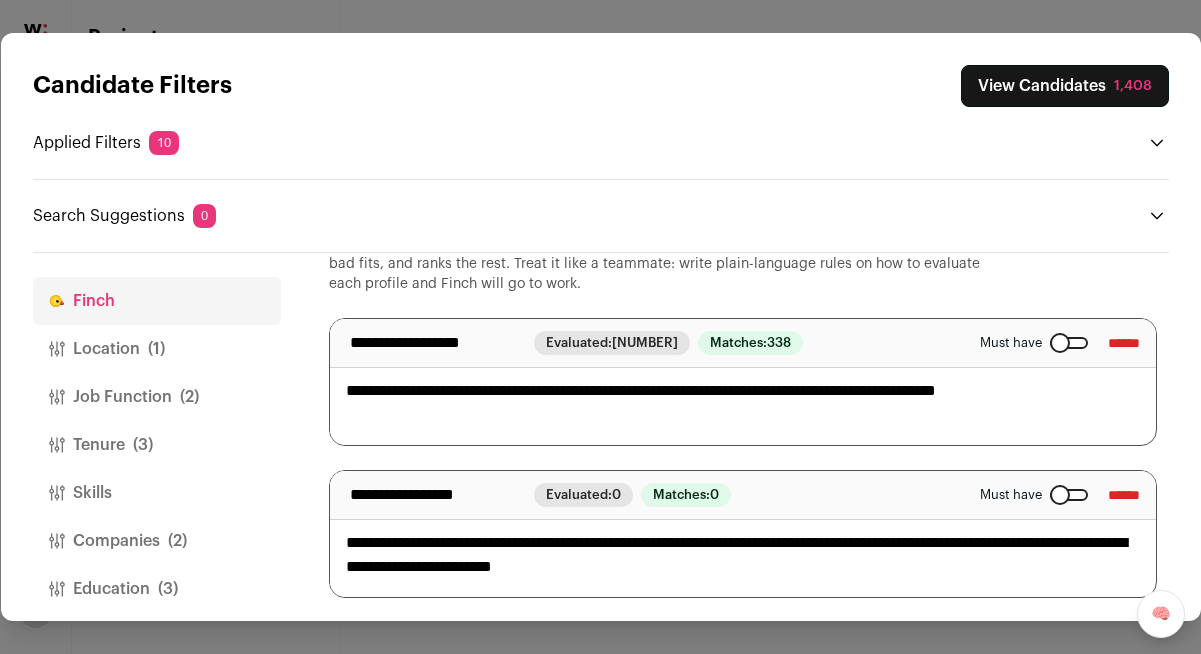 click on "**********" at bounding box center [735, 382] 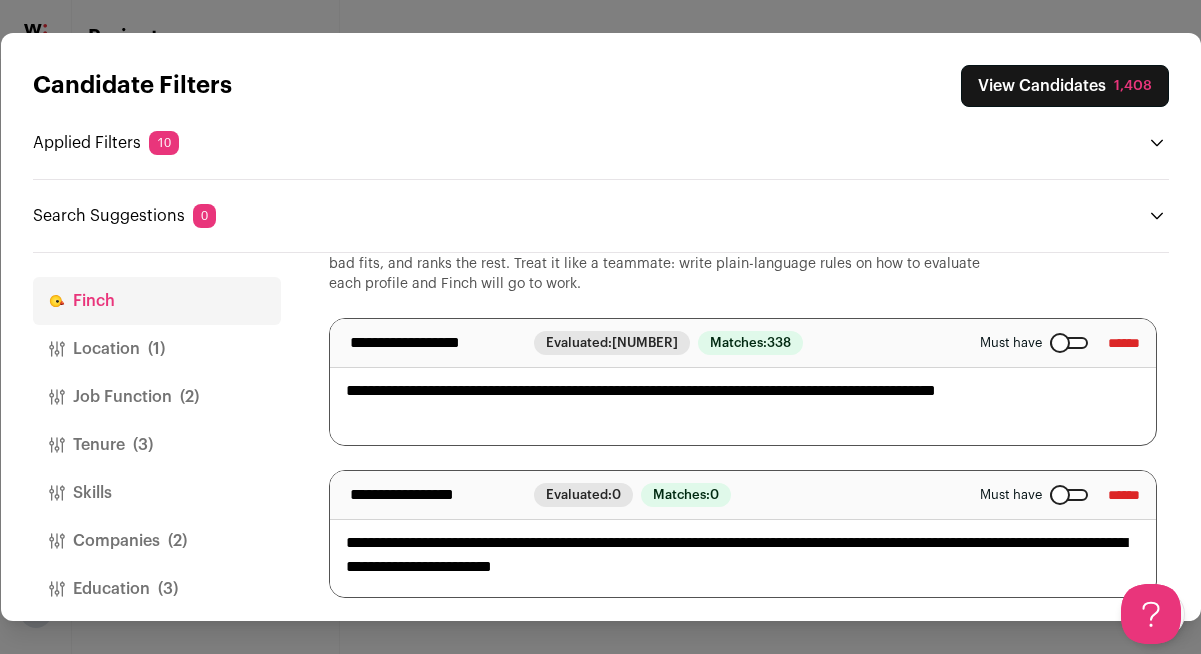 click on "**********" at bounding box center (735, 534) 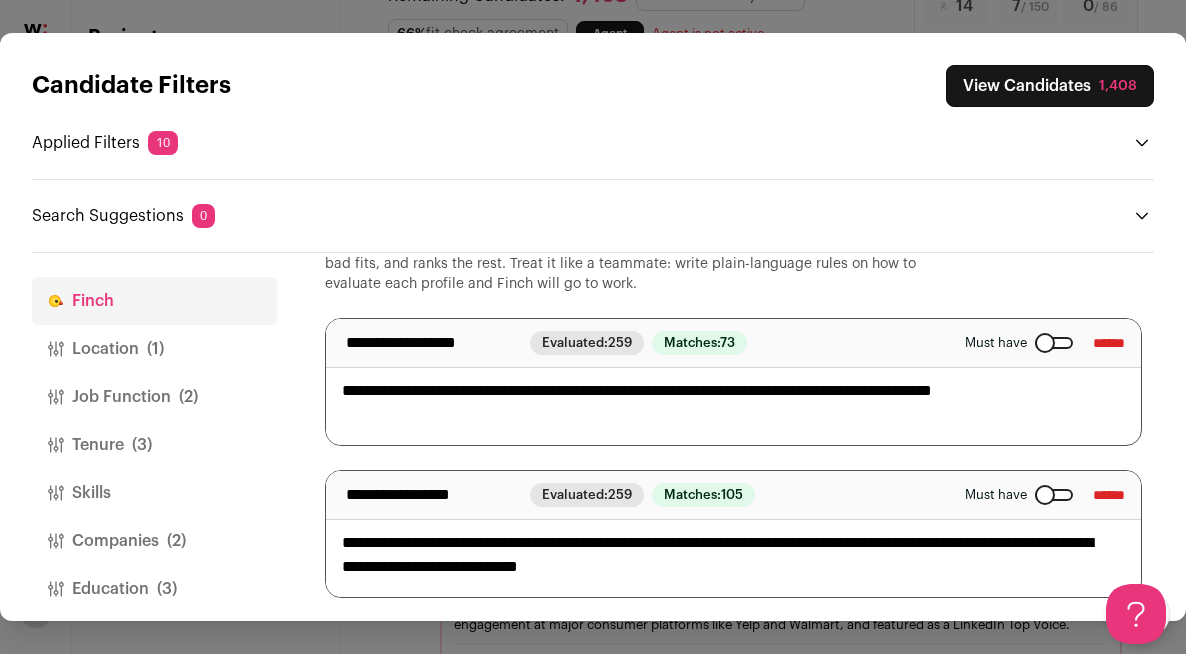 scroll, scrollTop: 104, scrollLeft: 0, axis: vertical 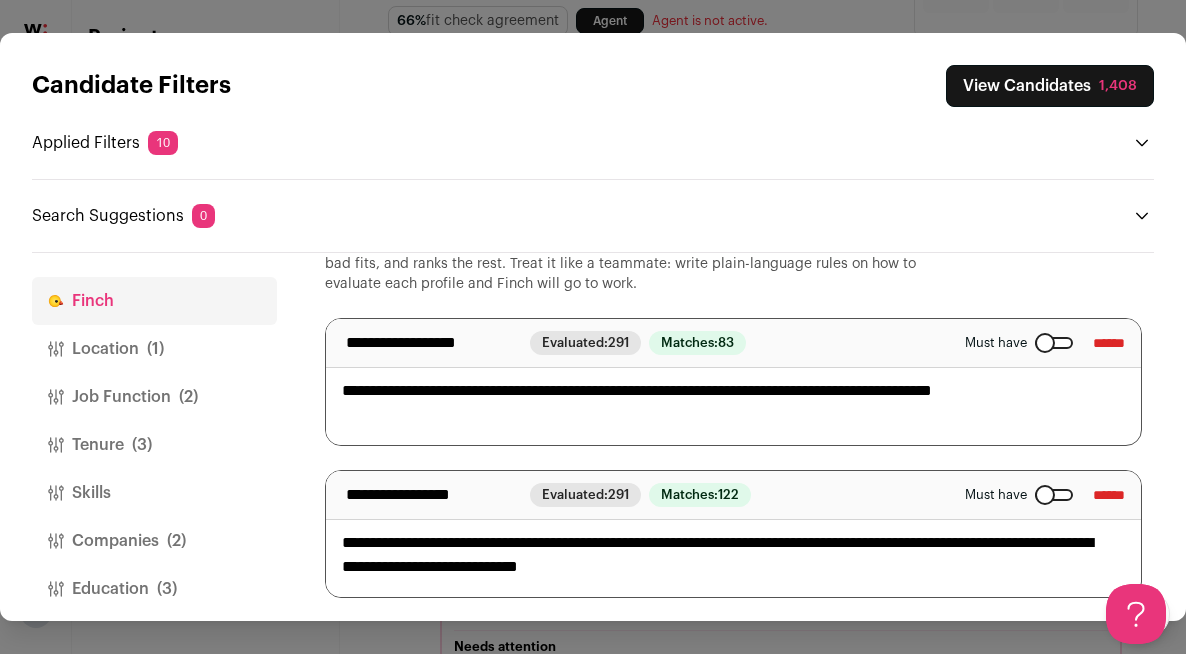 click on "View Candidates
[NUMBER]" at bounding box center (1050, 86) 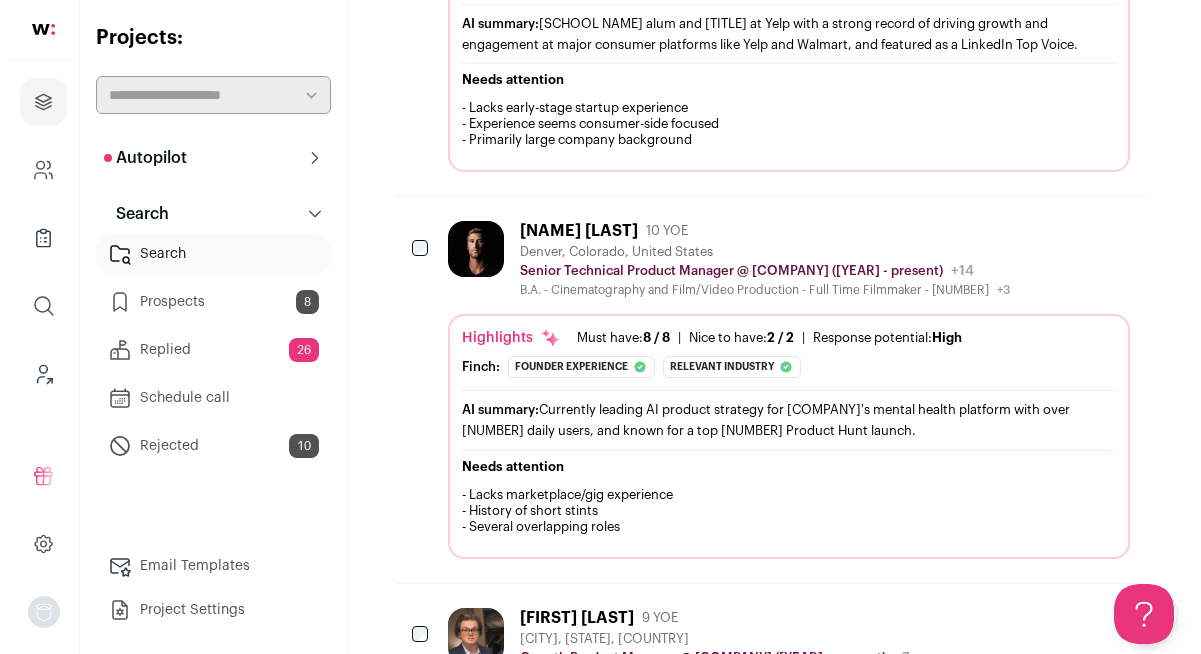 scroll, scrollTop: 684, scrollLeft: 0, axis: vertical 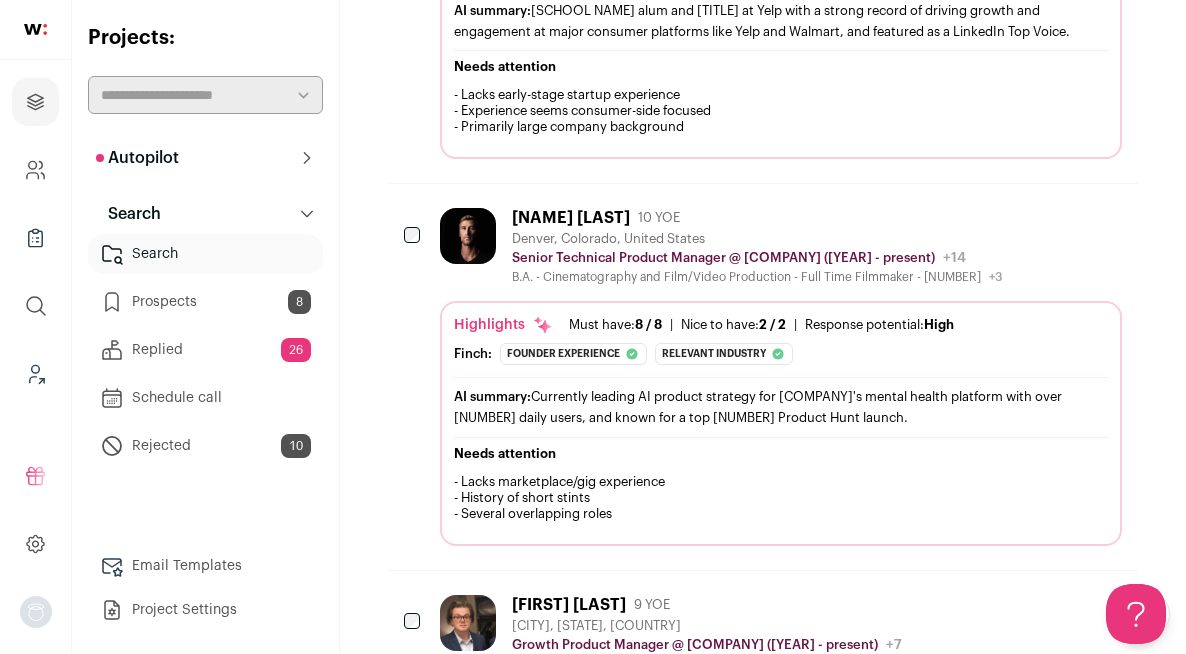 click on "[FIRST] [LAST]
10 YOE" at bounding box center [757, 218] 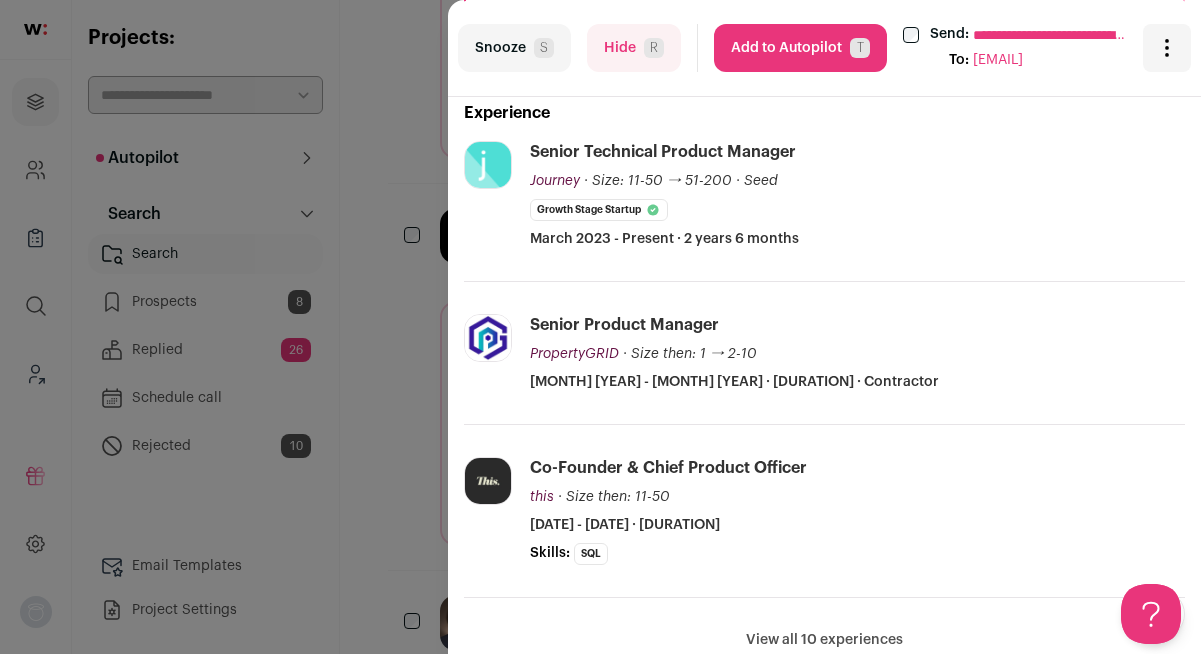 scroll, scrollTop: 0, scrollLeft: 0, axis: both 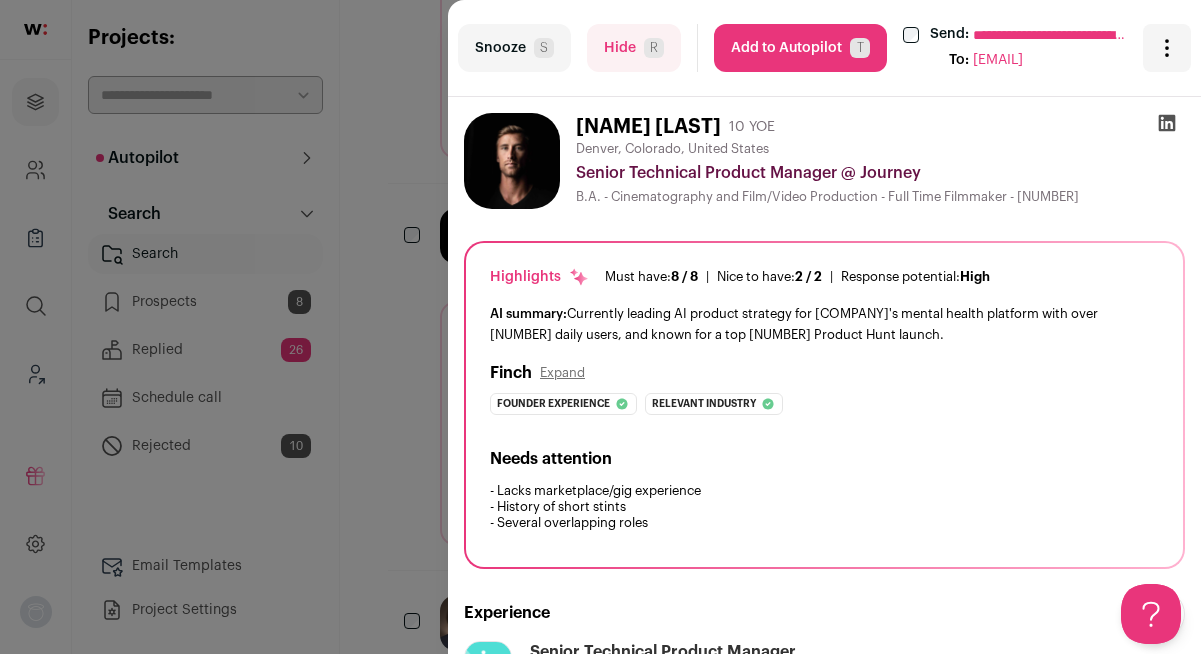 click on "Add to Autopilot
T" at bounding box center (800, 48) 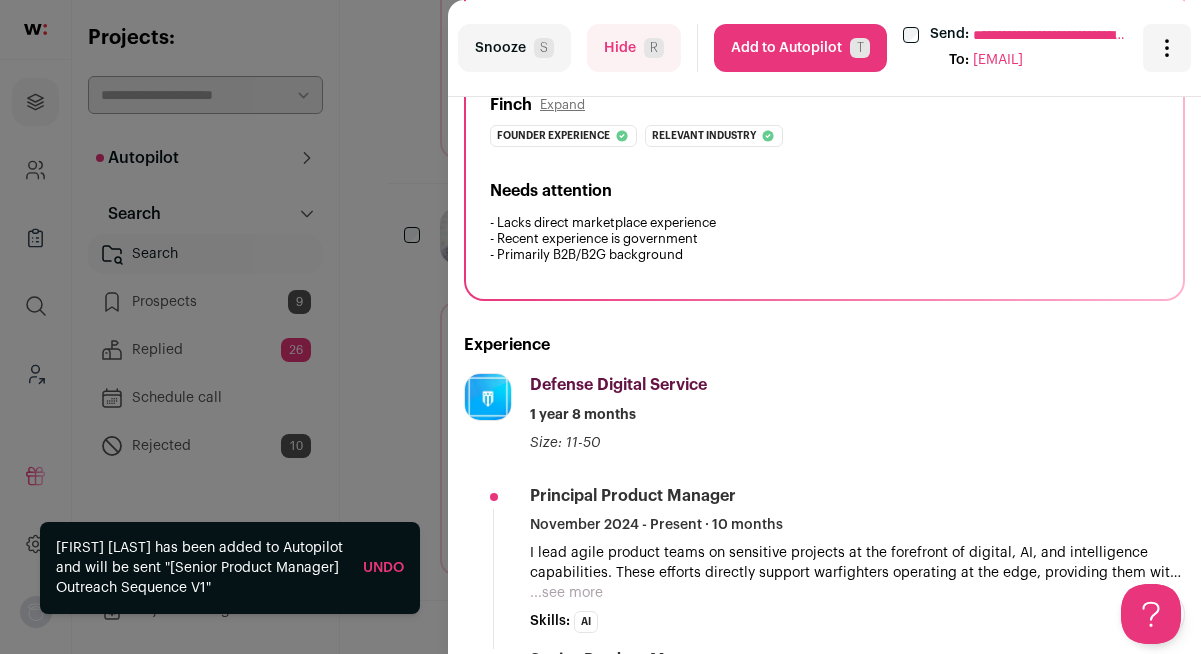 scroll, scrollTop: 257, scrollLeft: 0, axis: vertical 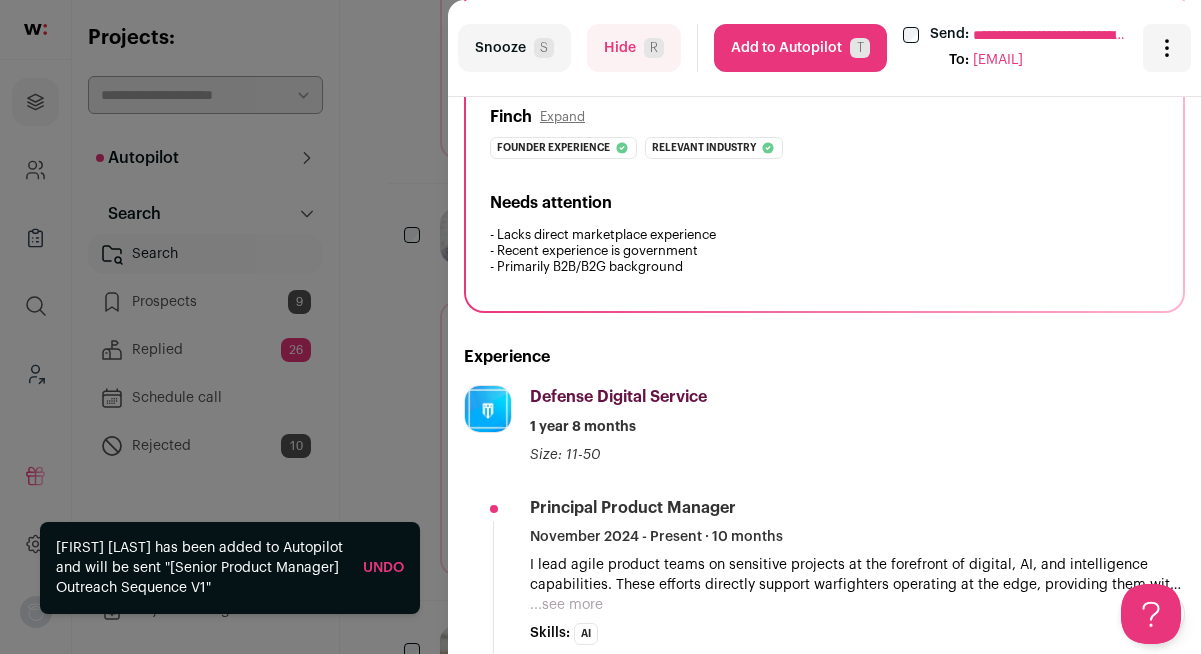 click on "Snooze
S" at bounding box center (514, 48) 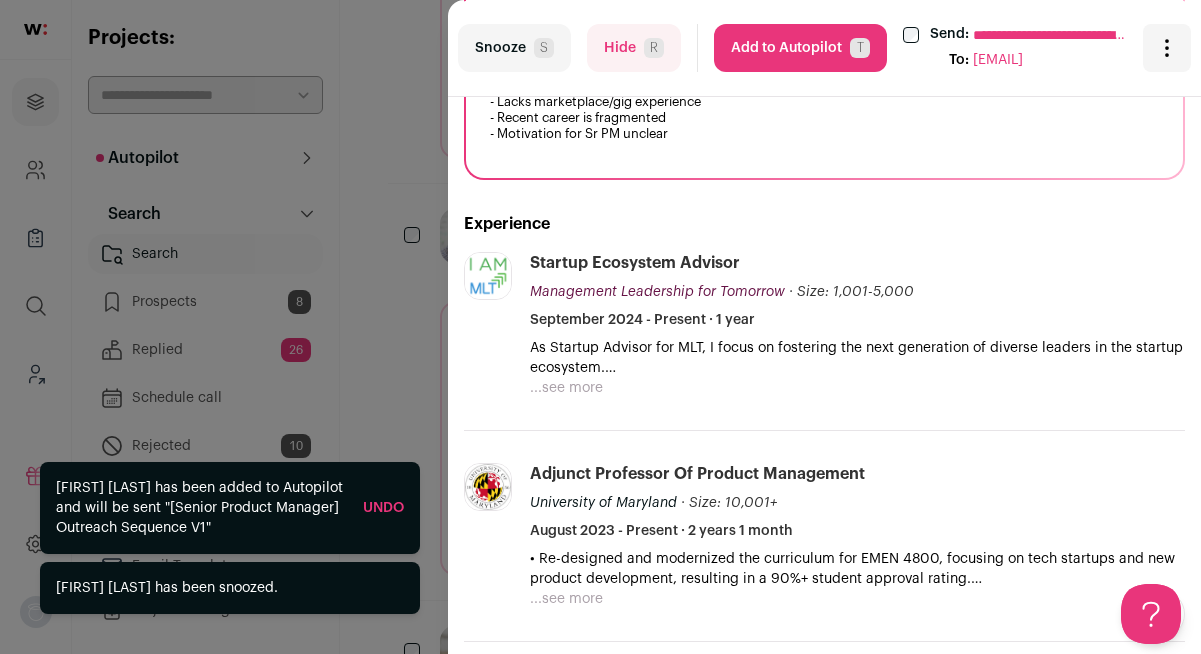 scroll, scrollTop: 845, scrollLeft: 0, axis: vertical 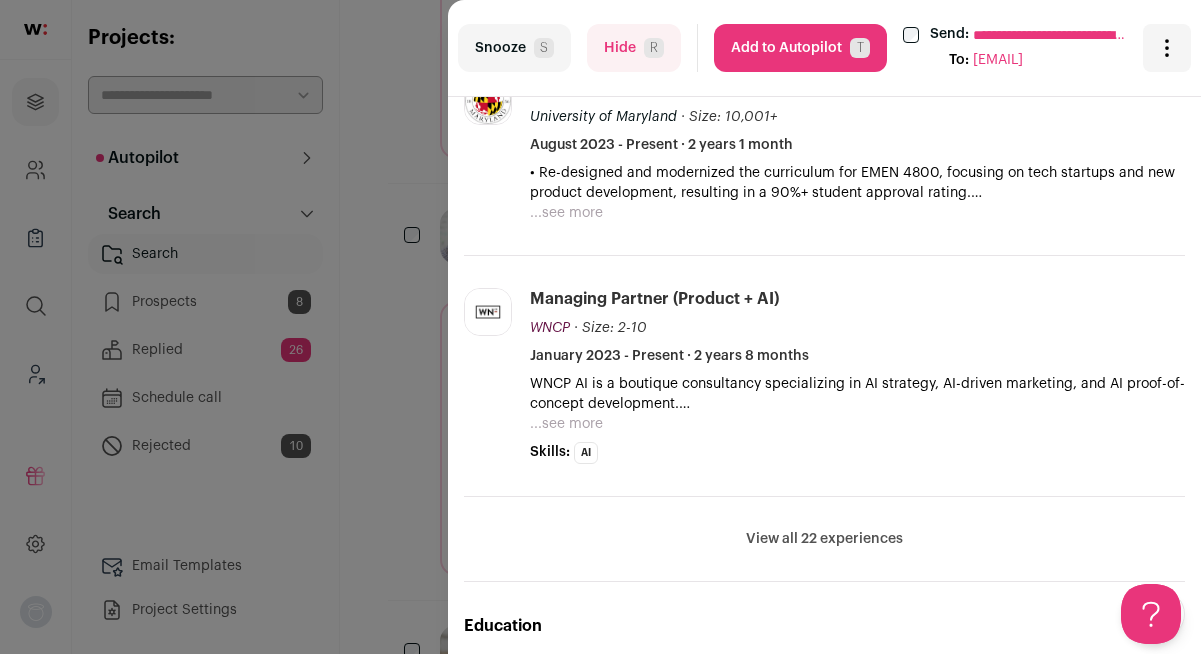 click on "S" at bounding box center (544, 48) 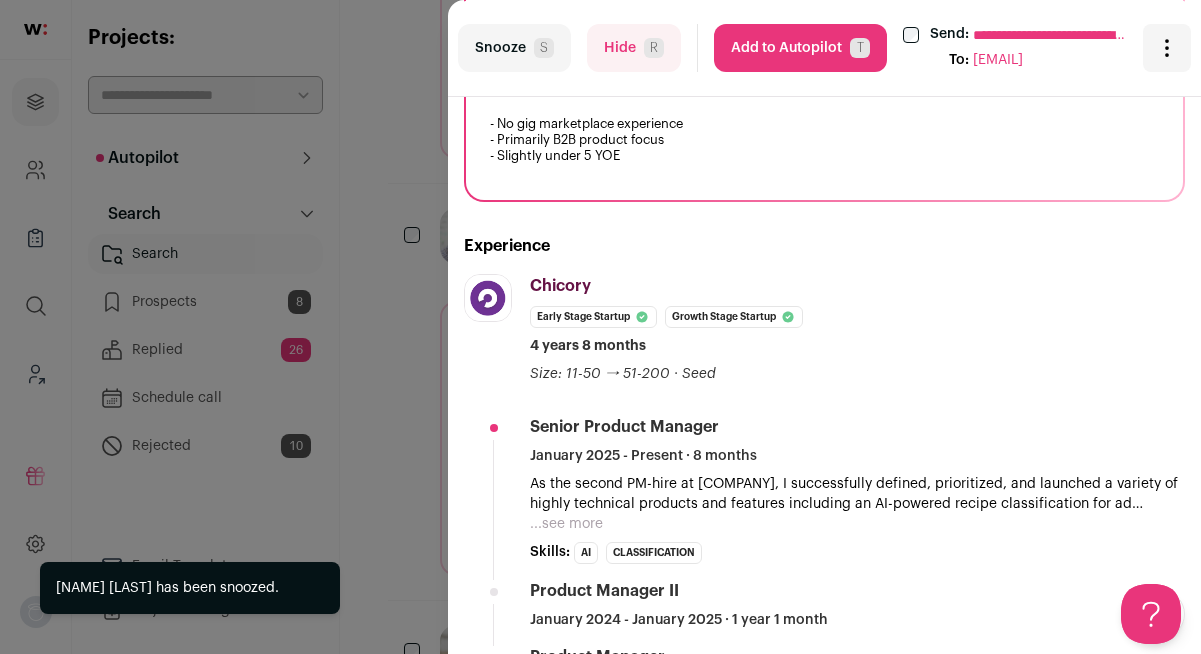 scroll, scrollTop: 581, scrollLeft: 0, axis: vertical 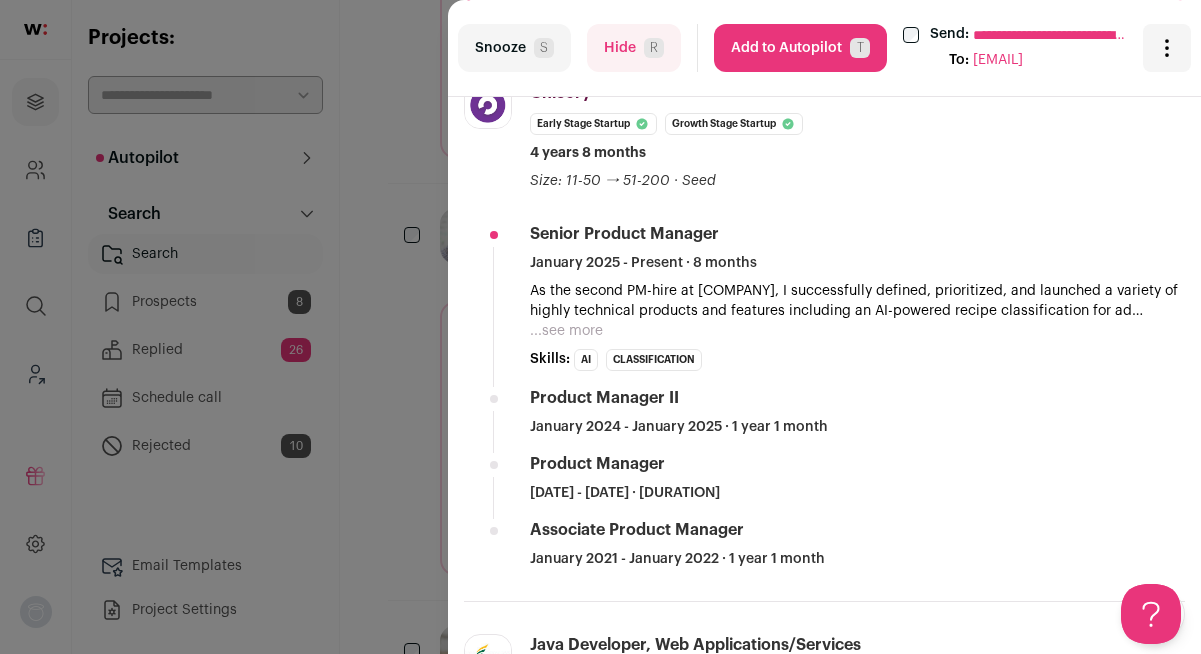 click on "Add to Autopilot
T" at bounding box center [800, 48] 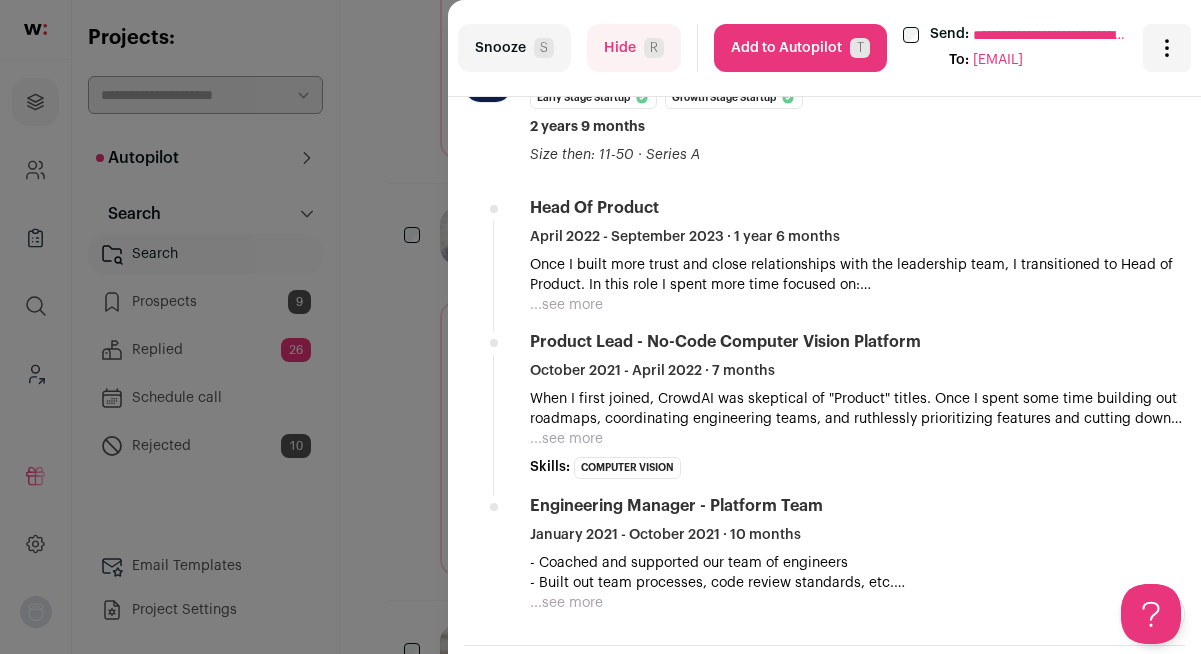 scroll, scrollTop: 902, scrollLeft: 0, axis: vertical 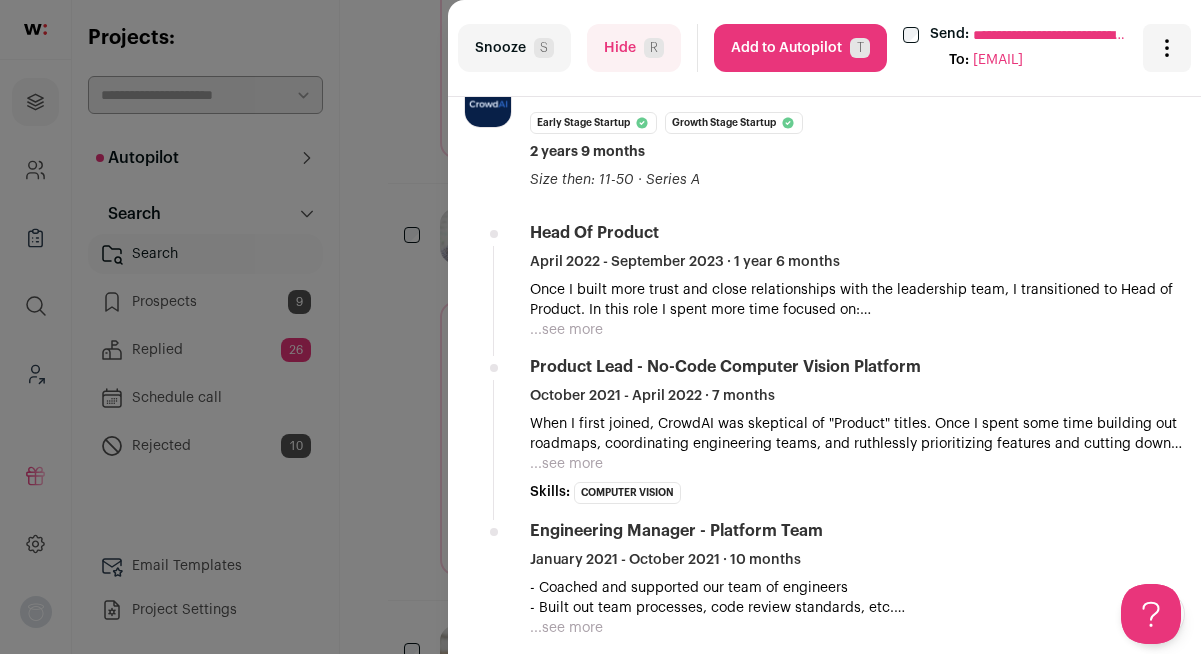 click on "Snooze
S" at bounding box center (514, 48) 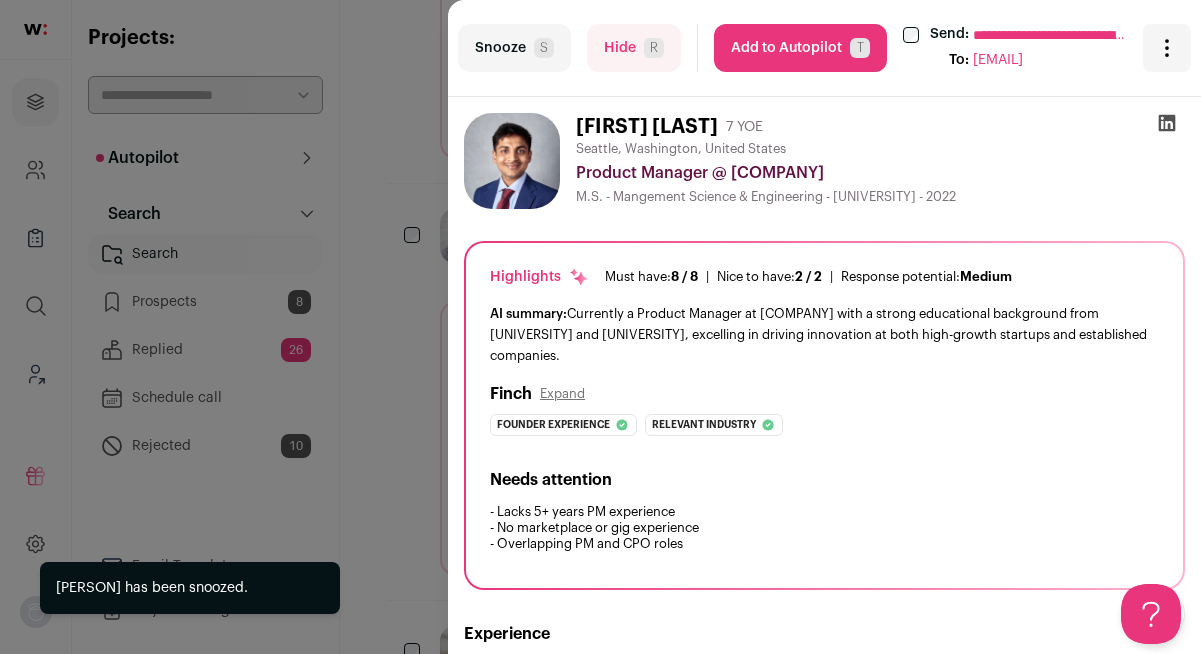 click on "Snooze
S" at bounding box center [514, 48] 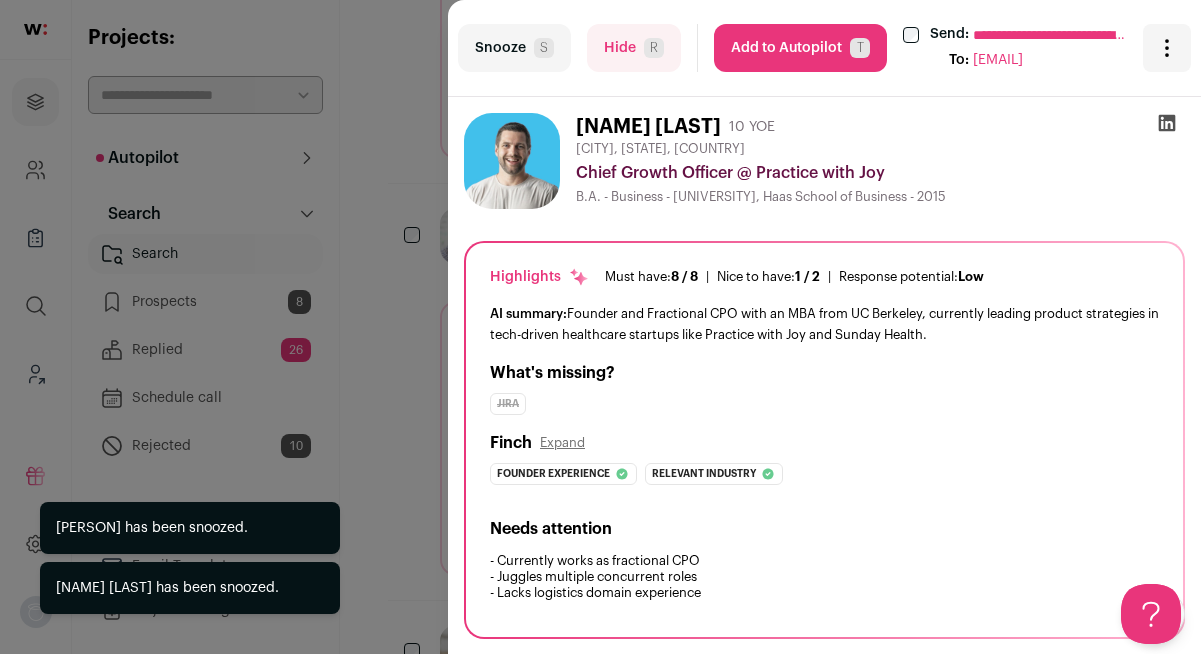 click on "Snooze
S" at bounding box center (514, 48) 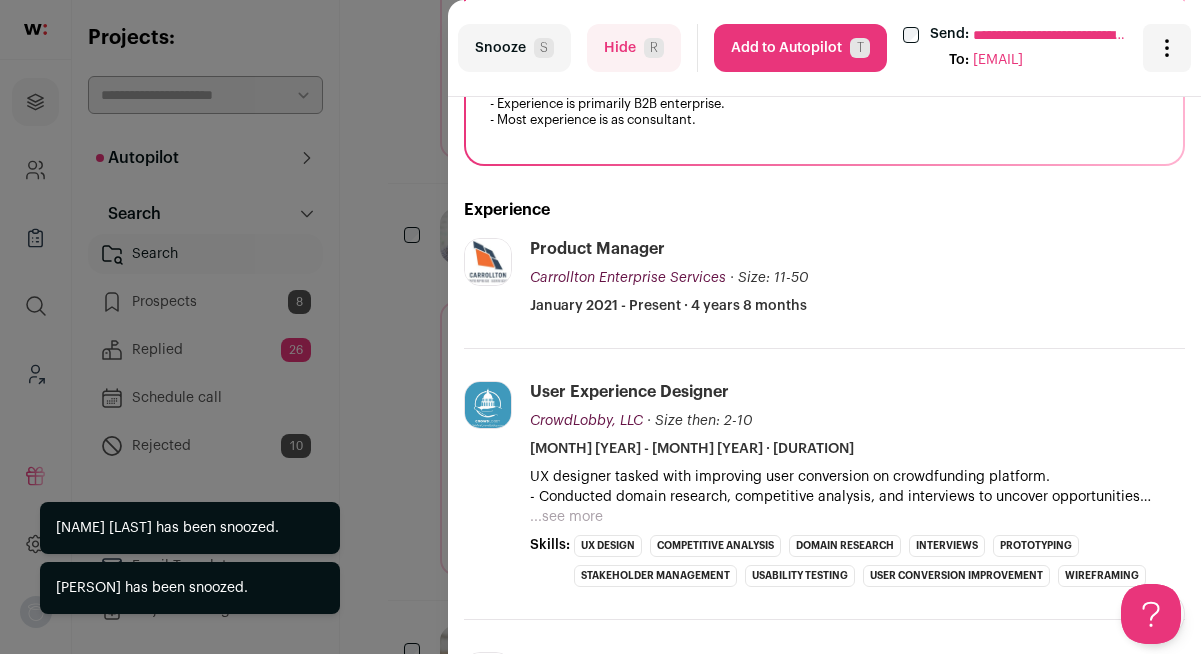 scroll, scrollTop: 506, scrollLeft: 0, axis: vertical 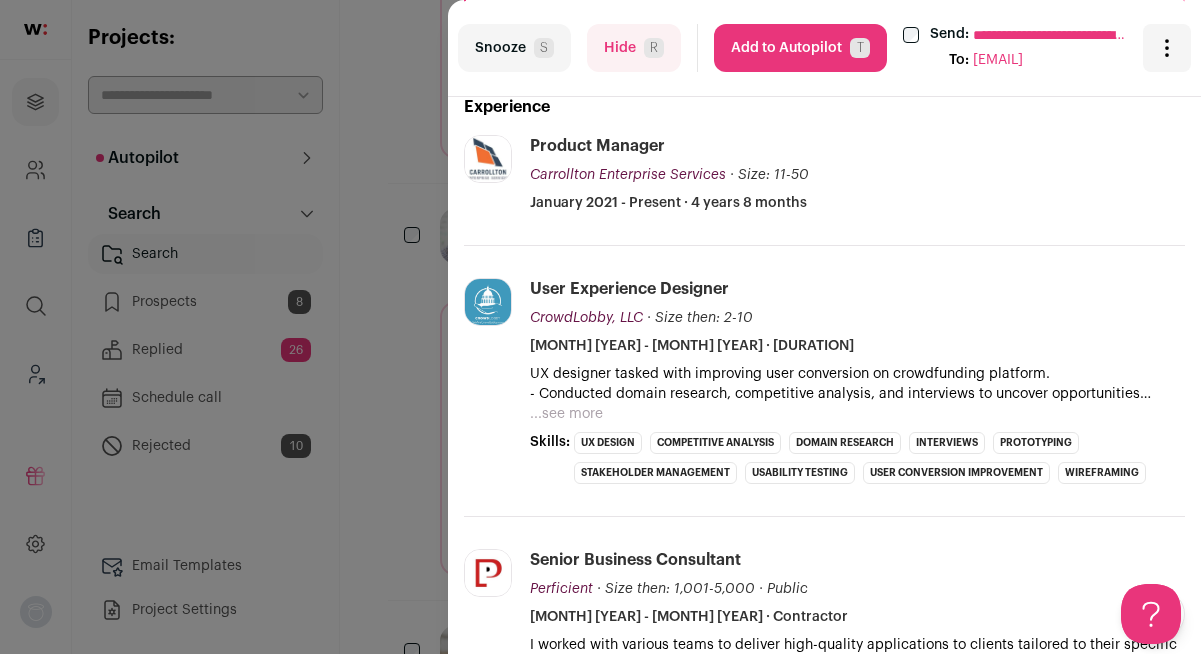 click on "Snooze
S" at bounding box center (514, 48) 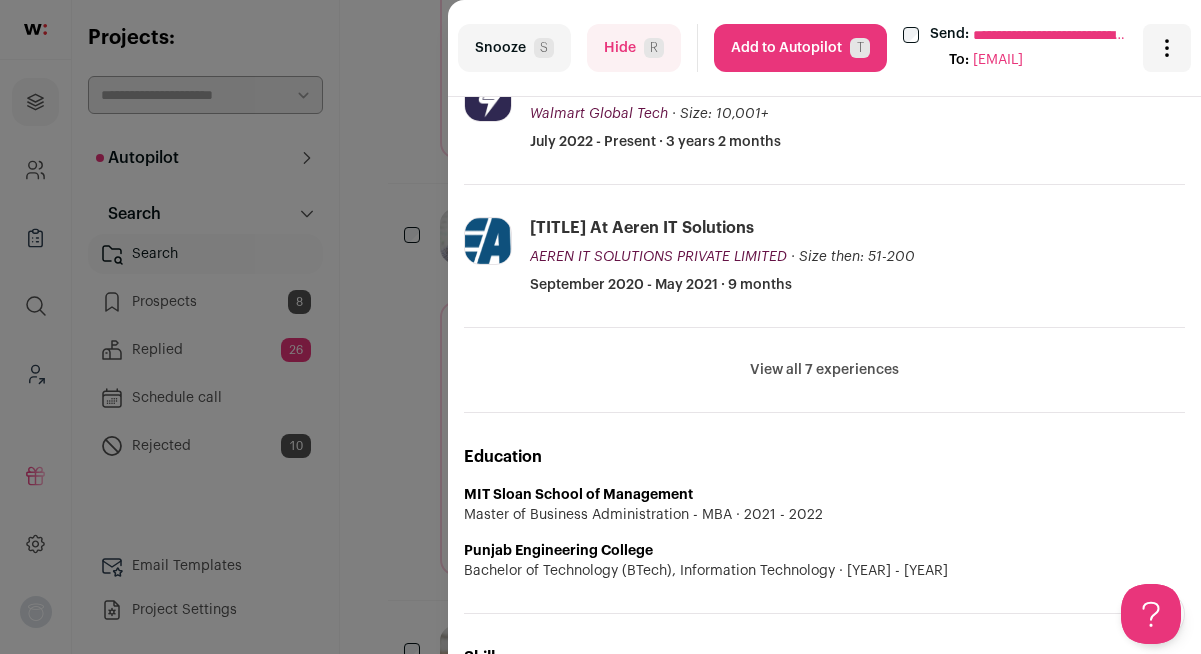 scroll, scrollTop: 698, scrollLeft: 0, axis: vertical 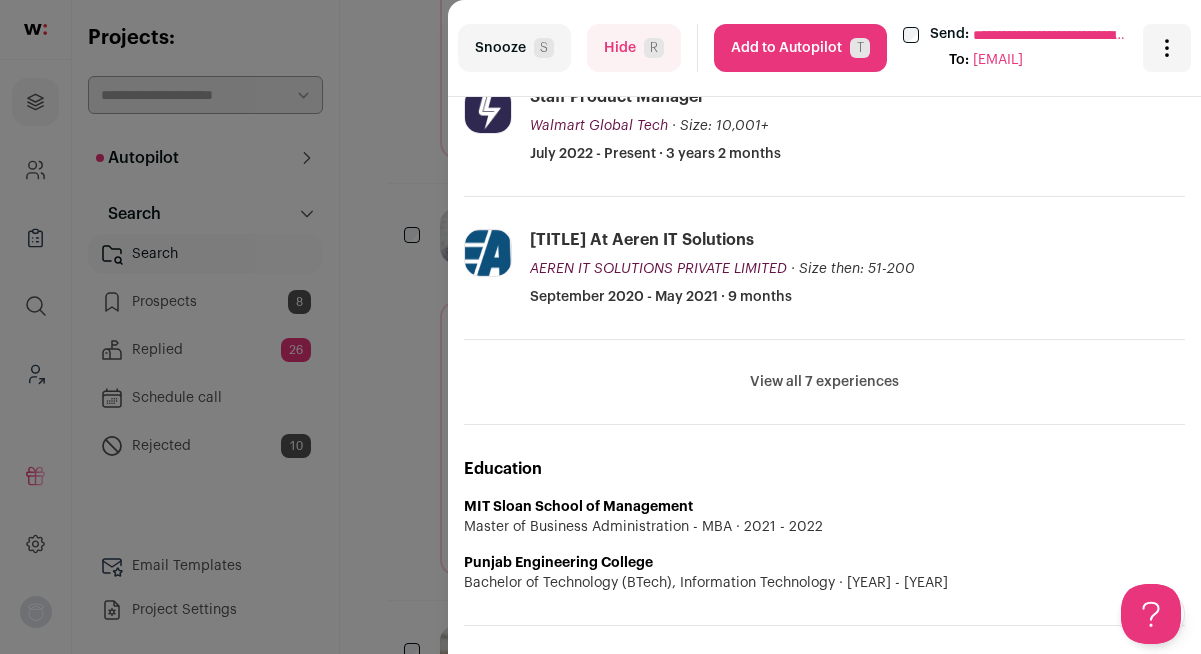 click on "Snooze
S" at bounding box center (514, 48) 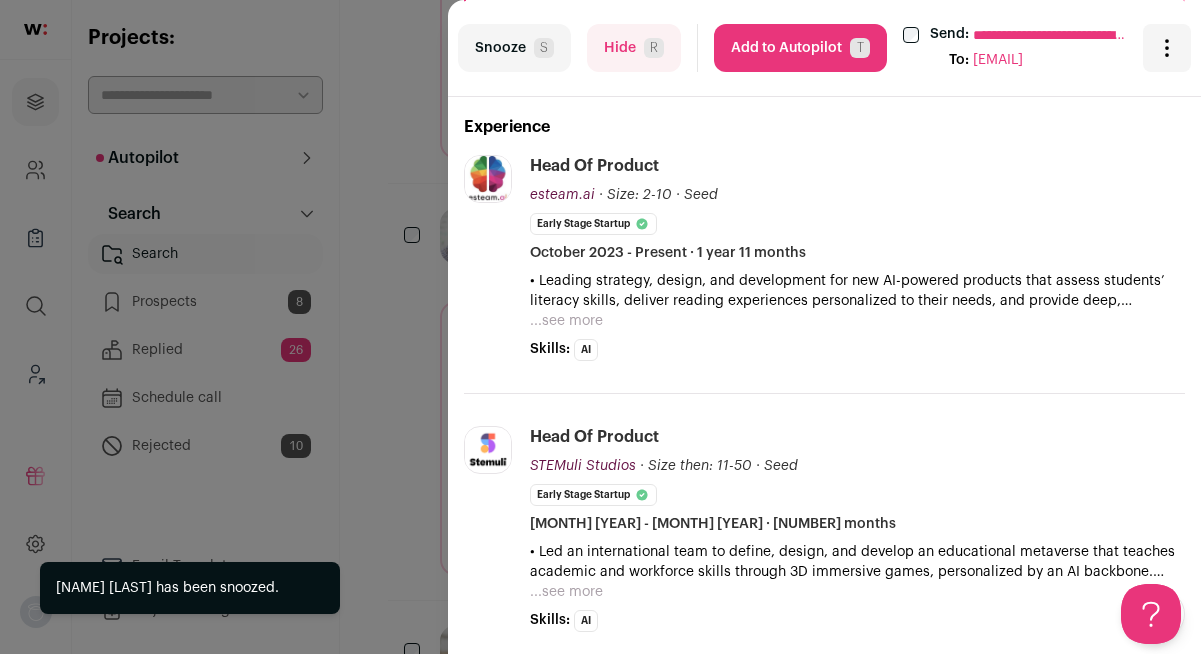 scroll, scrollTop: 569, scrollLeft: 0, axis: vertical 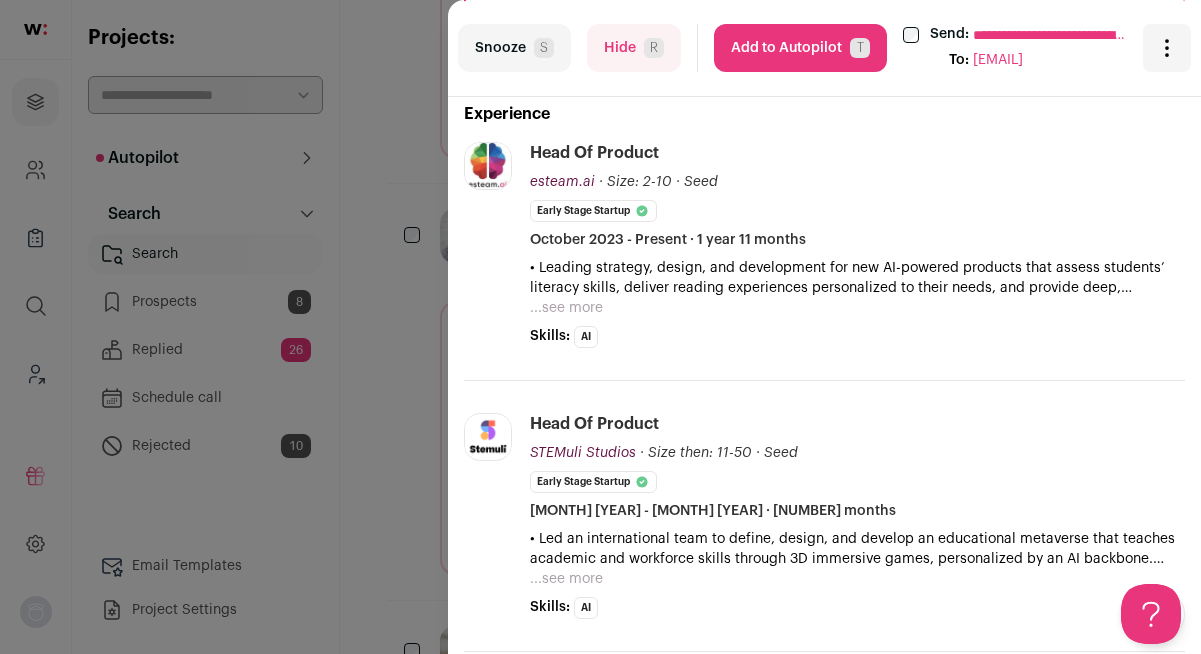 click on "Add to Autopilot
T" at bounding box center [800, 48] 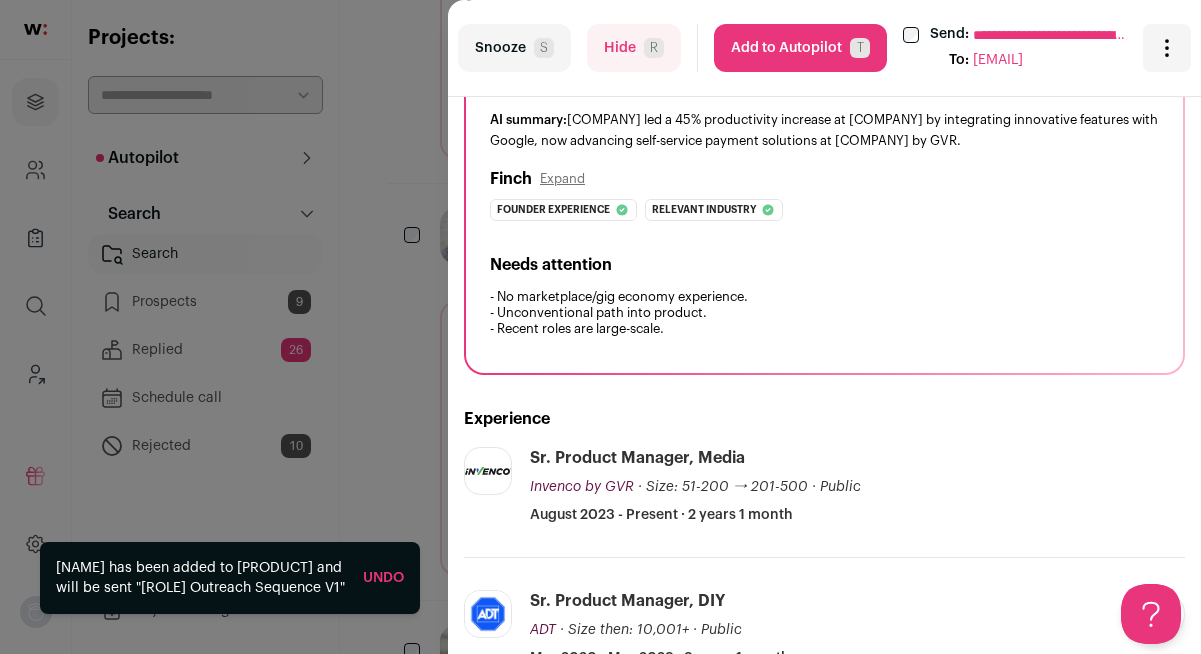 scroll, scrollTop: 424, scrollLeft: 0, axis: vertical 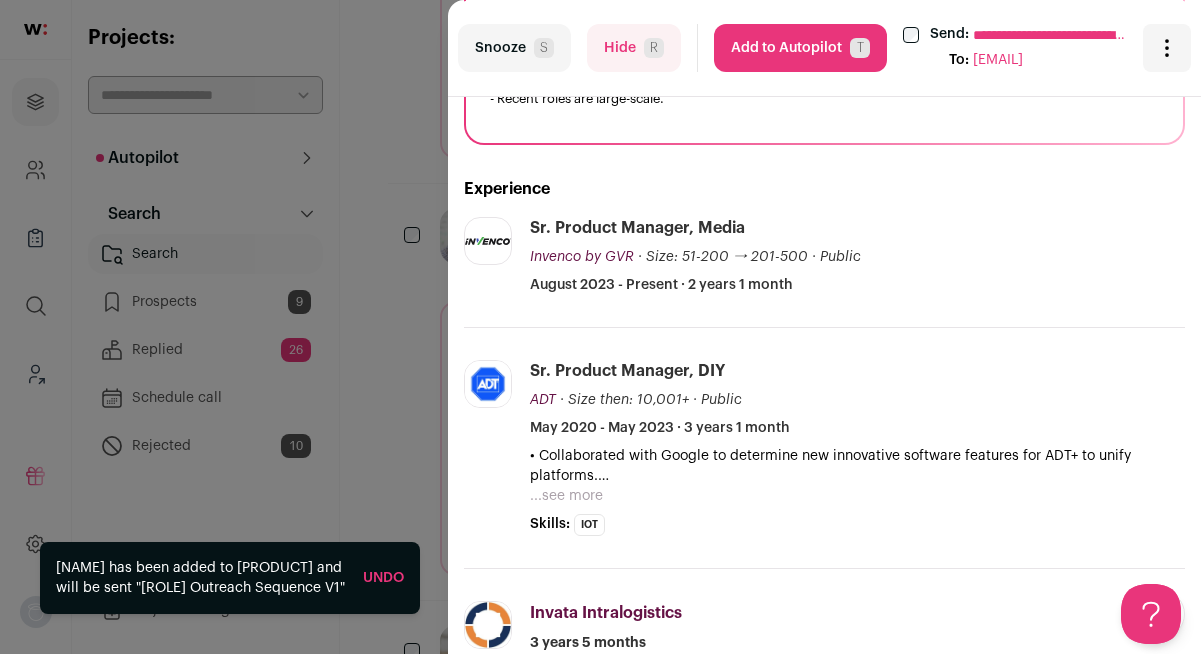 click on "Snooze
S" at bounding box center (514, 48) 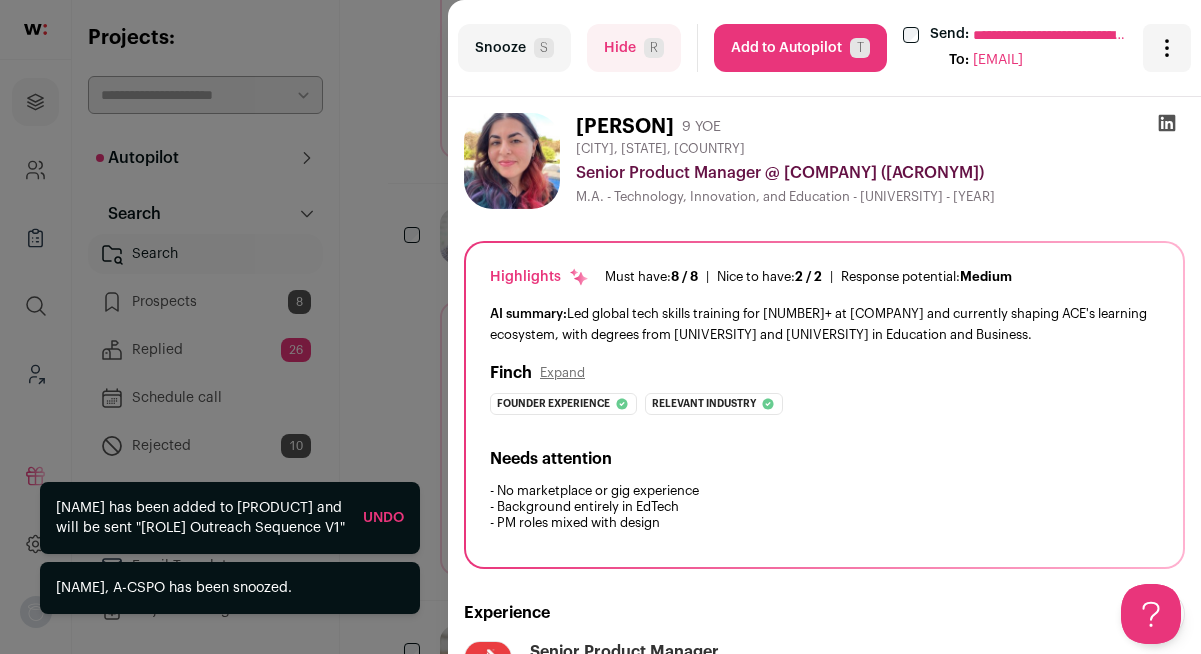click on "S" at bounding box center [544, 48] 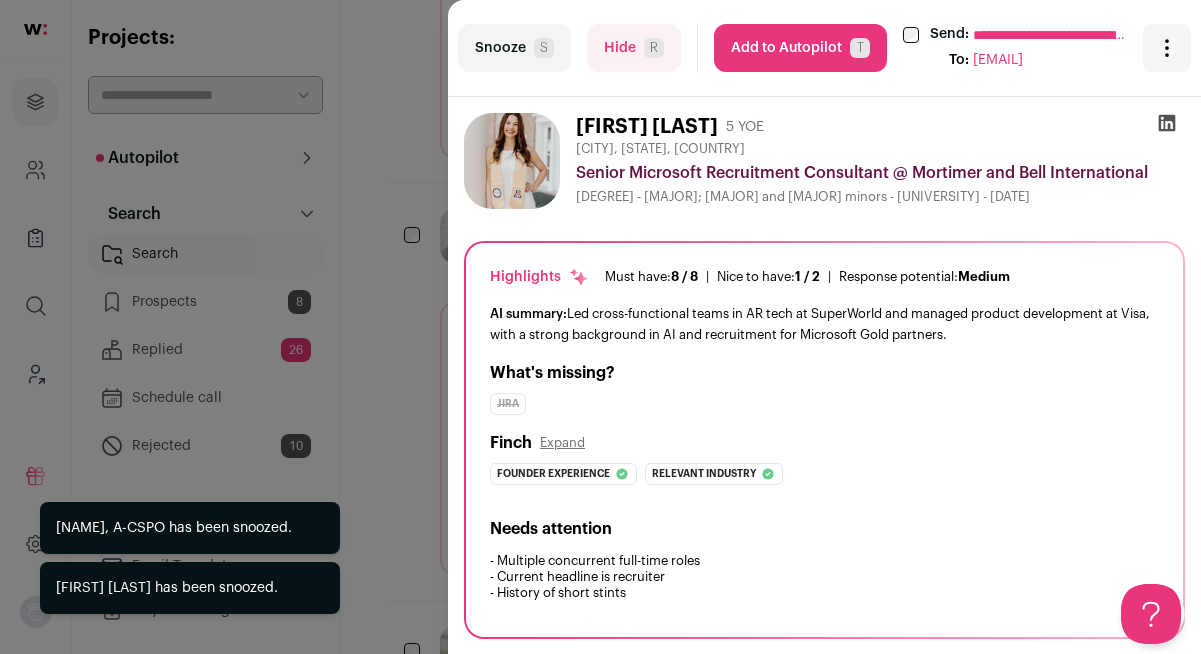 click on "S" at bounding box center (544, 48) 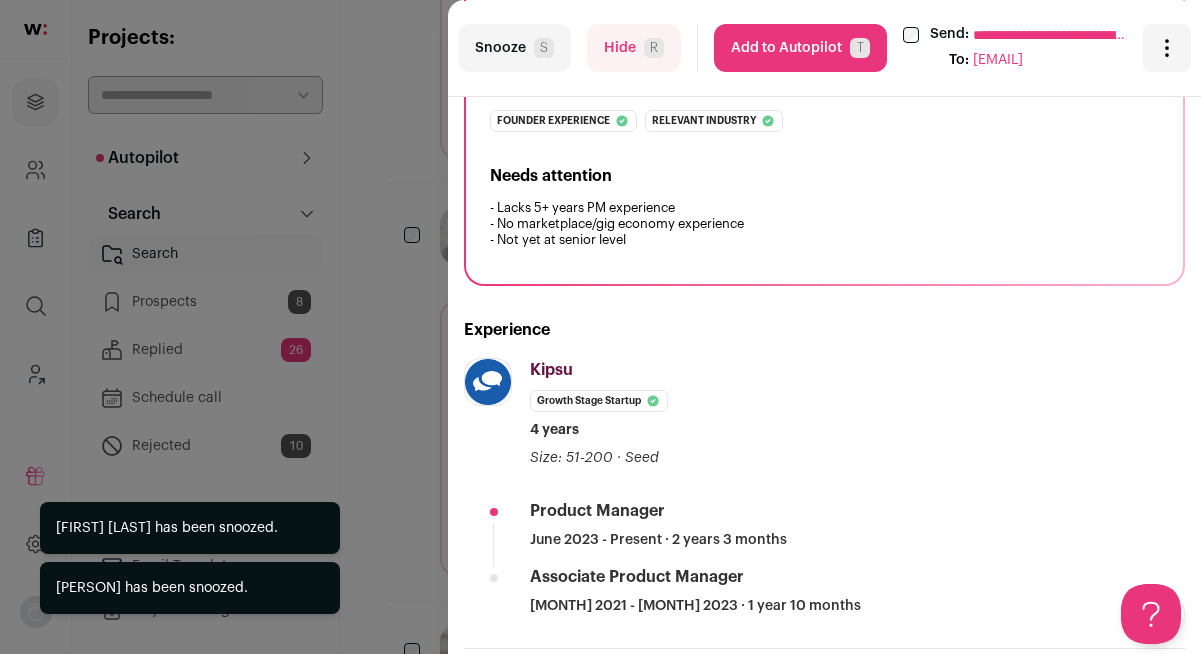 scroll, scrollTop: 473, scrollLeft: 0, axis: vertical 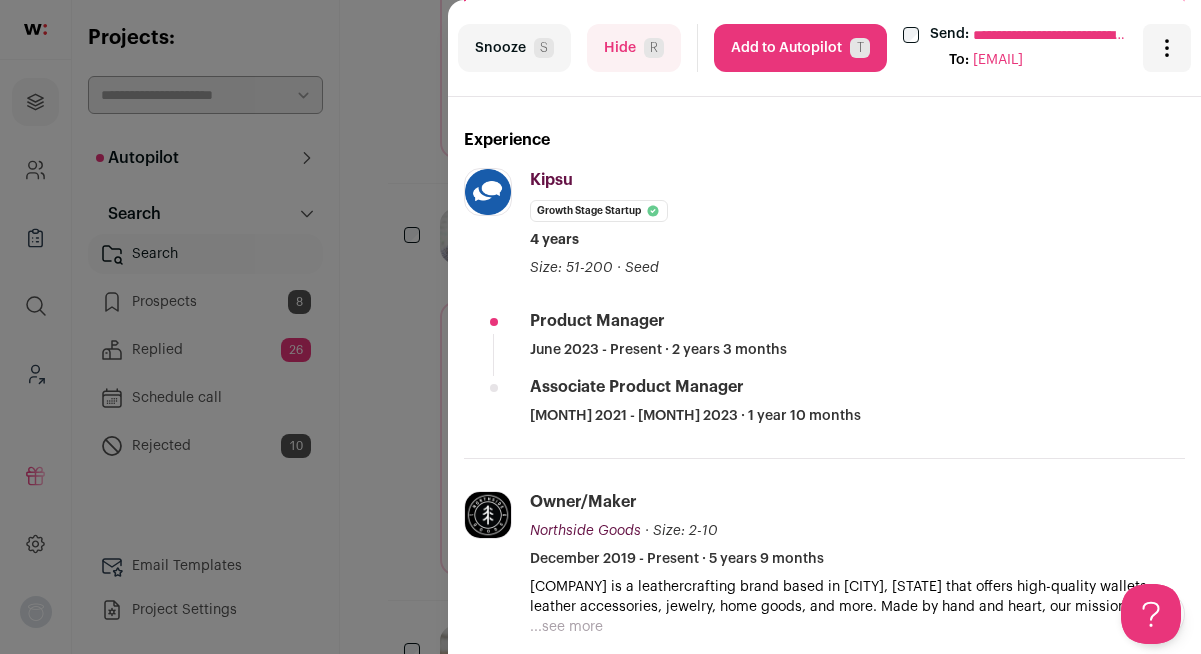 click on "Add to Autopilot
T" at bounding box center [800, 48] 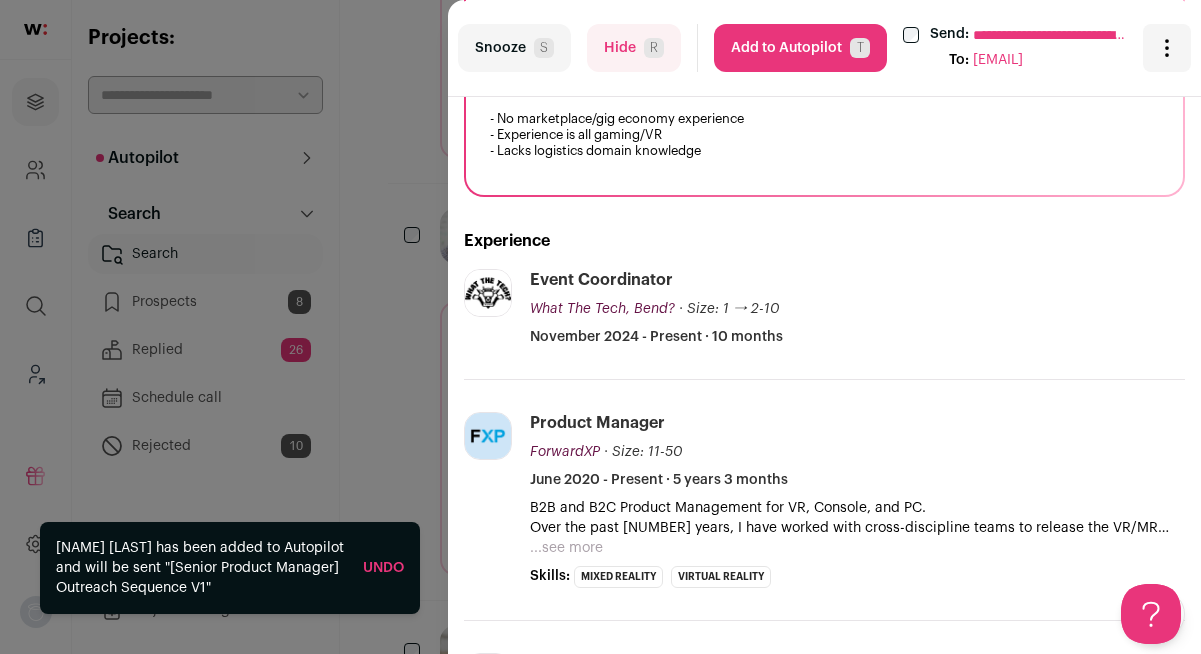 scroll, scrollTop: 410, scrollLeft: 0, axis: vertical 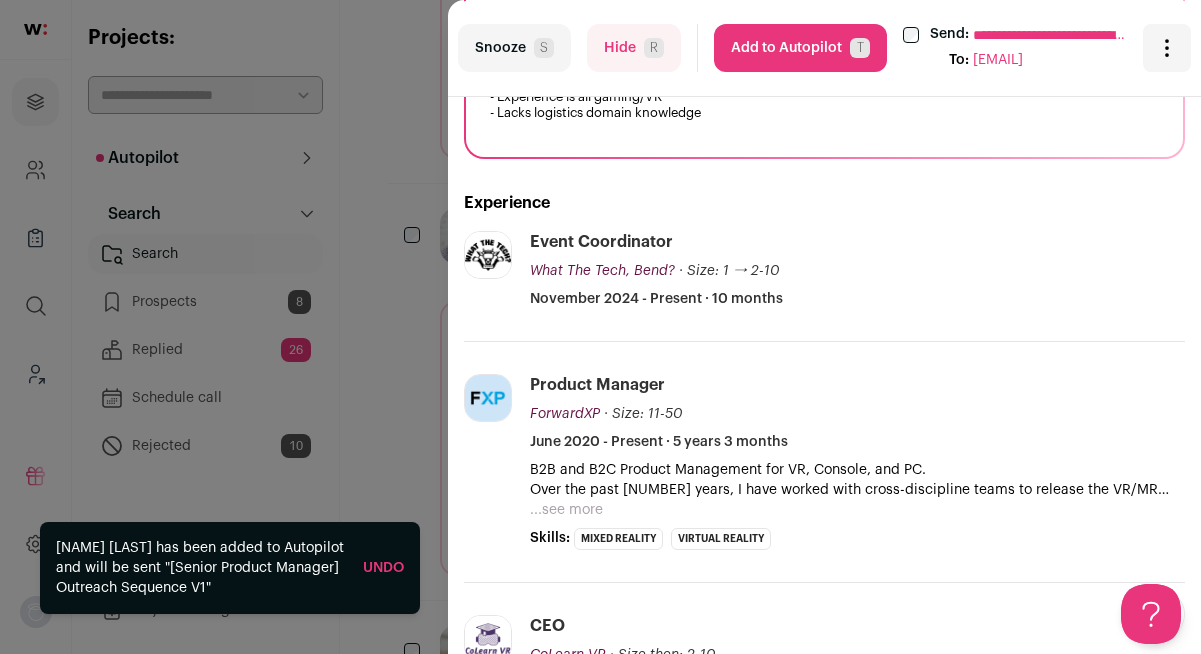 click on "Snooze
S" at bounding box center (514, 48) 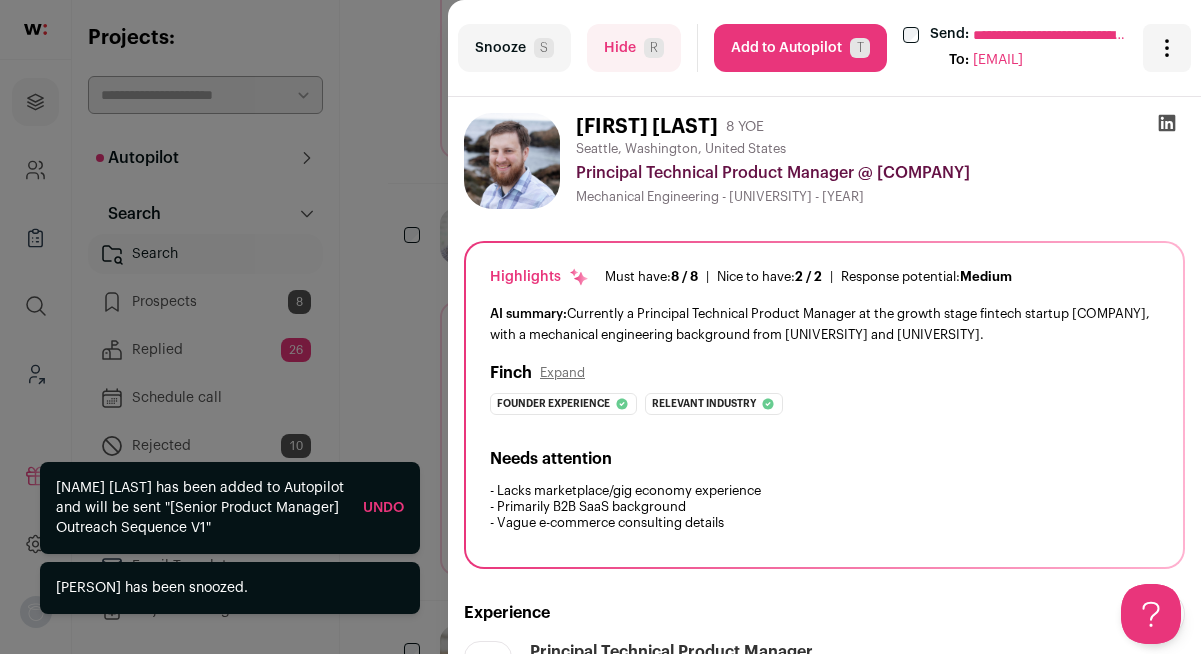 click on "Snooze
S" at bounding box center [514, 48] 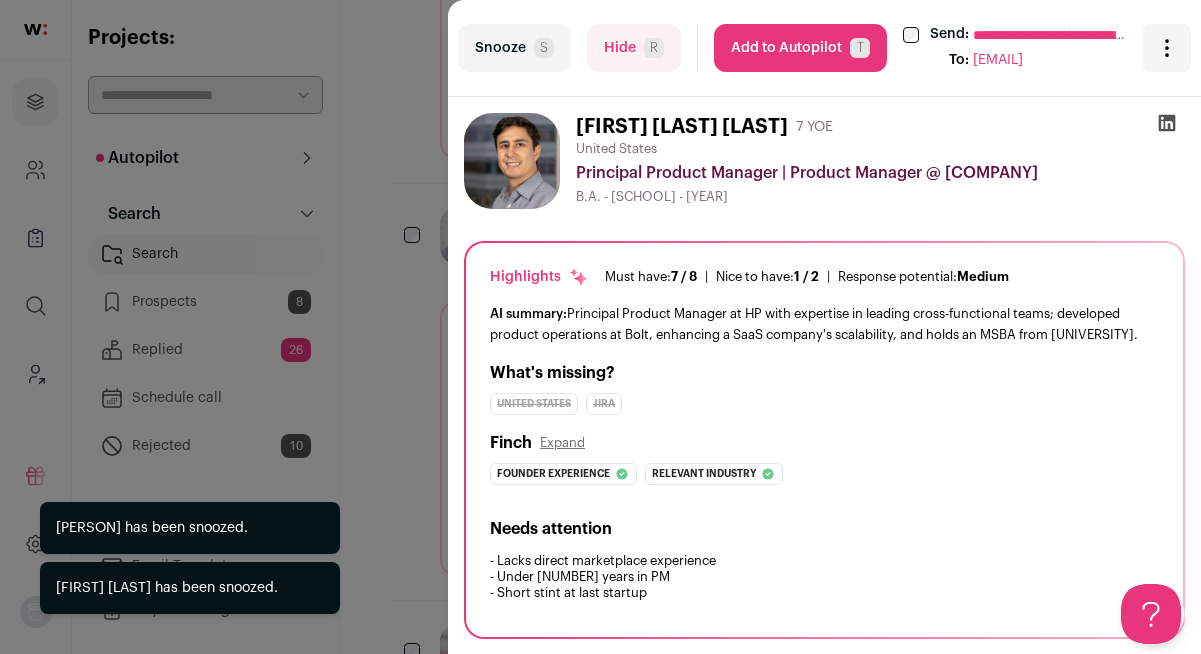 click on "S" at bounding box center [544, 48] 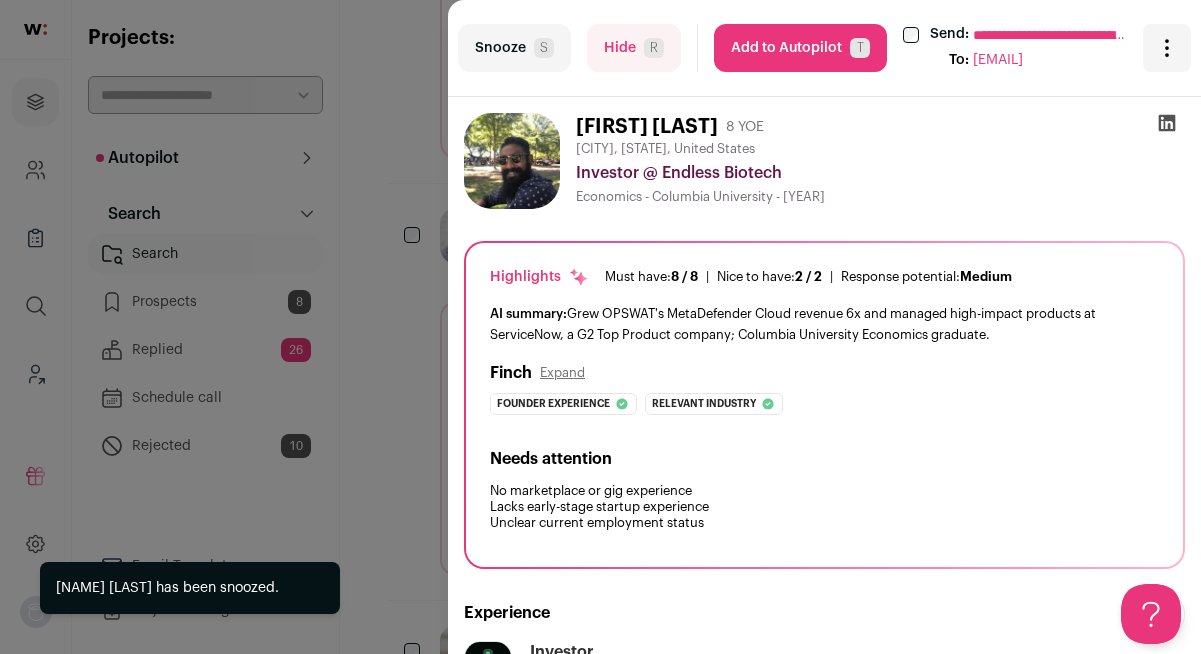 click on "S" at bounding box center [544, 48] 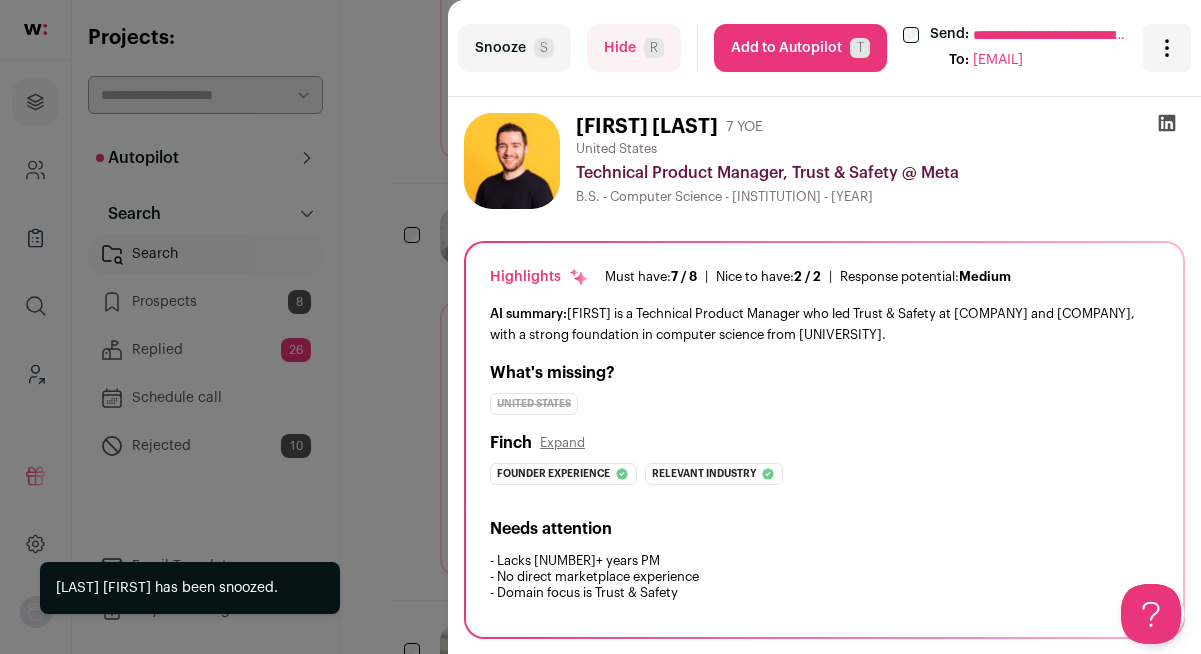 click on "S" at bounding box center (544, 48) 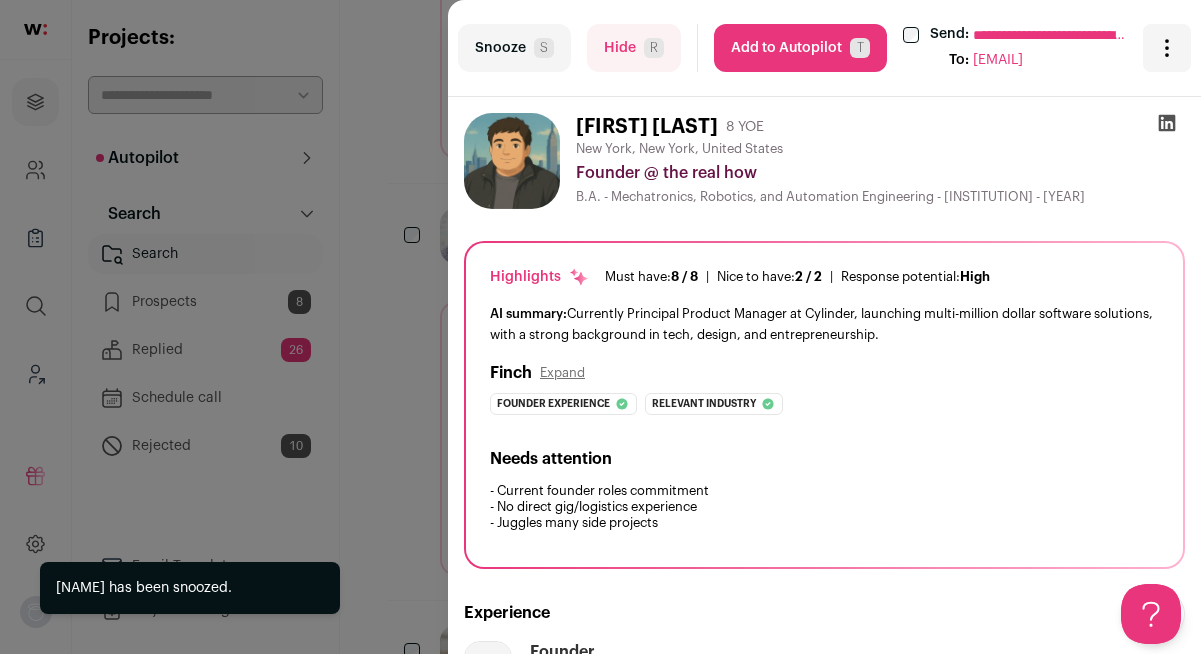 click on "S" at bounding box center [544, 48] 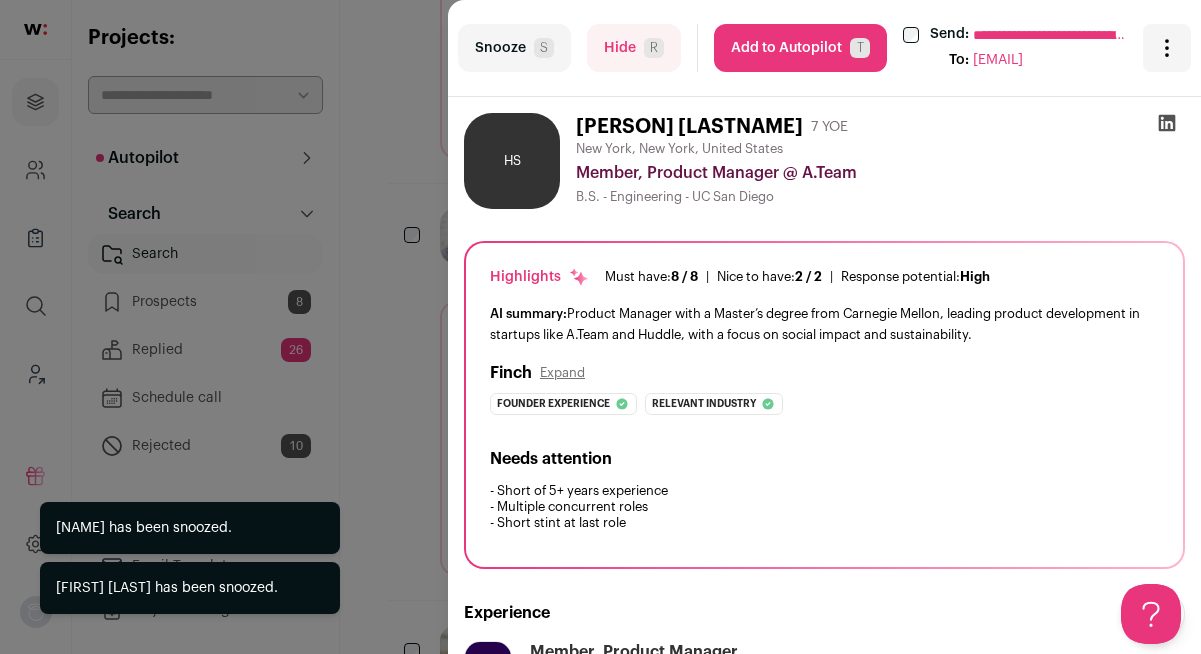 click on "S" at bounding box center [544, 48] 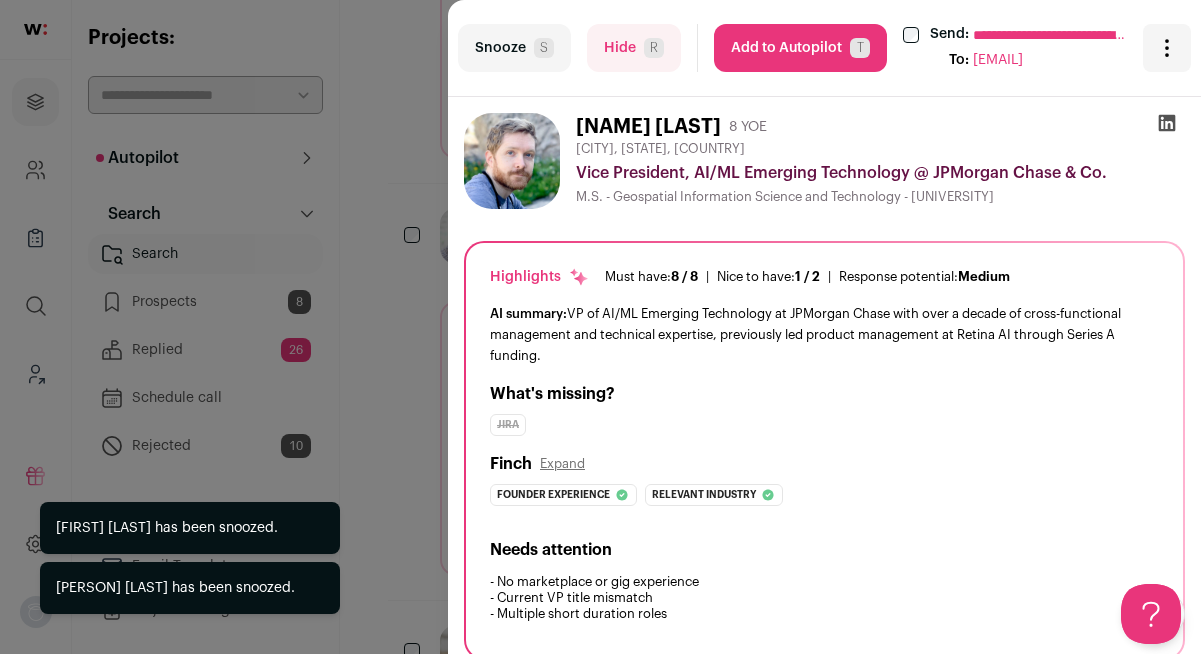 click on "S" at bounding box center (544, 48) 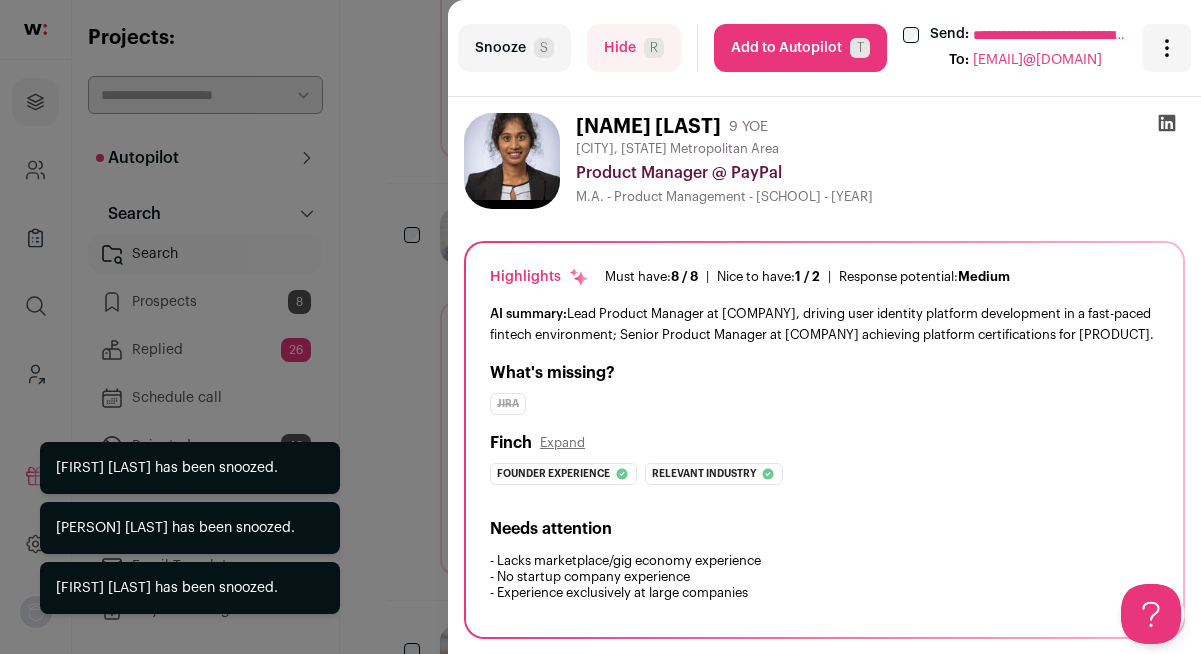 click on "S" at bounding box center (544, 48) 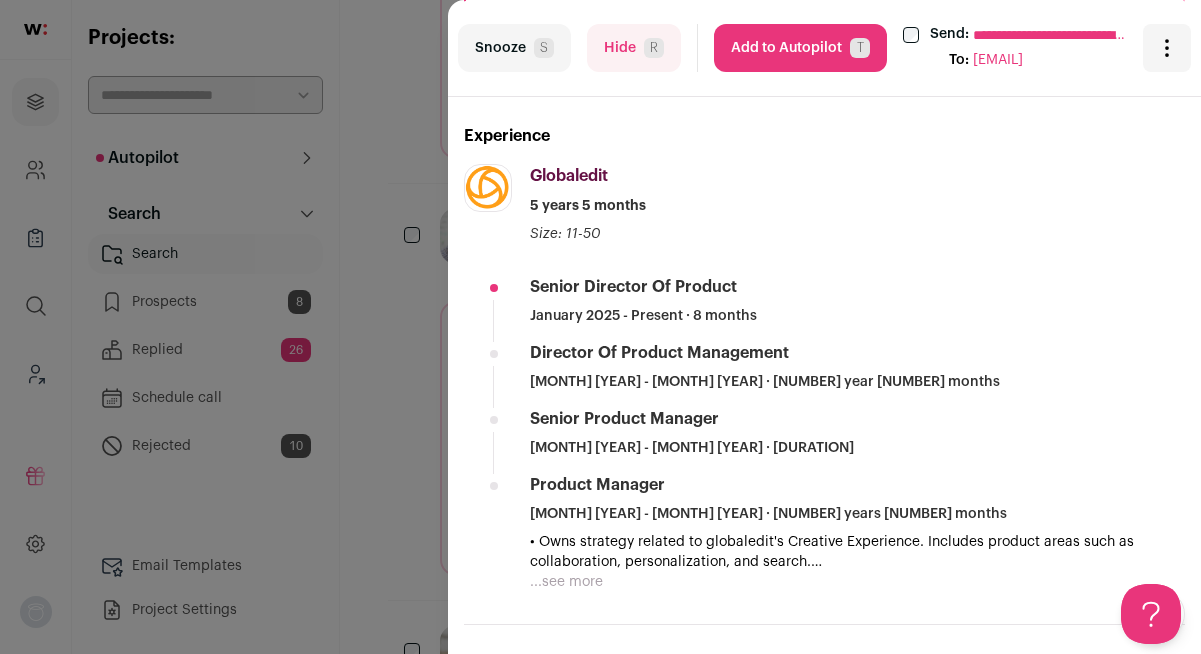 scroll, scrollTop: 271, scrollLeft: 0, axis: vertical 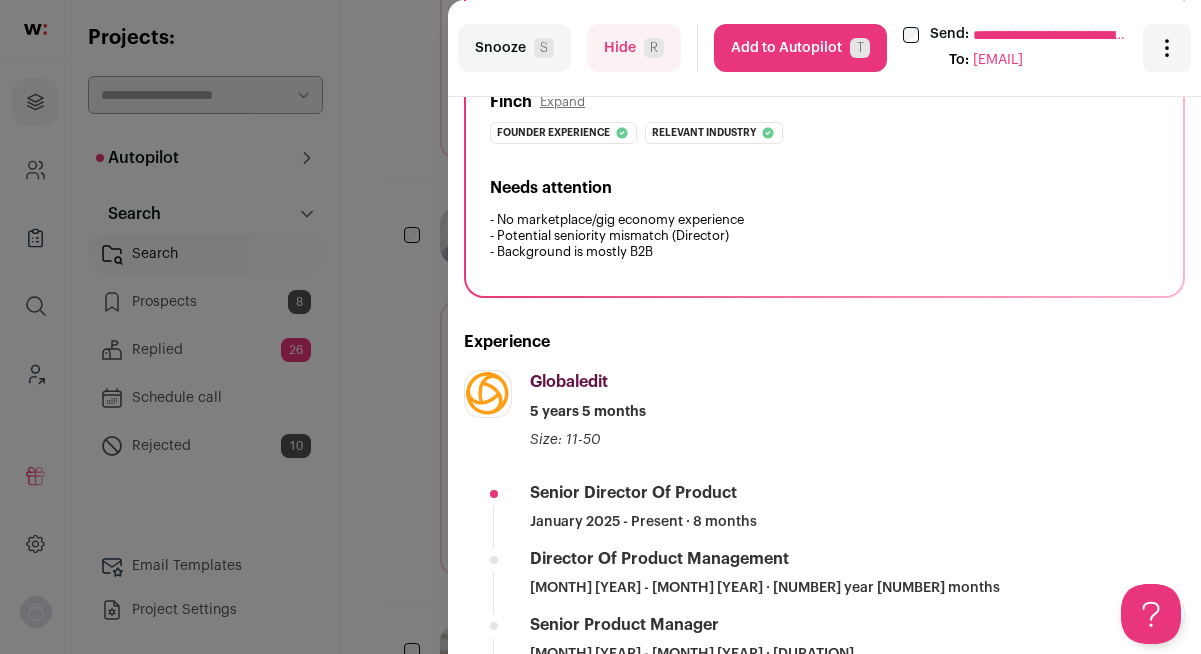 click on "Add to Autopilot
T" at bounding box center (800, 48) 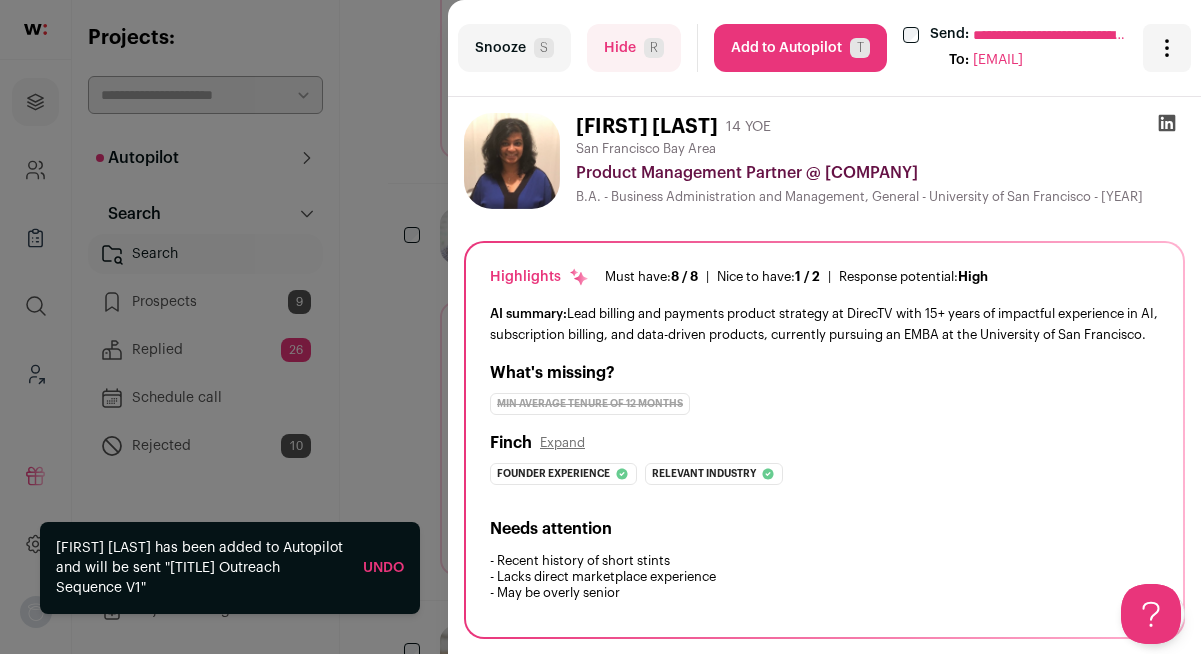click on "Snooze
S" at bounding box center (514, 48) 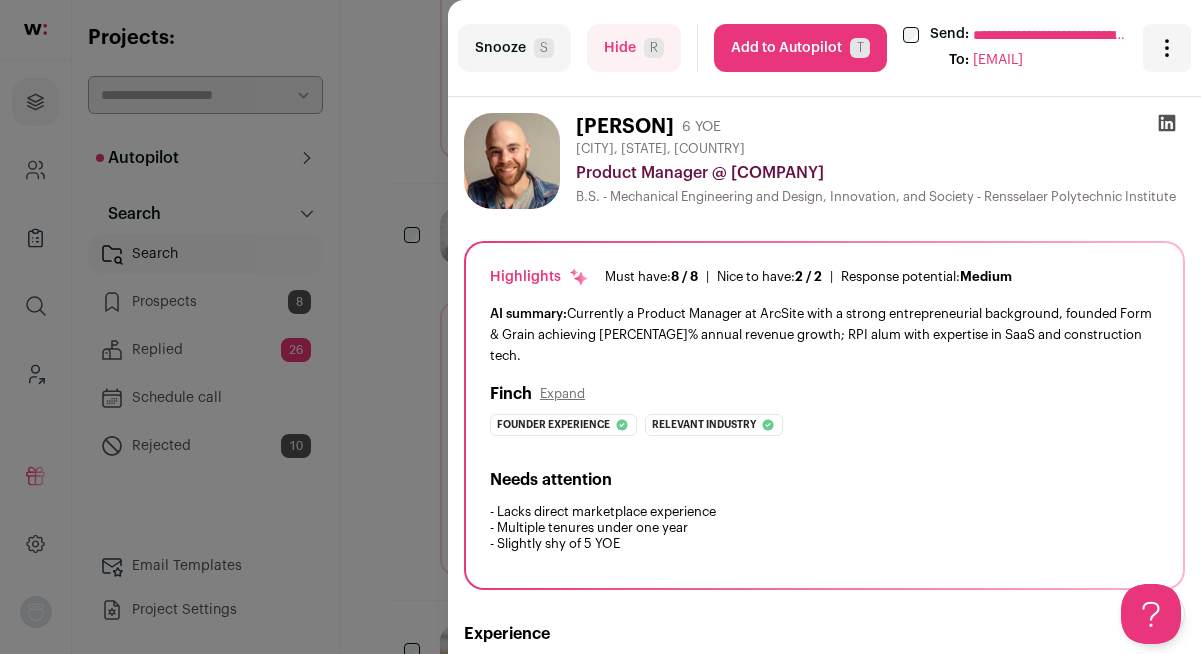 click on "Snooze
S" at bounding box center [514, 48] 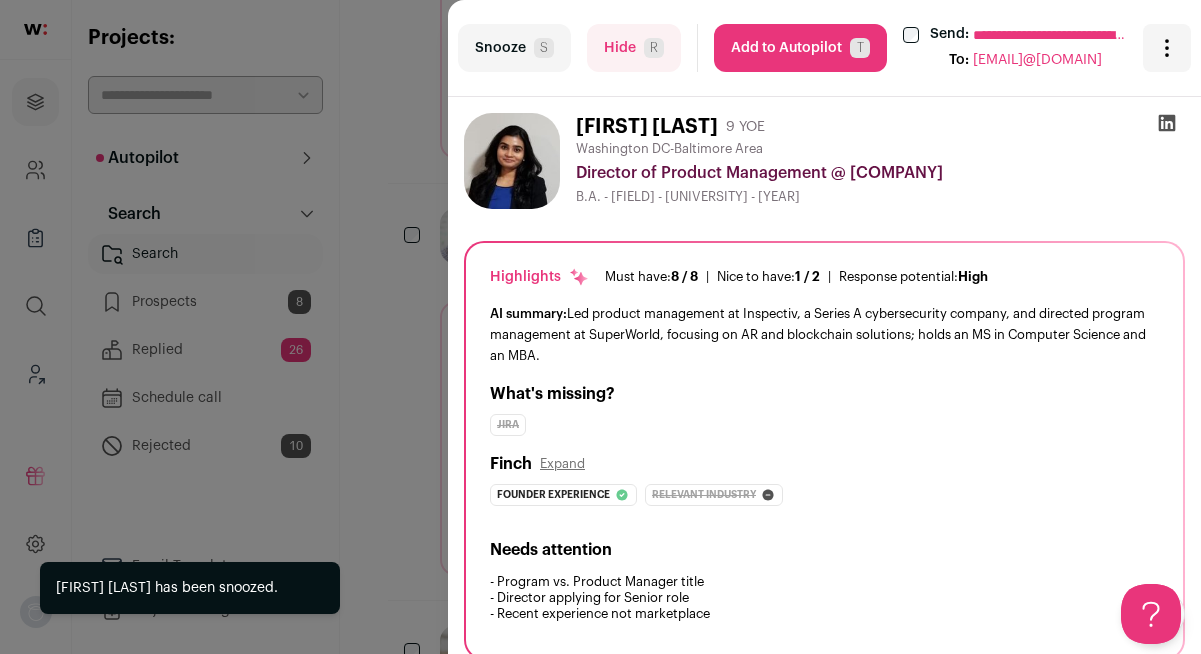 click on "Snooze
S" at bounding box center (514, 48) 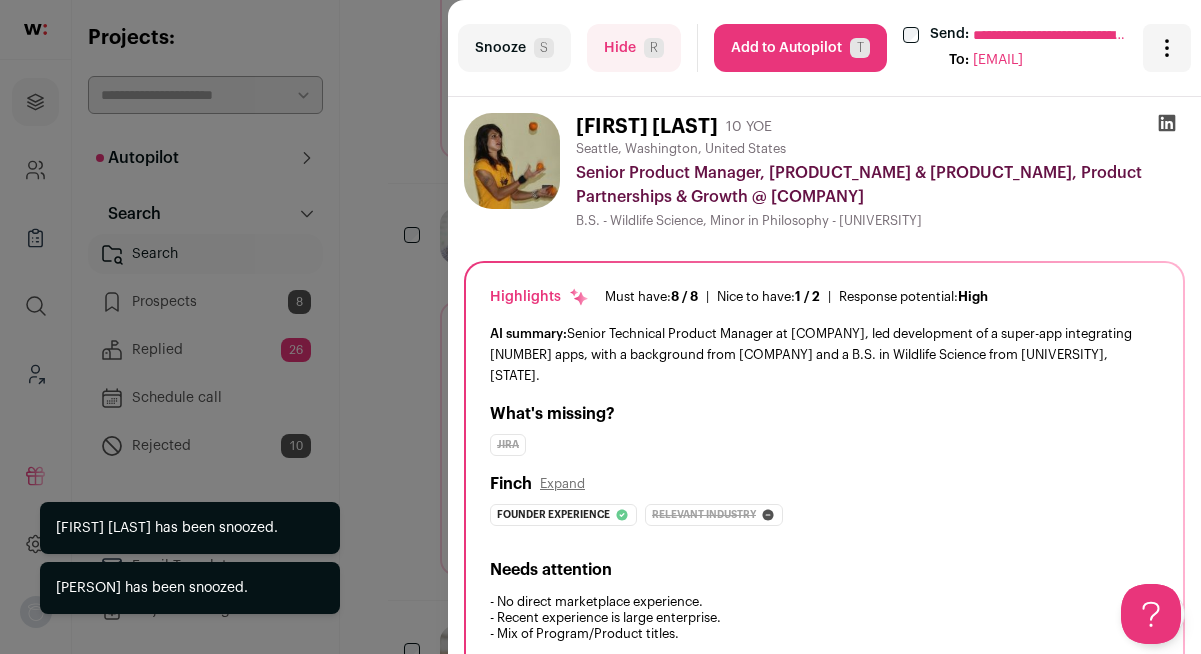 click on "Snooze
S" at bounding box center [514, 48] 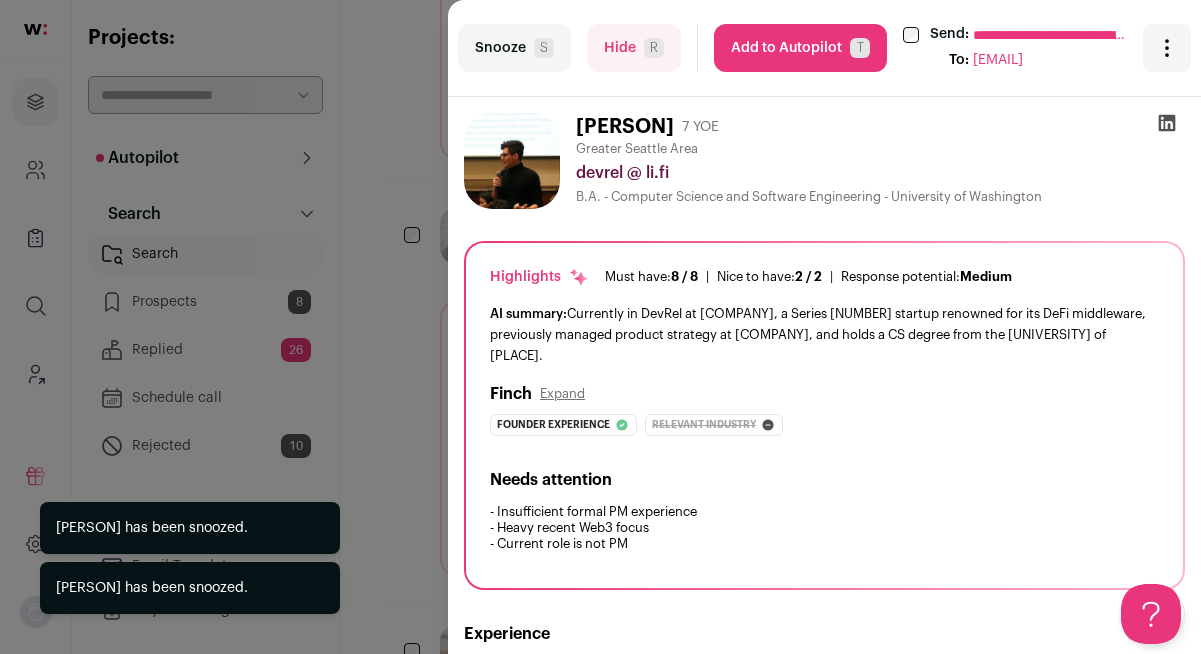 click on "Snooze
S" at bounding box center (514, 48) 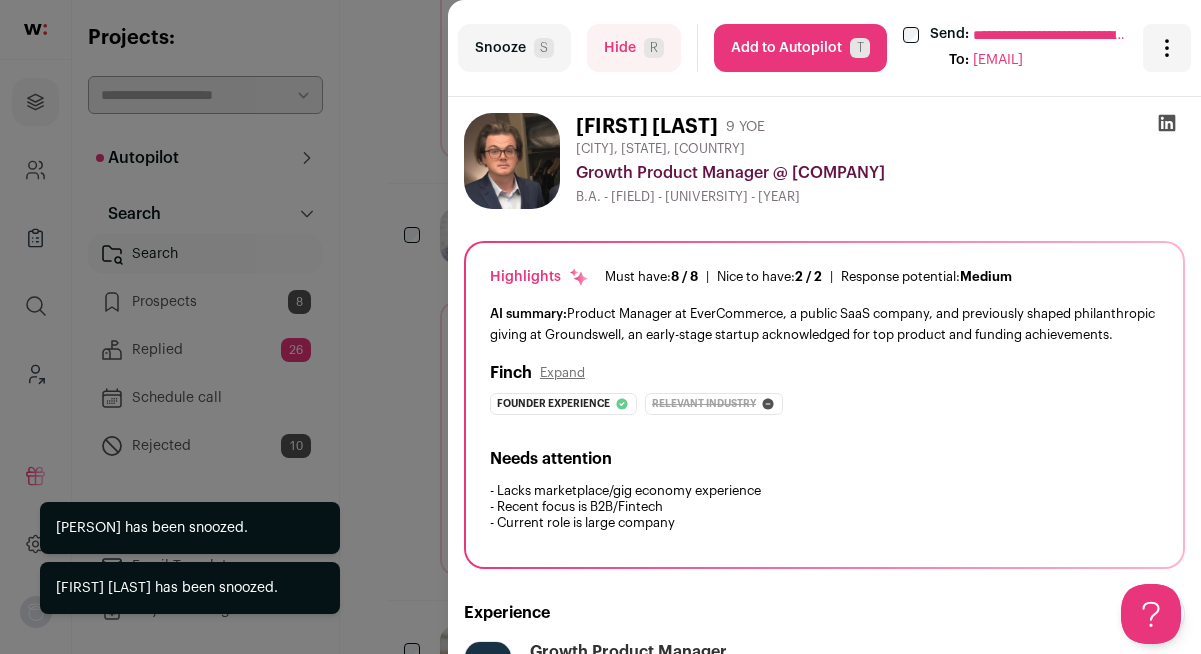 click on "Snooze
S" at bounding box center (514, 48) 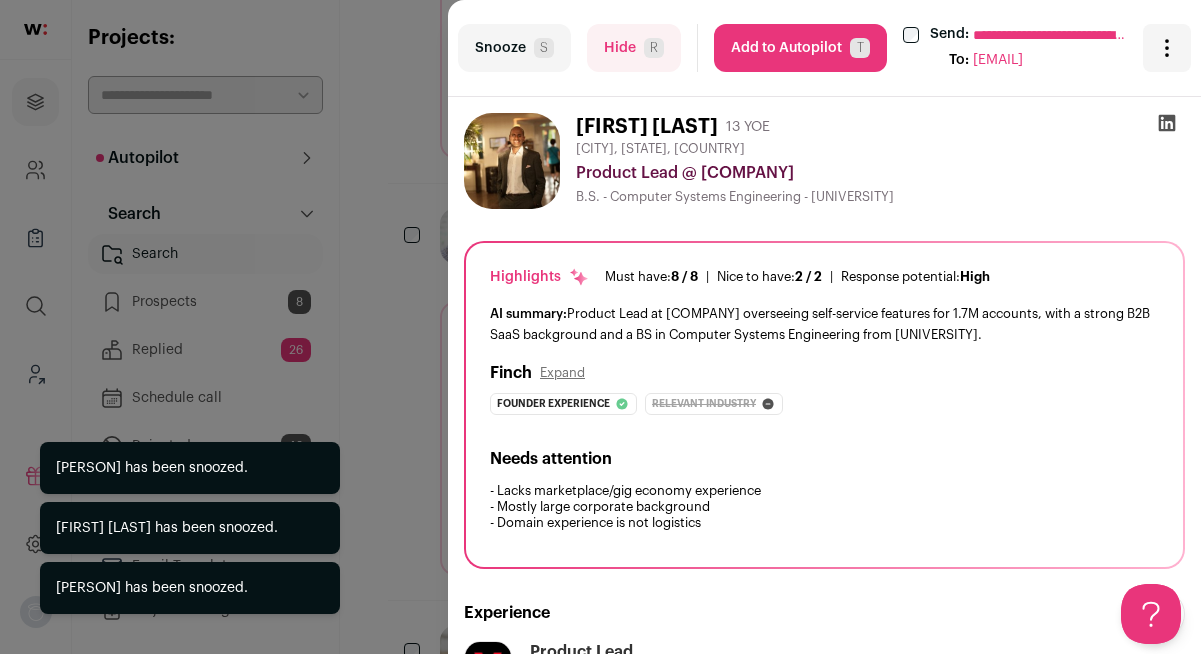 click on "Snooze
S" at bounding box center [514, 48] 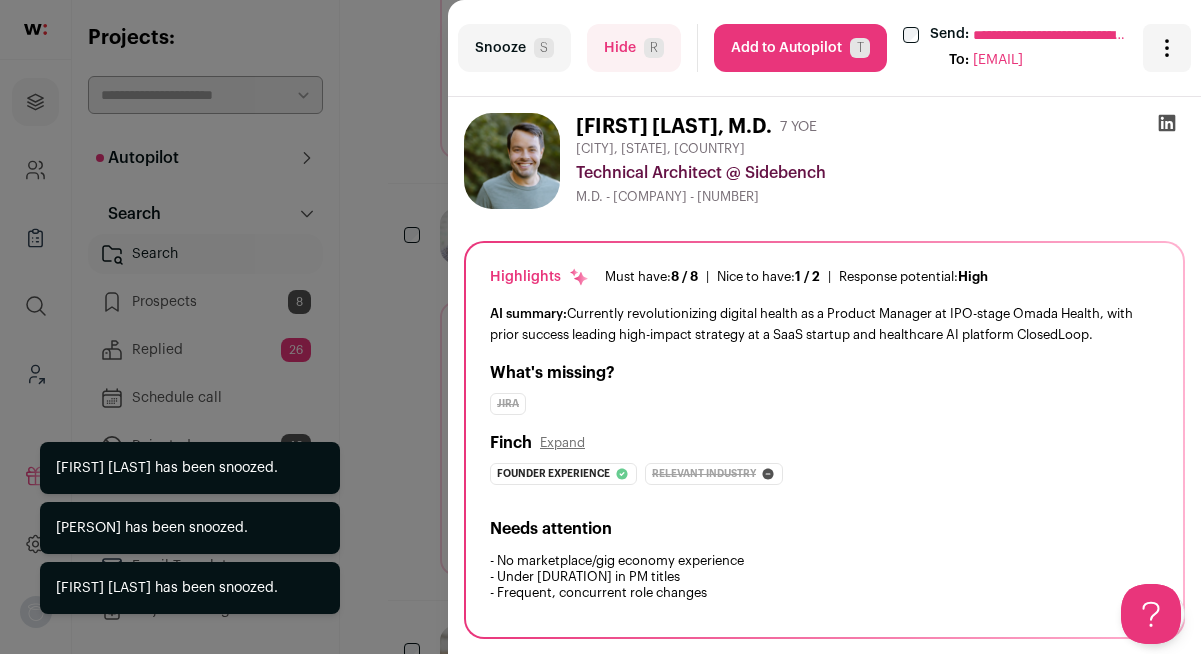 click on "Snooze
S" at bounding box center [514, 48] 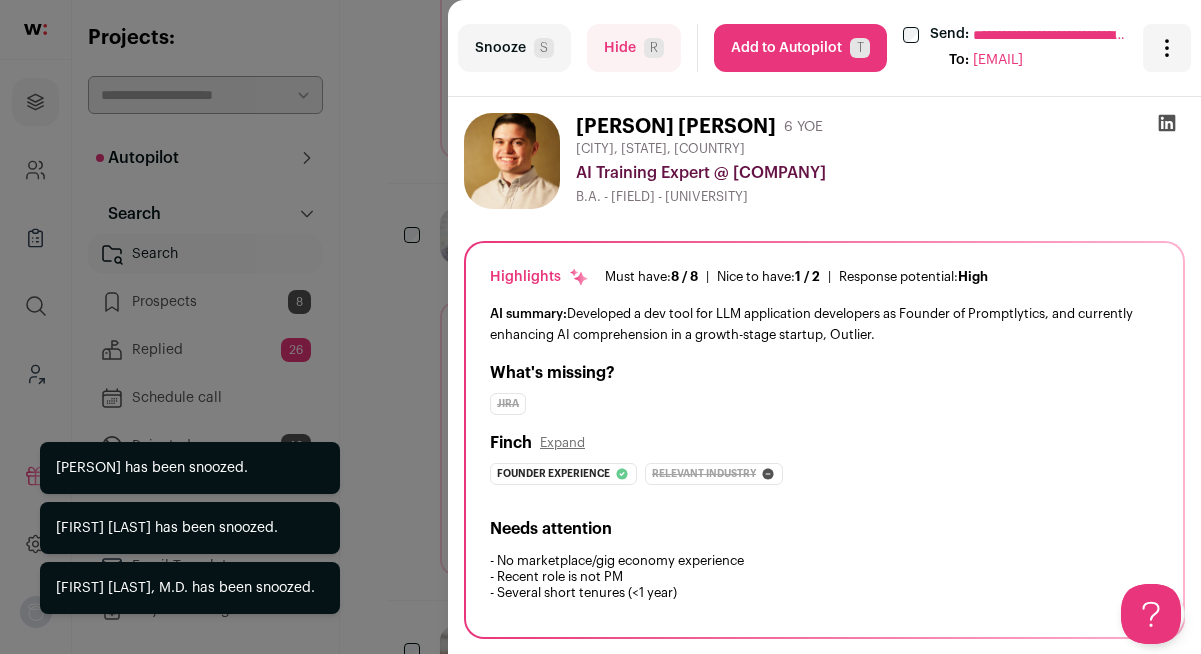 click on "Snooze
S" at bounding box center [514, 48] 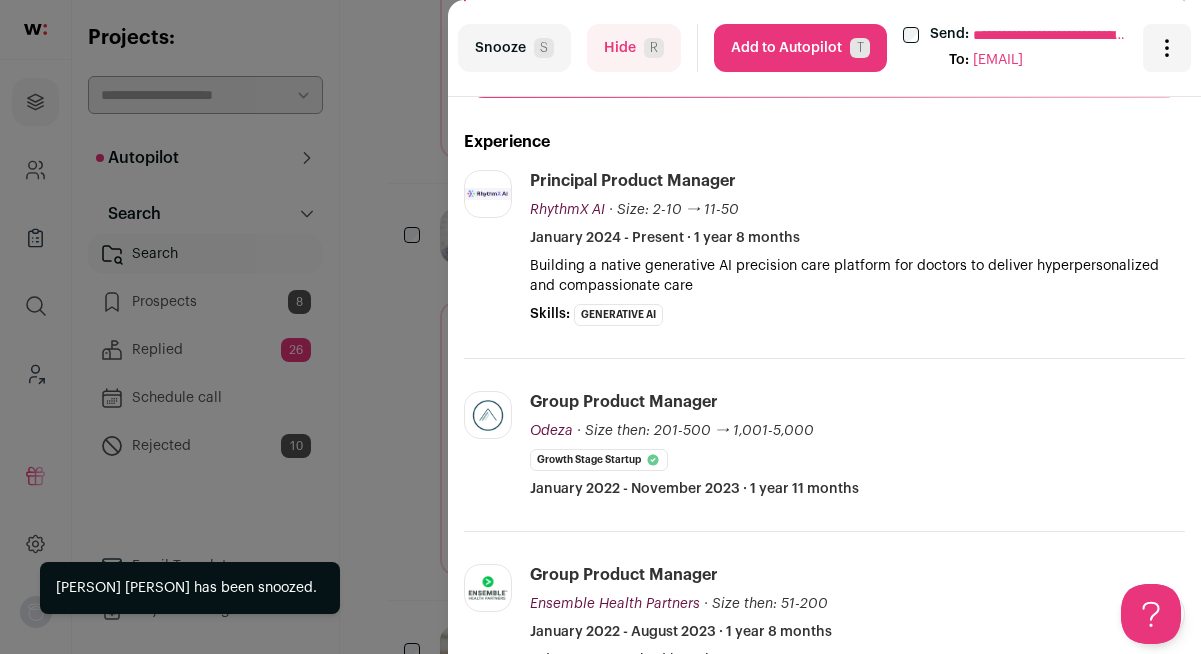 scroll, scrollTop: 554, scrollLeft: 0, axis: vertical 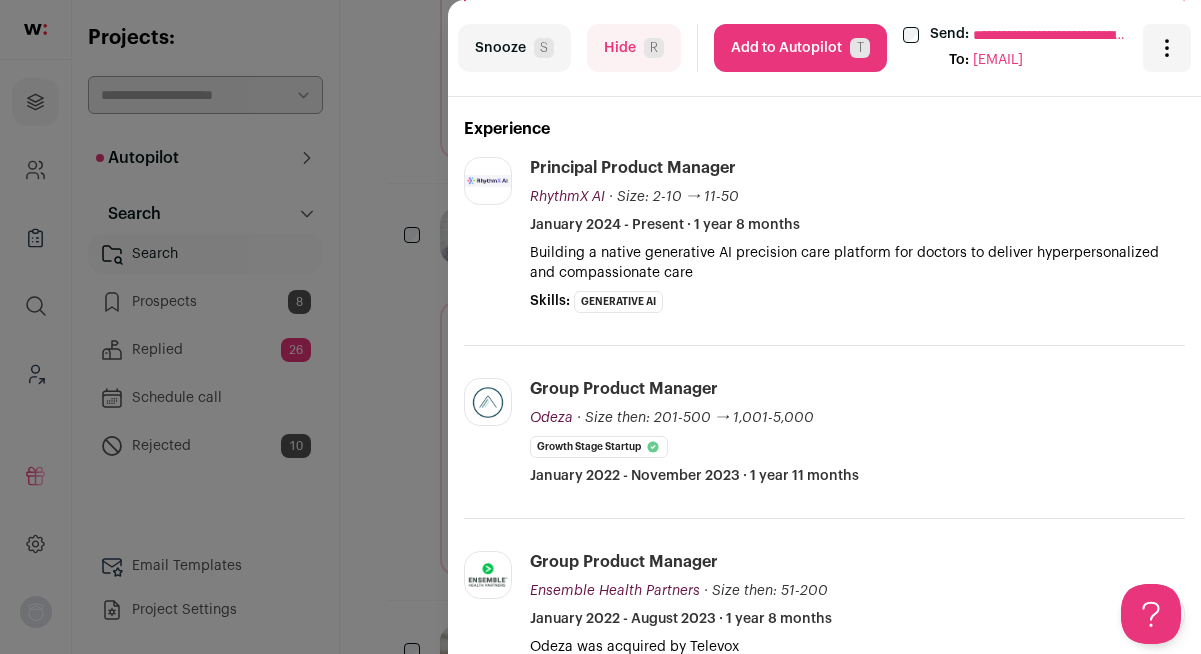 click on "S" at bounding box center (544, 48) 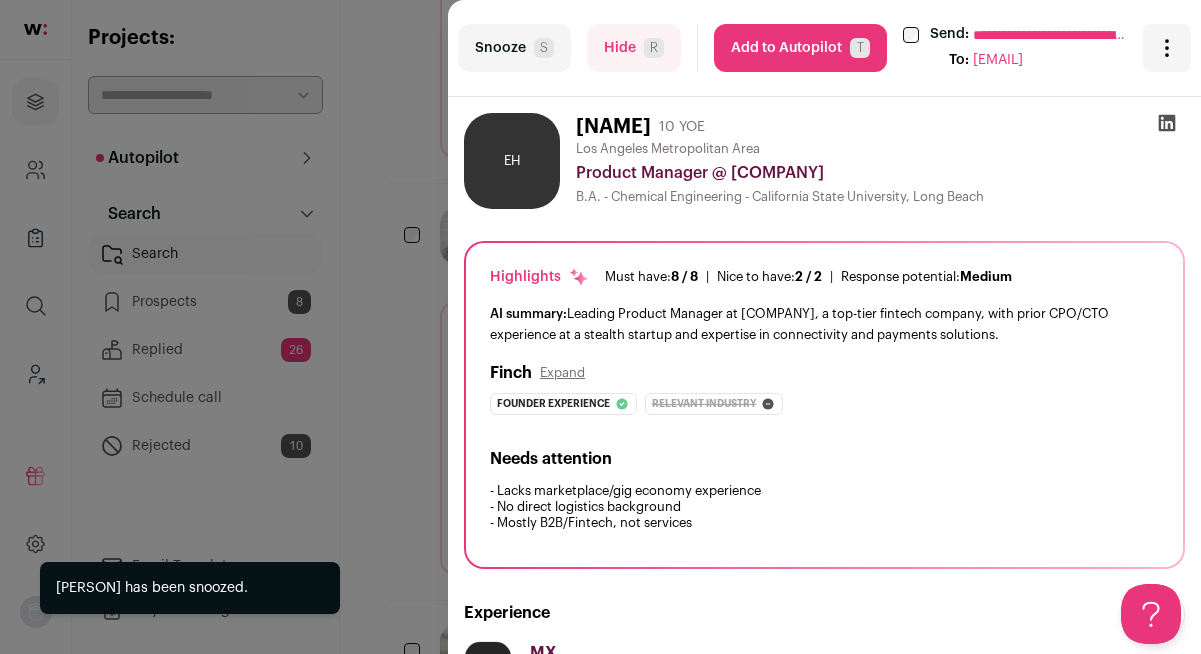 click on "S" at bounding box center (544, 48) 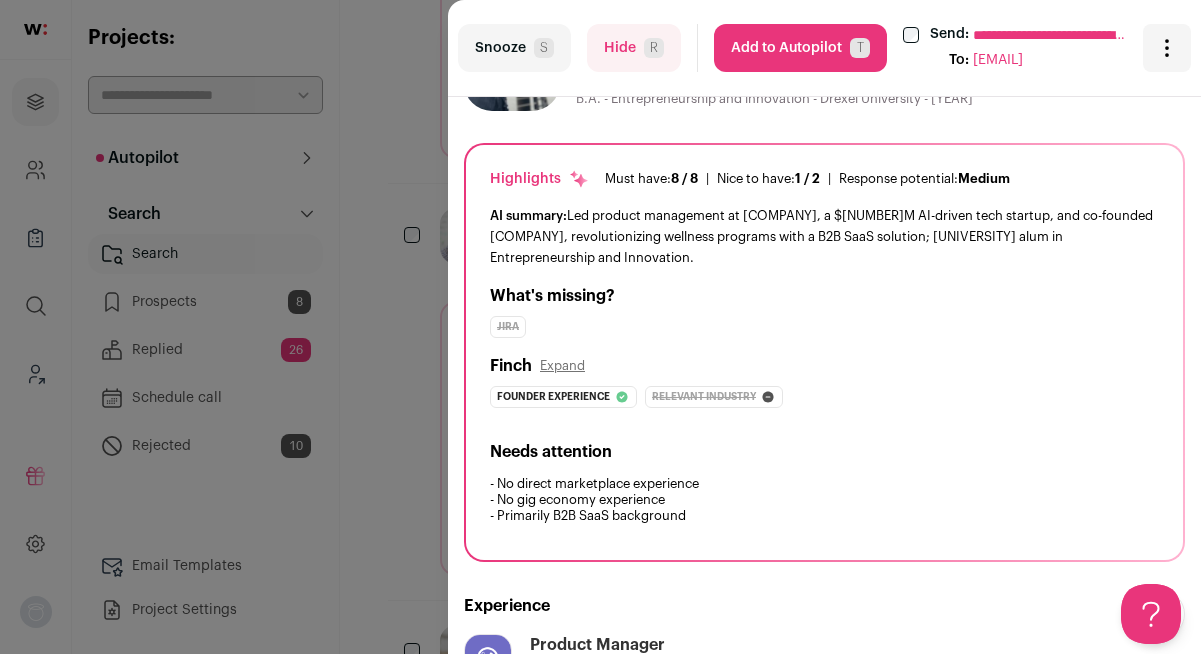 scroll, scrollTop: 0, scrollLeft: 0, axis: both 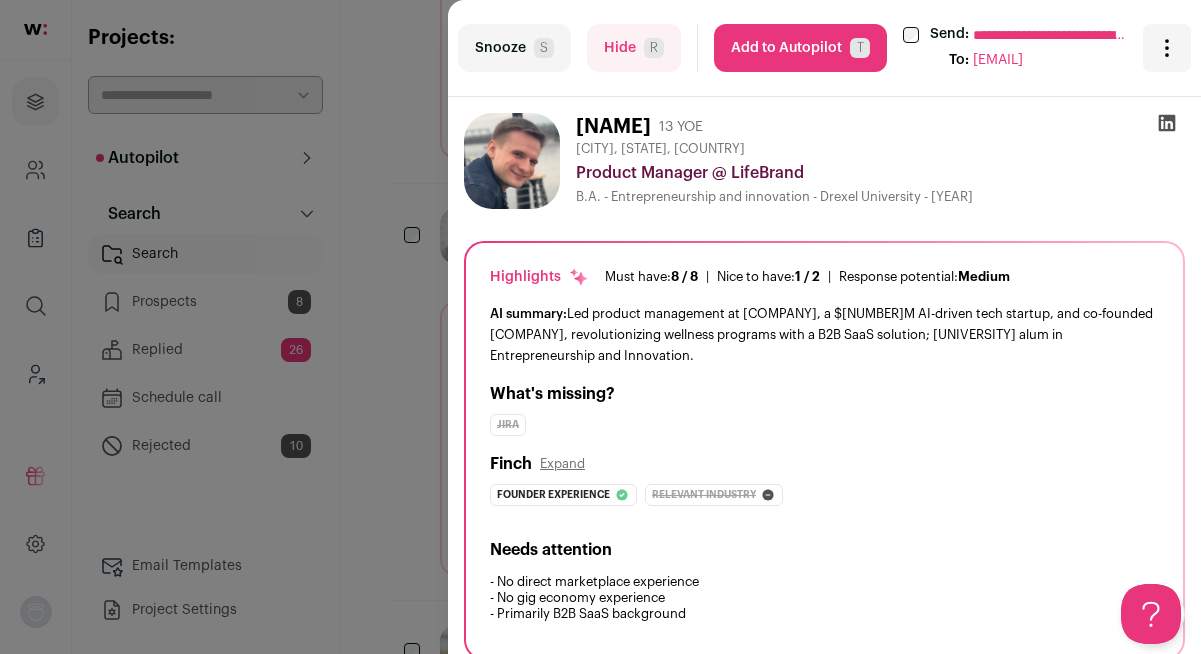click on "Add to Autopilot
T" at bounding box center (800, 48) 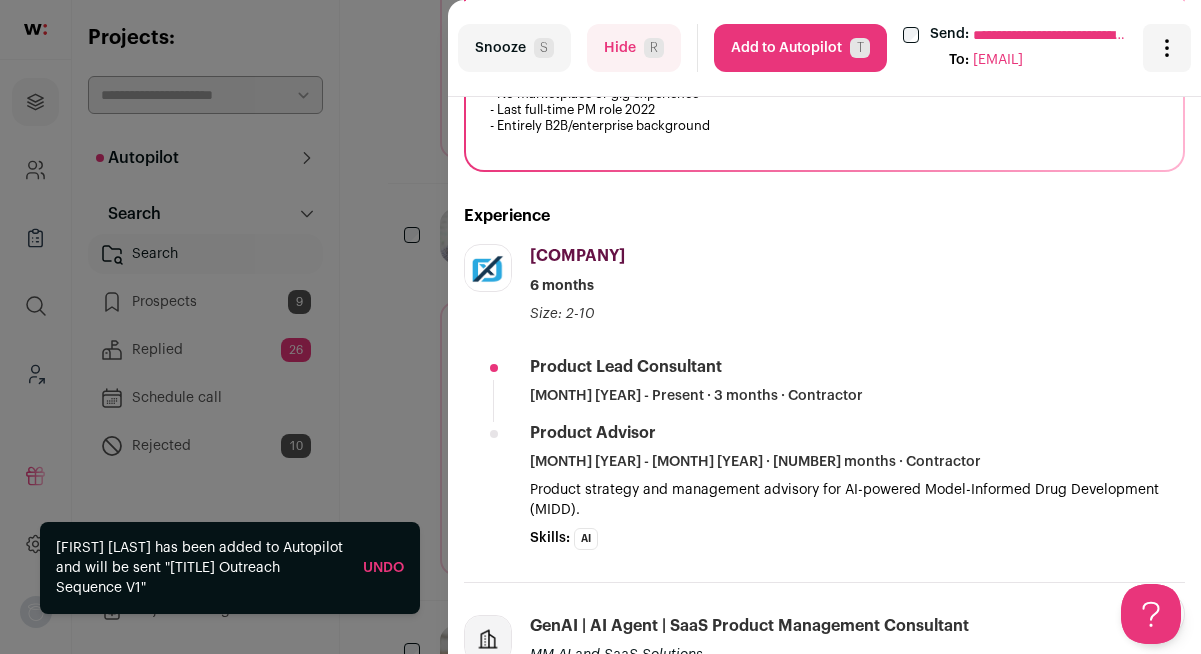 scroll, scrollTop: 545, scrollLeft: 0, axis: vertical 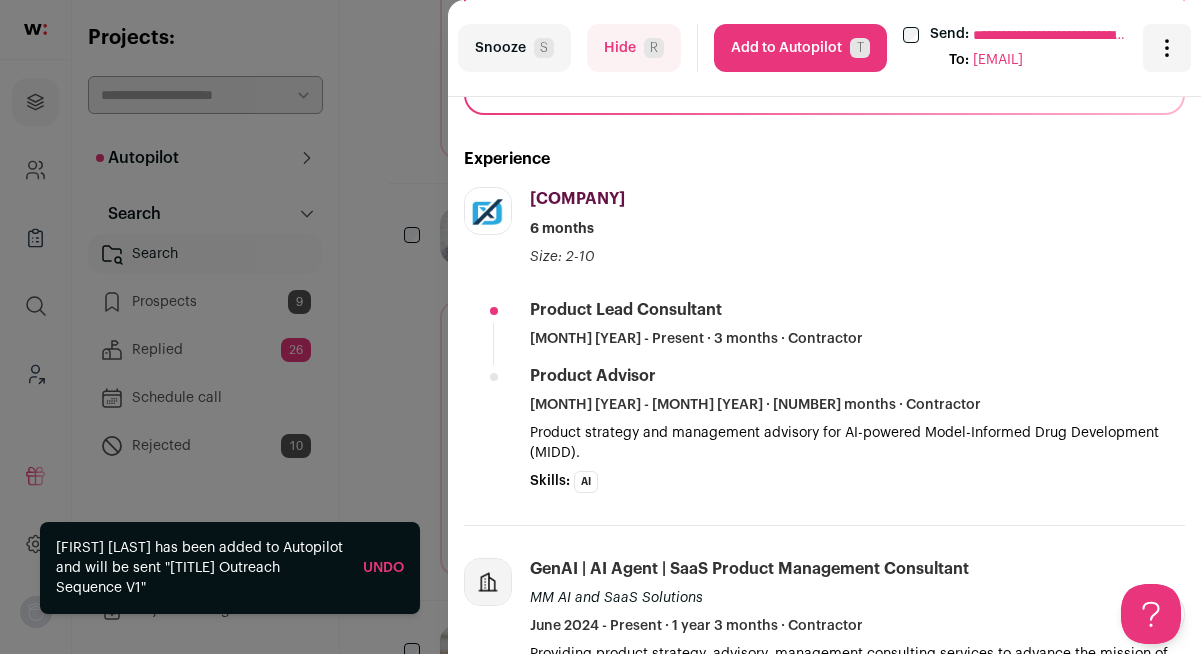 click on "Snooze
S" at bounding box center (514, 48) 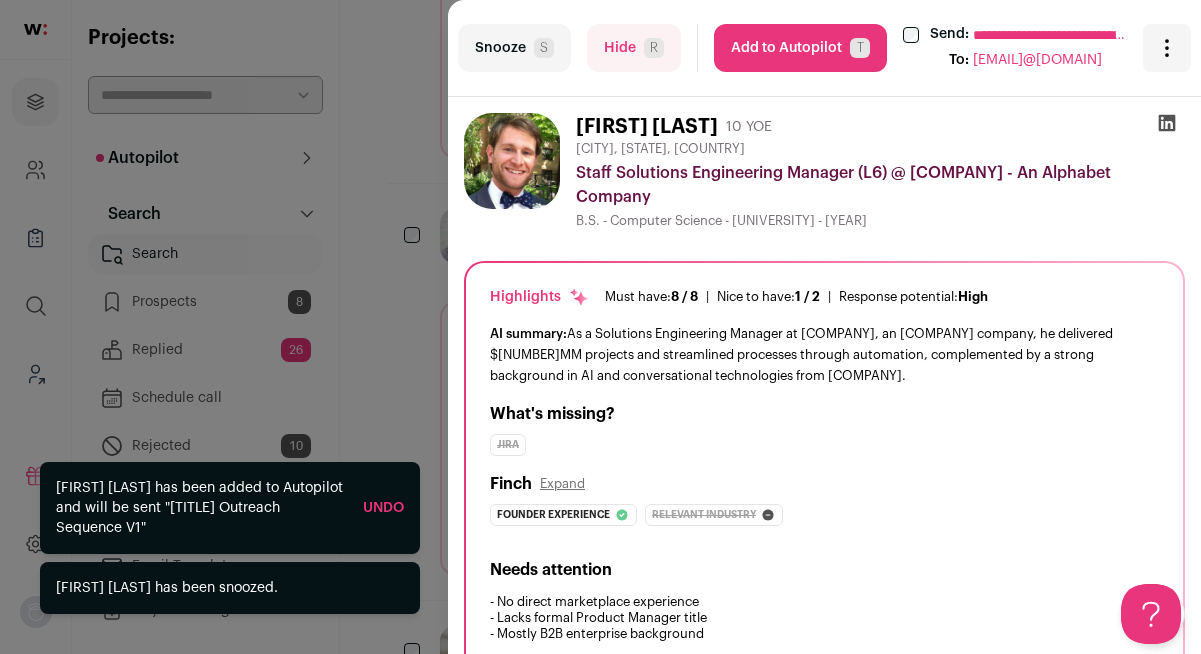 click on "Snooze
S" at bounding box center [514, 48] 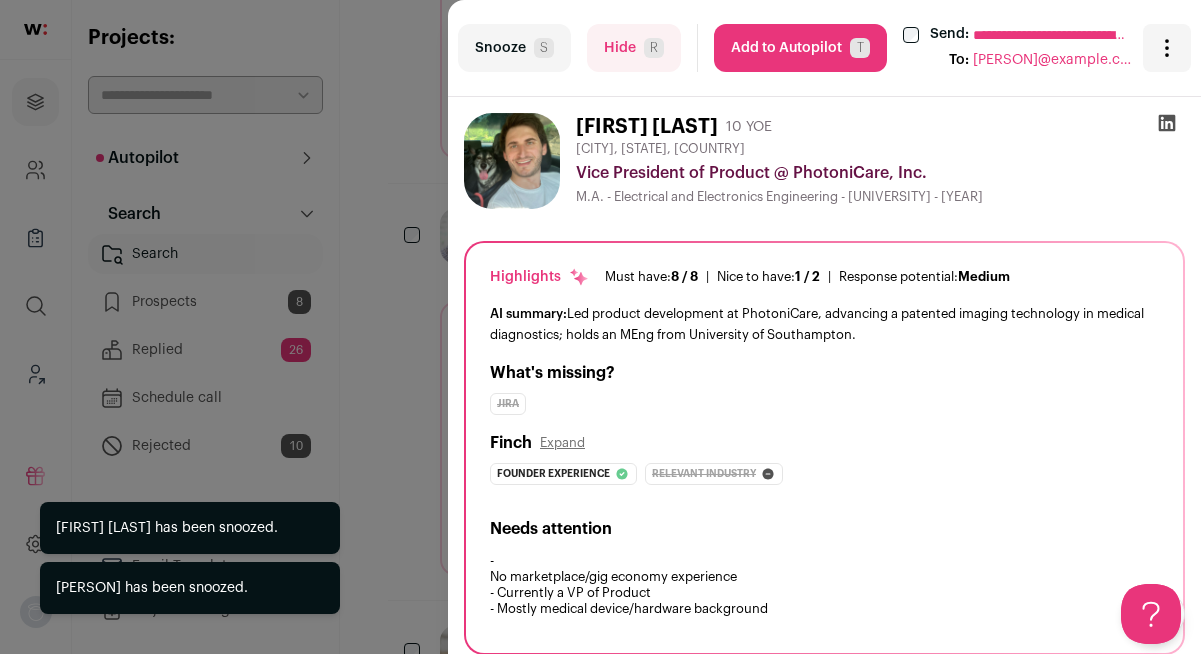 click on "Snooze
S" at bounding box center [514, 48] 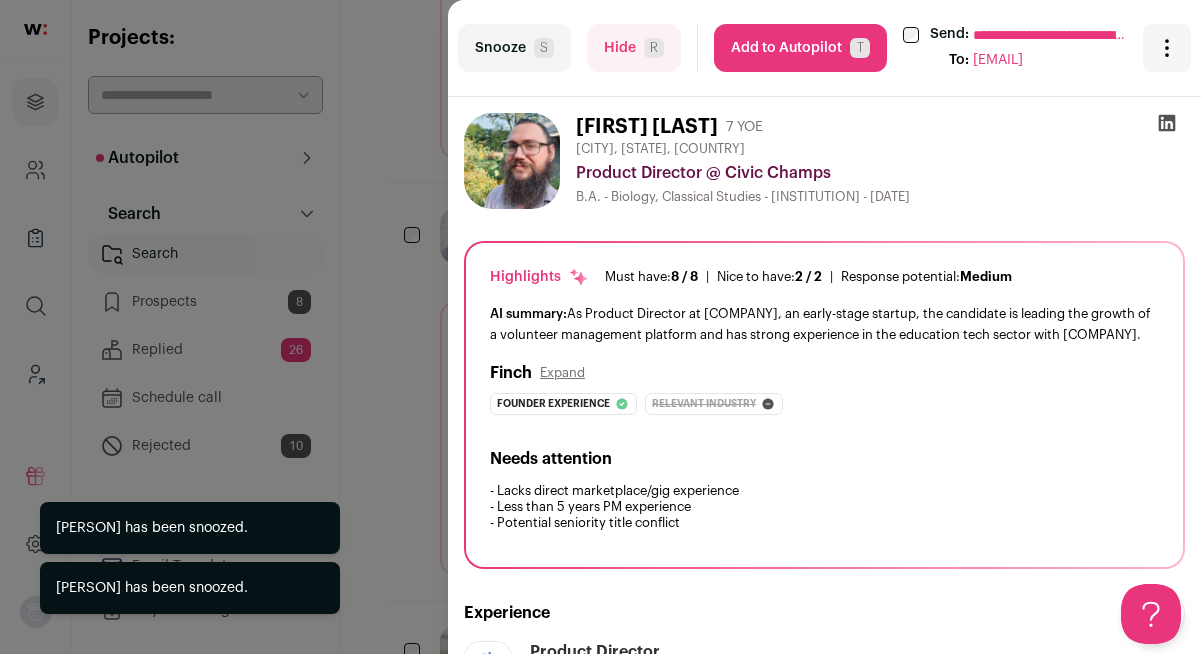 click on "Snooze
S" at bounding box center [514, 48] 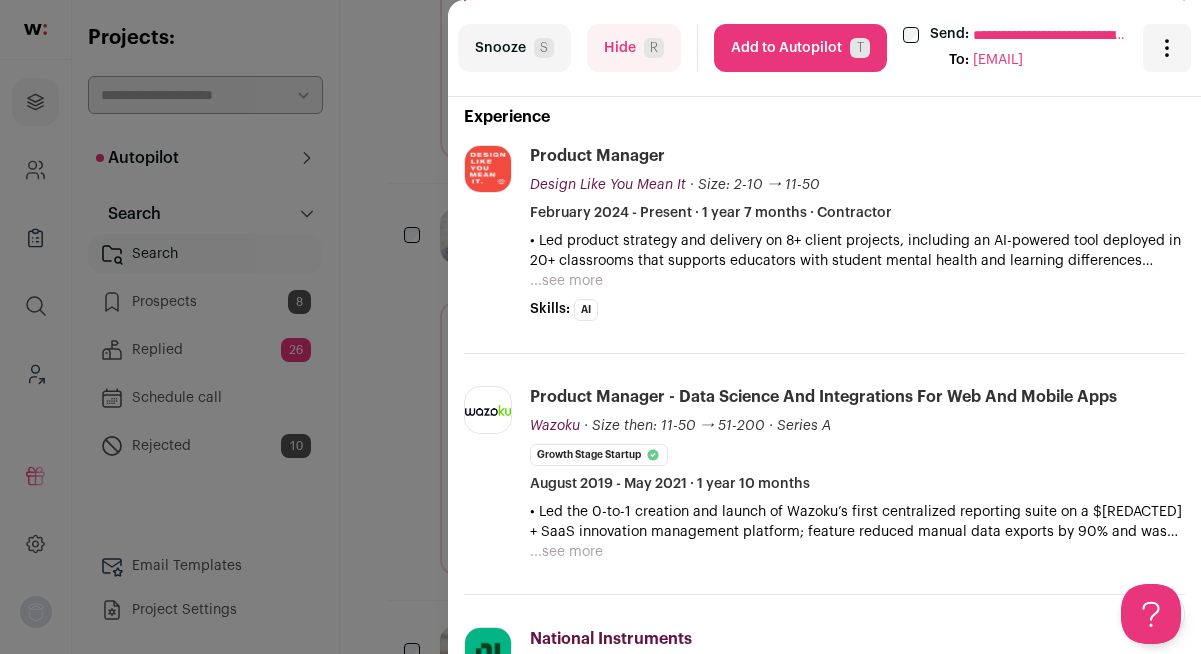 scroll, scrollTop: 636, scrollLeft: 0, axis: vertical 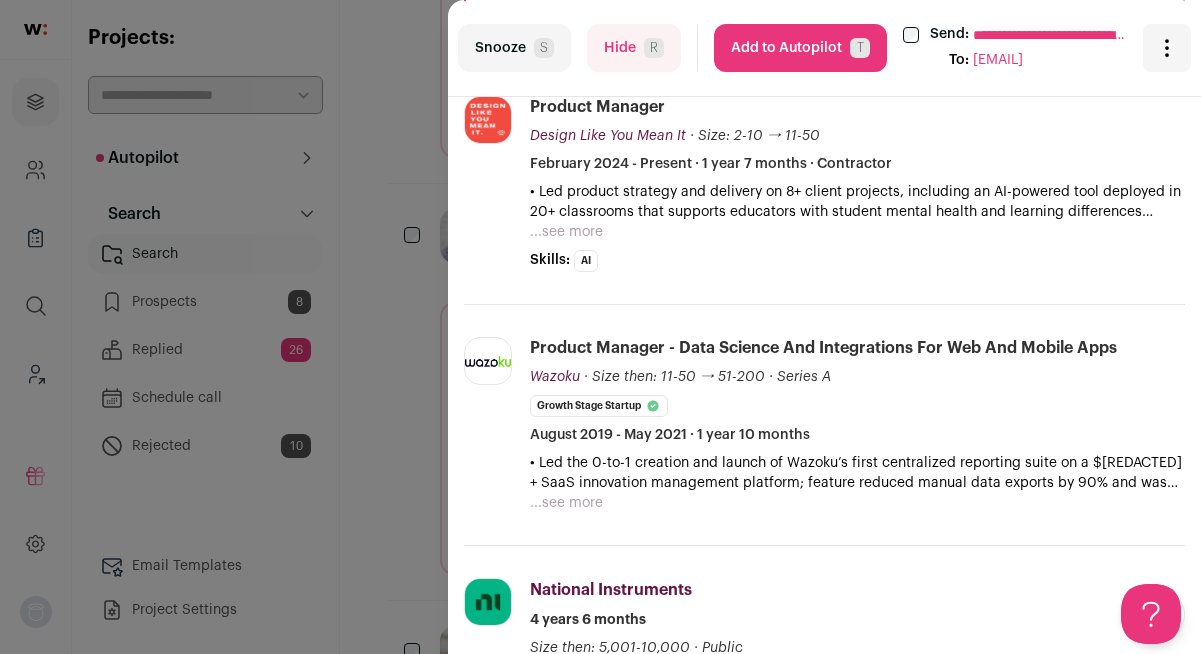 click on "S" at bounding box center [544, 48] 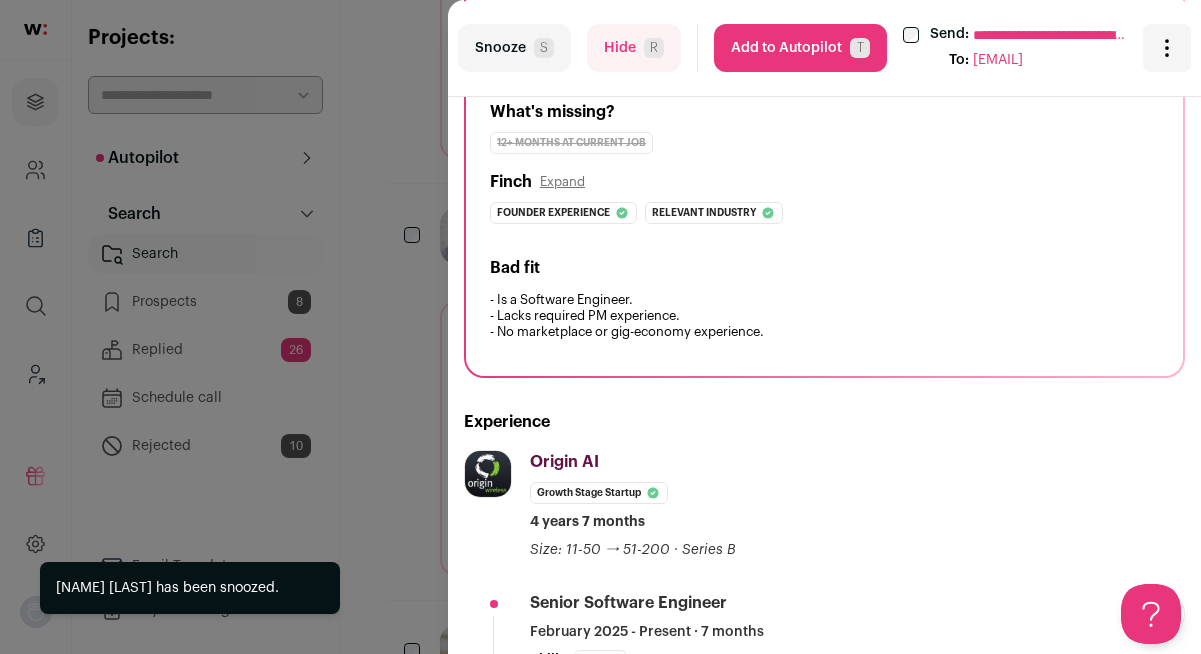 scroll, scrollTop: 363, scrollLeft: 0, axis: vertical 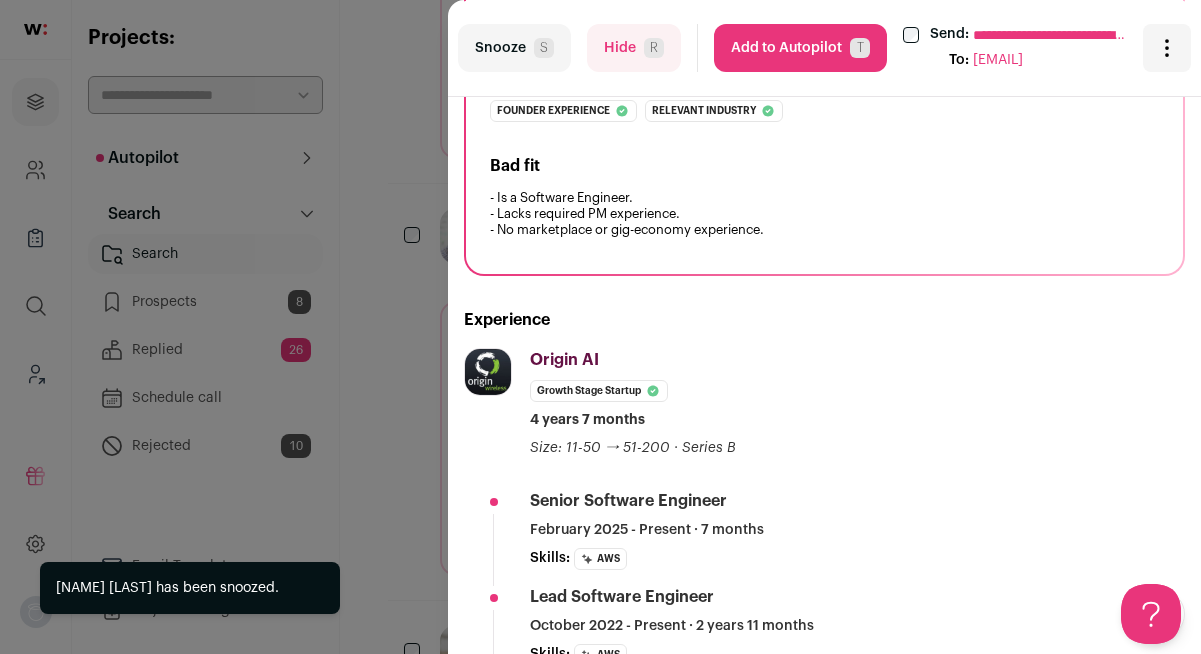 click on "Snooze
S" at bounding box center [514, 48] 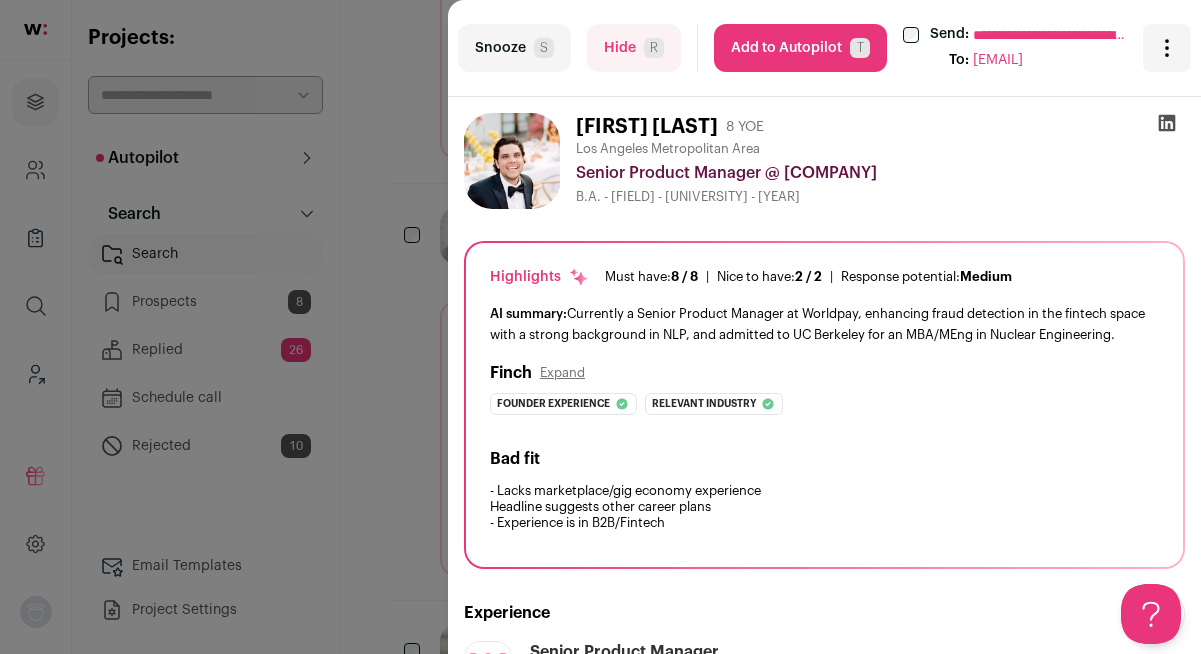 click on "Snooze
S" at bounding box center (514, 48) 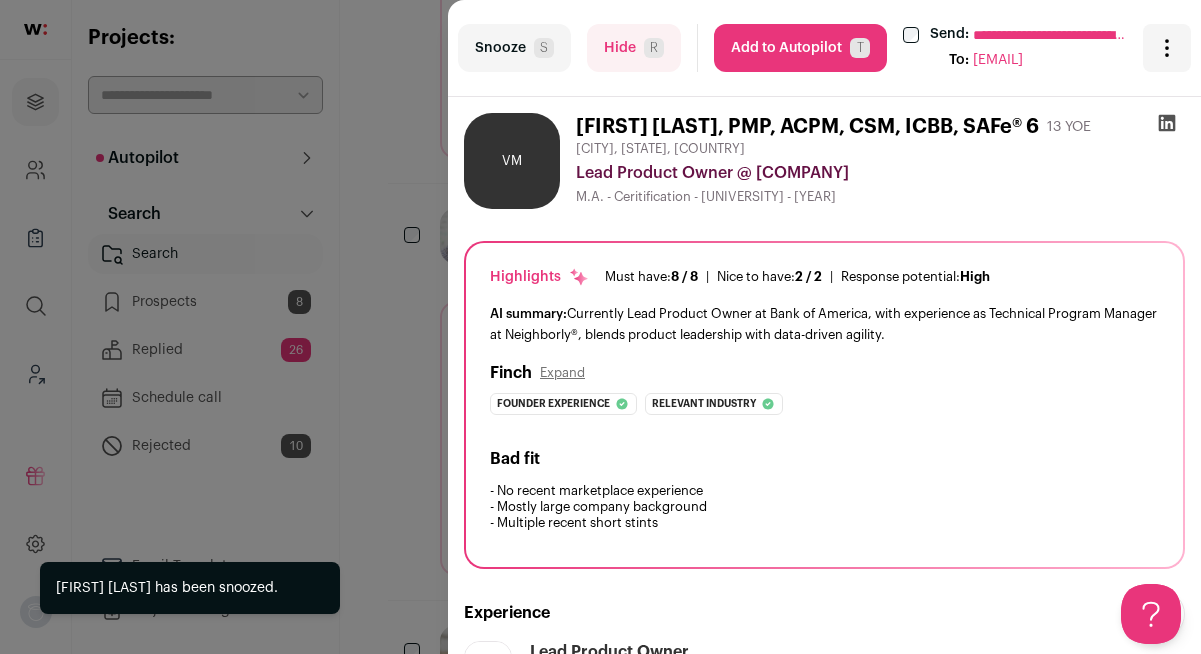 click on "Snooze
S" at bounding box center [514, 48] 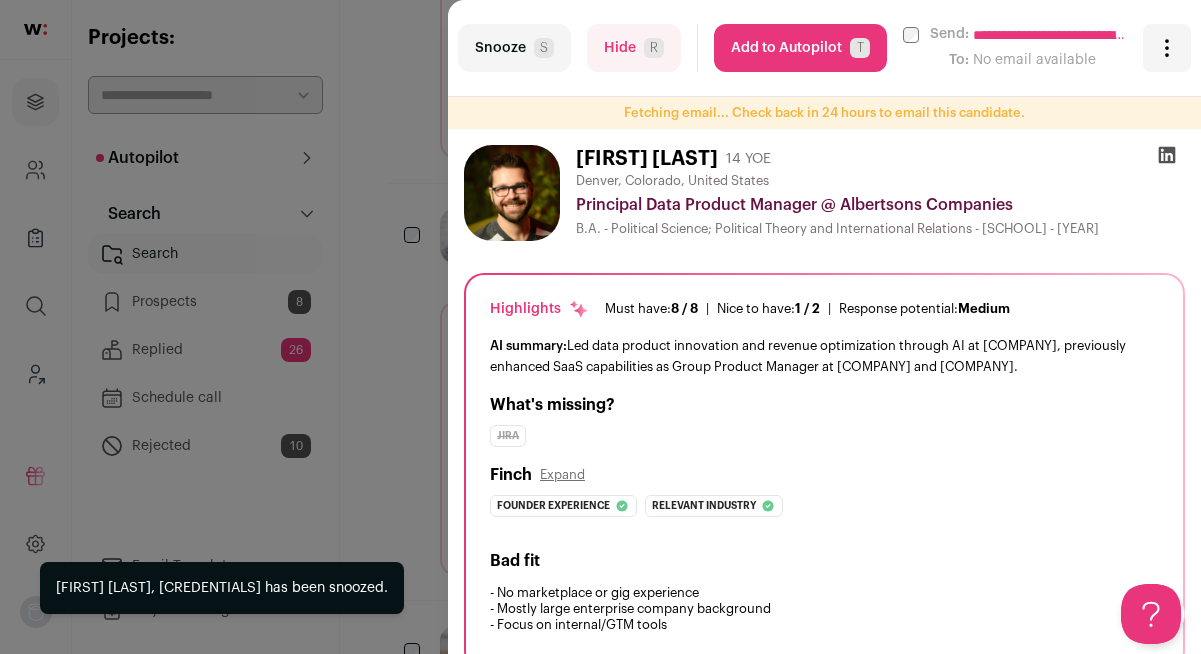 click on "Snooze
S" at bounding box center (514, 48) 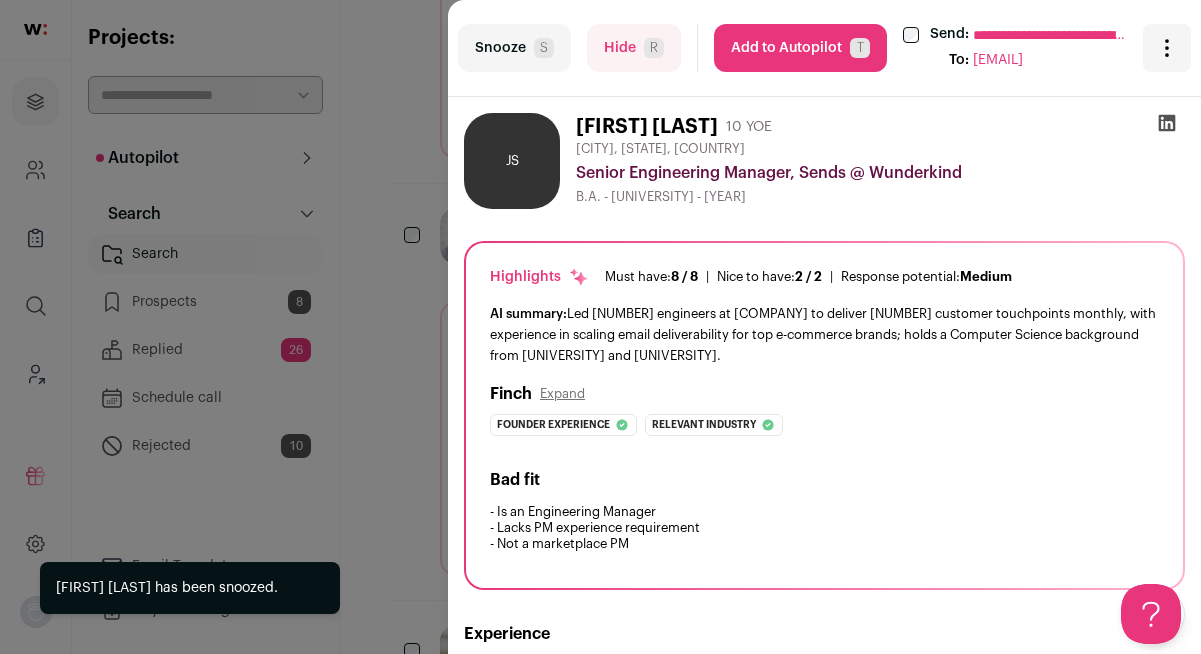 drag, startPoint x: 503, startPoint y: 47, endPoint x: 623, endPoint y: 300, distance: 280.01608 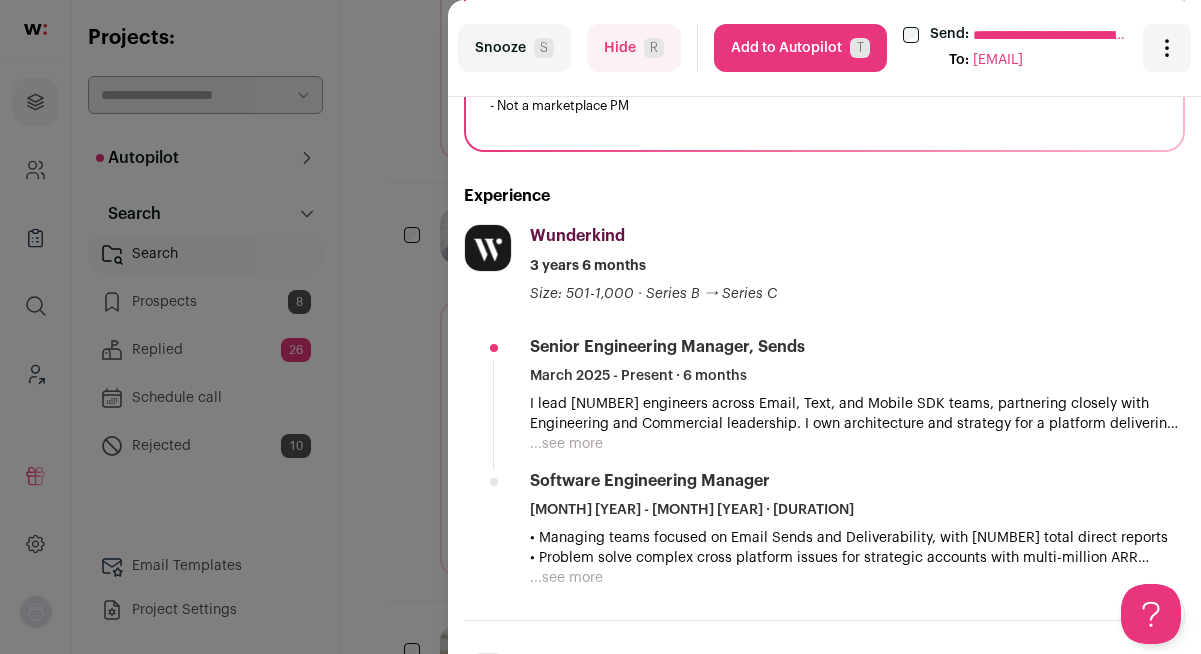 scroll, scrollTop: 483, scrollLeft: 0, axis: vertical 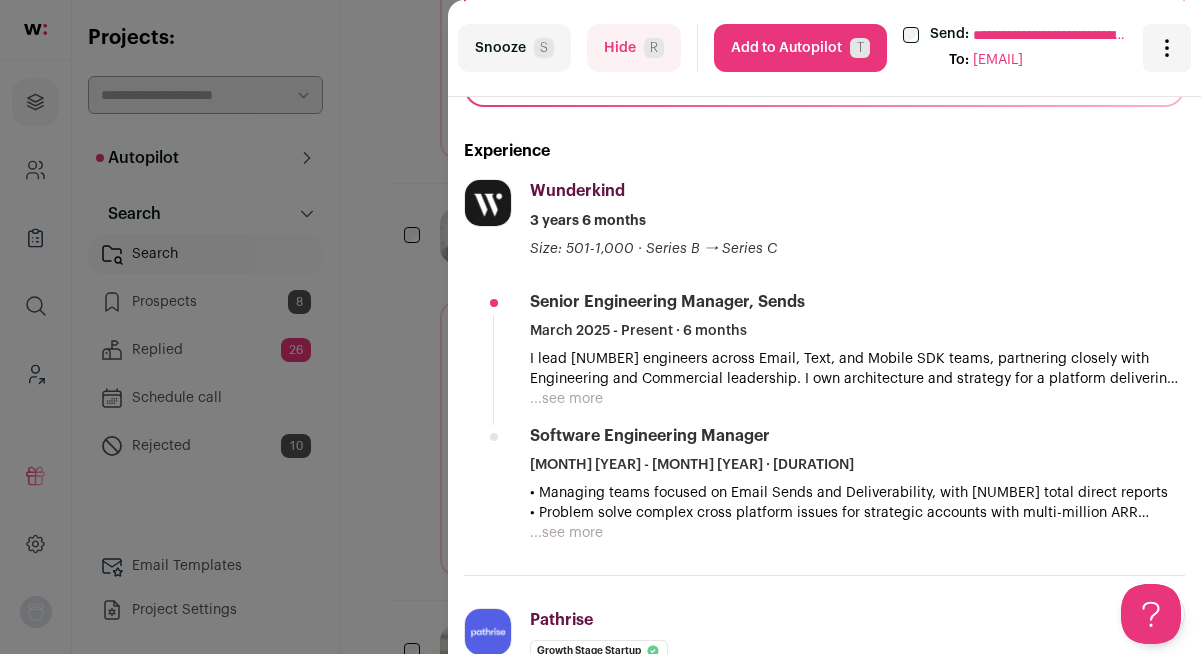 click on "Add to Autopilot
T" at bounding box center (800, 48) 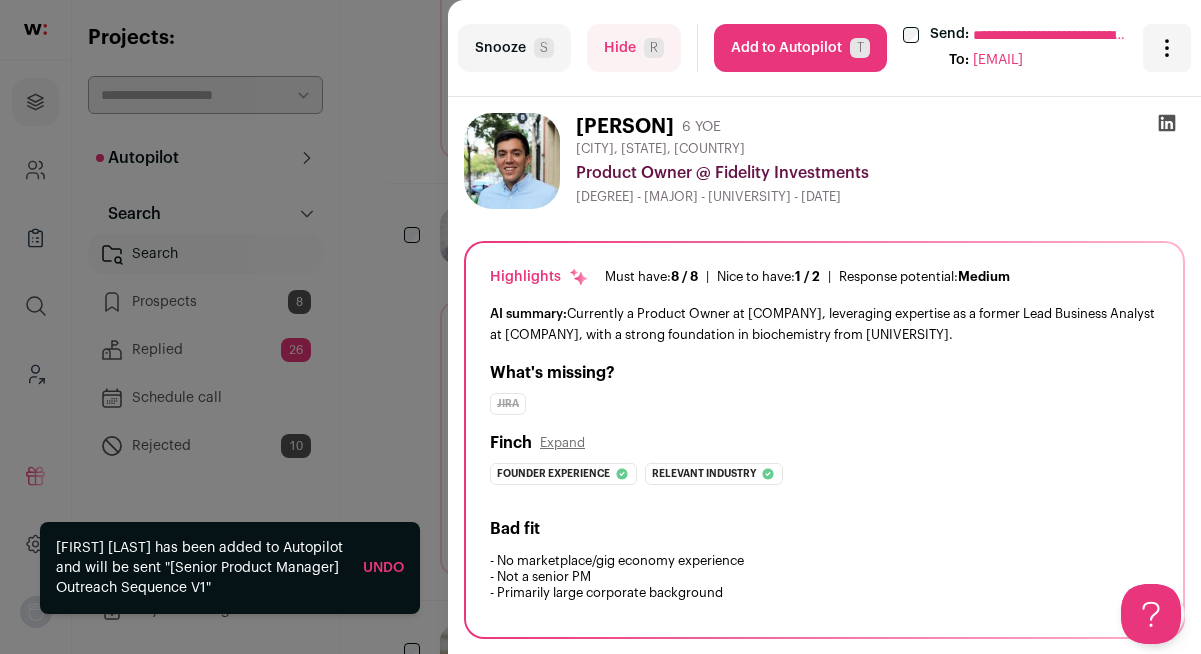 click on "Snooze
S" at bounding box center (514, 48) 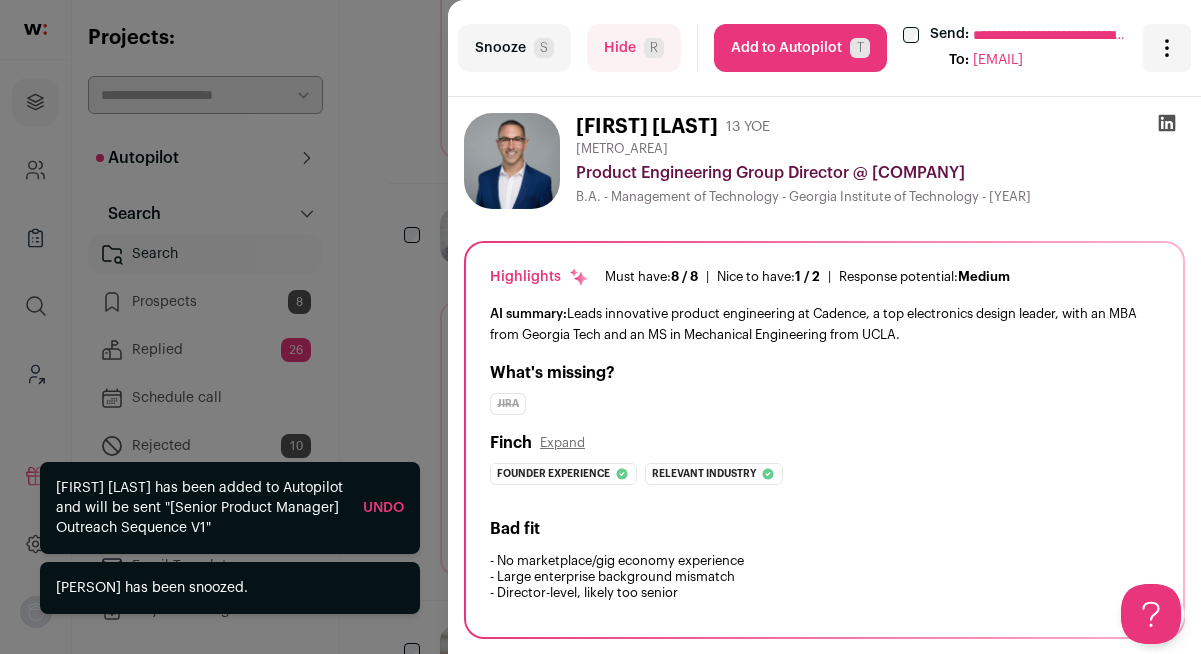 click on "Snooze
S" at bounding box center [514, 48] 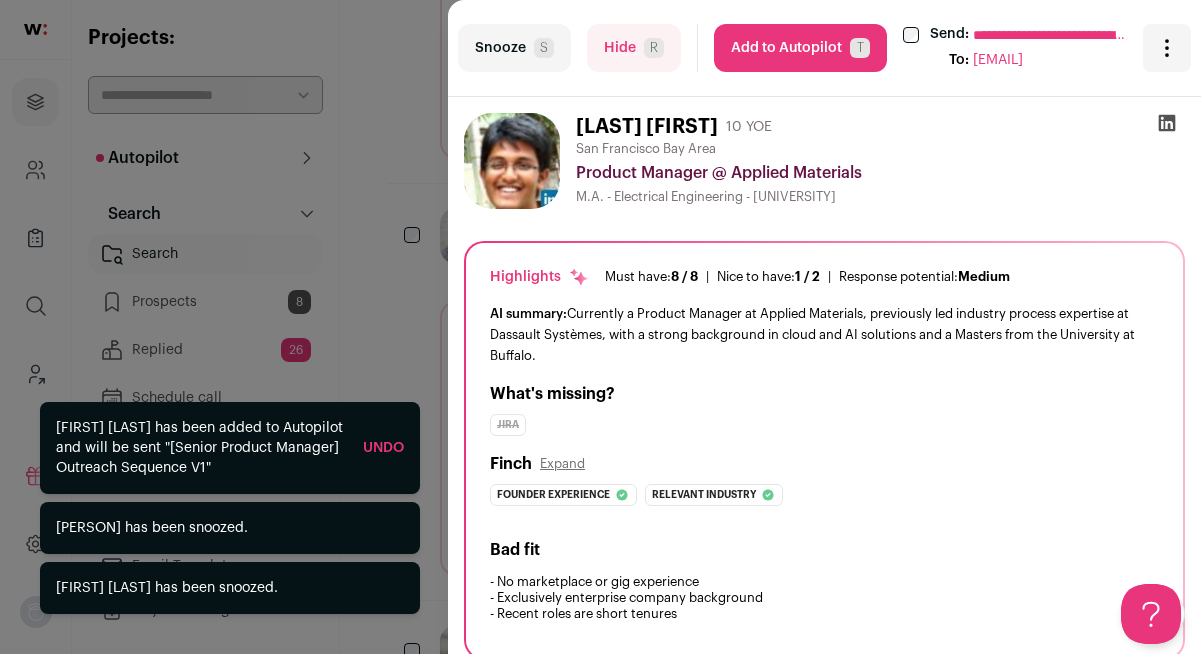 click on "Snooze
S" at bounding box center (514, 48) 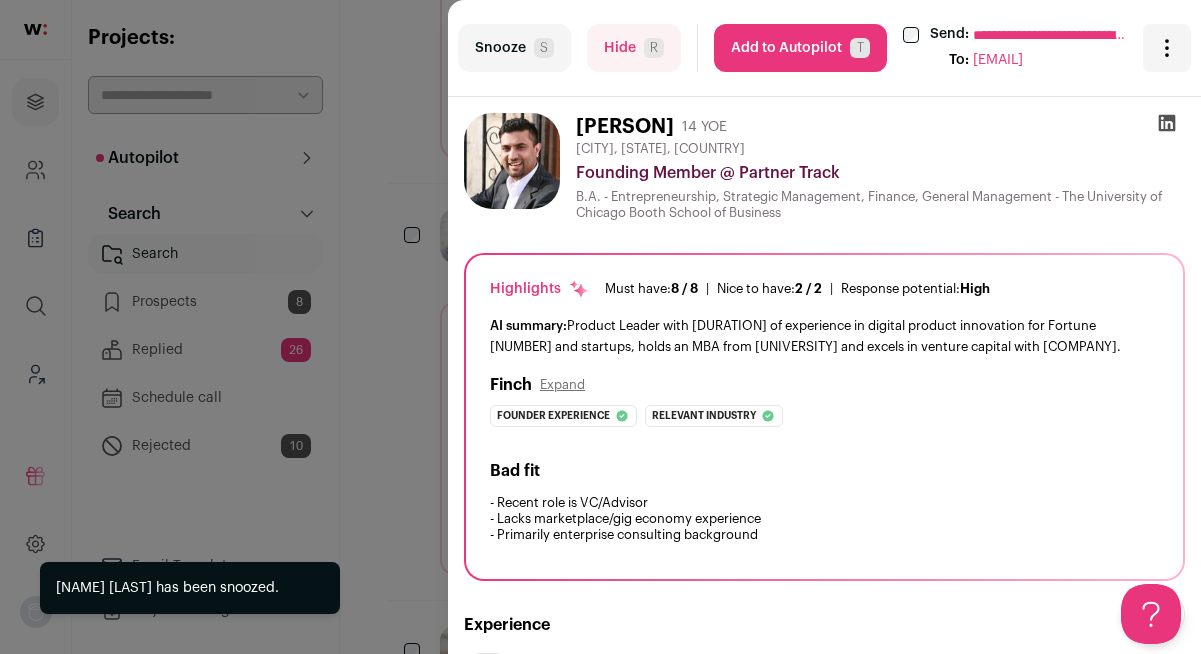 click on "Snooze
S" at bounding box center (514, 48) 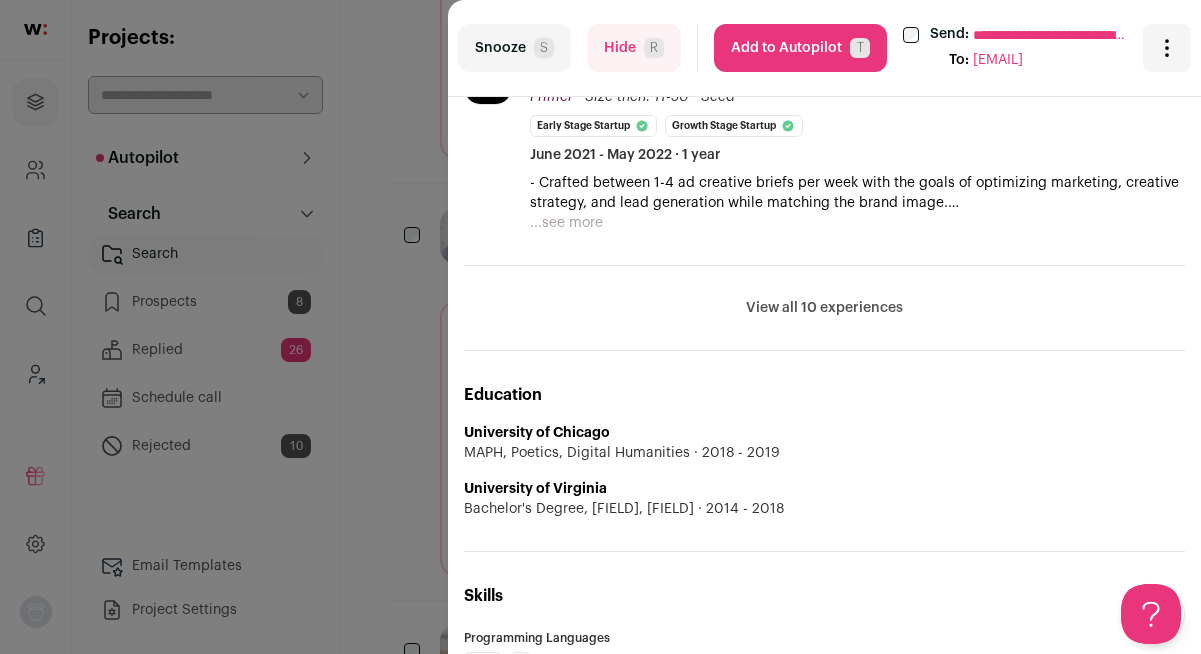 scroll, scrollTop: 1416, scrollLeft: 0, axis: vertical 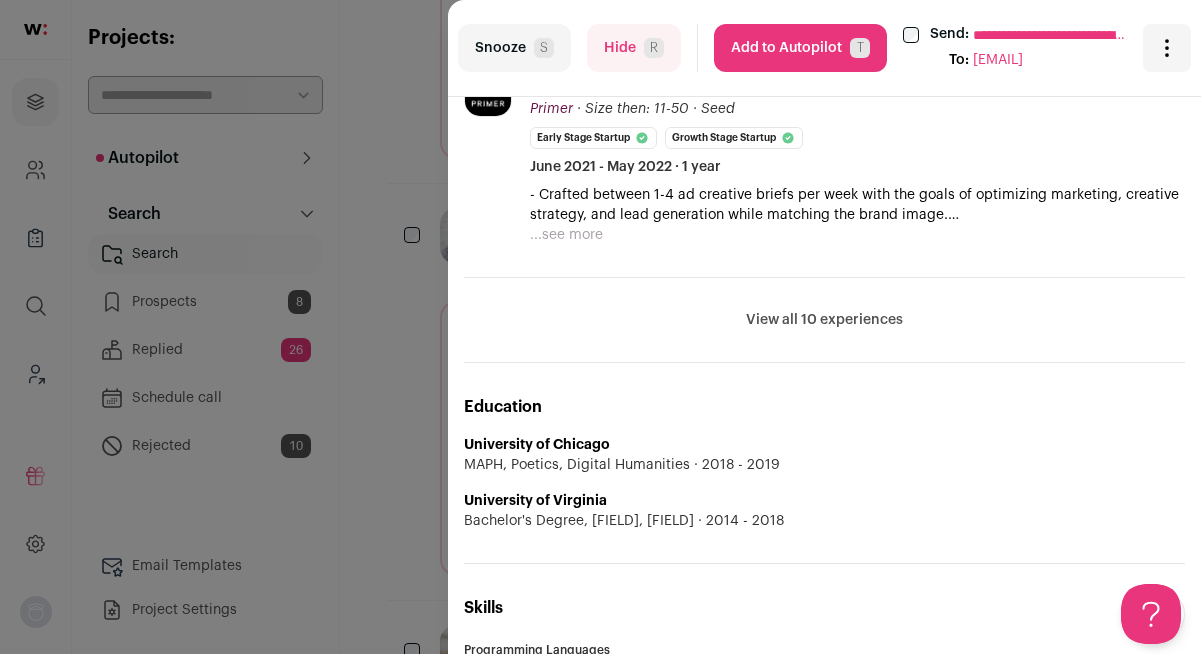click on "Add to Autopilot
T" at bounding box center [800, 48] 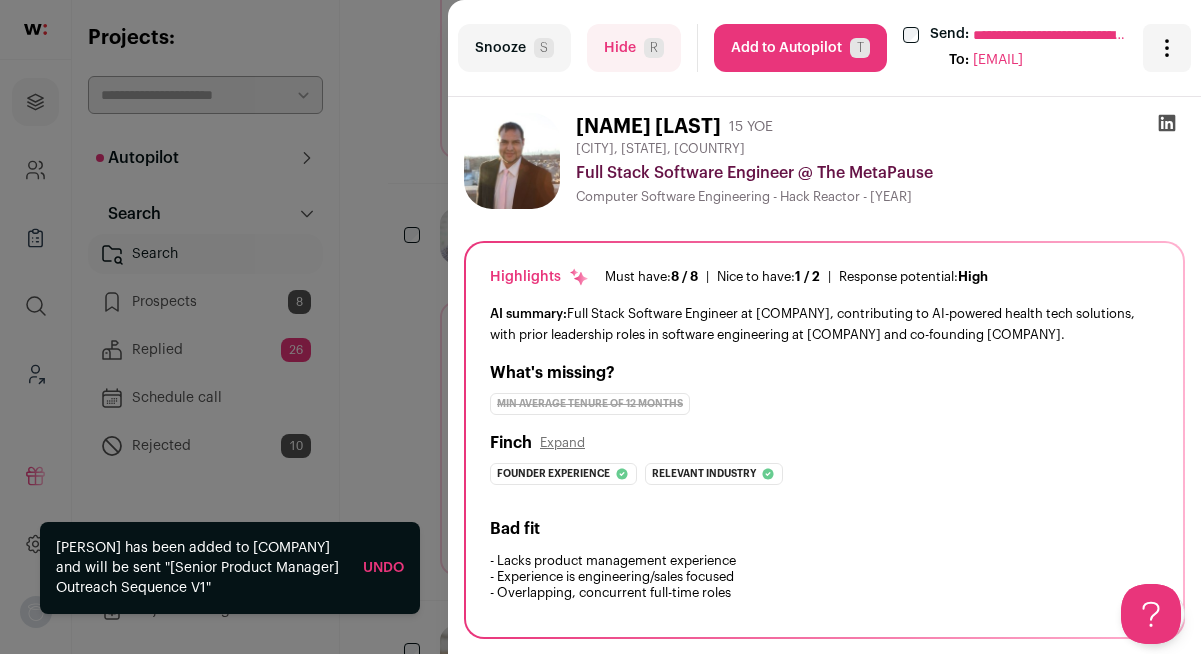 click on "Snooze
S" at bounding box center [514, 48] 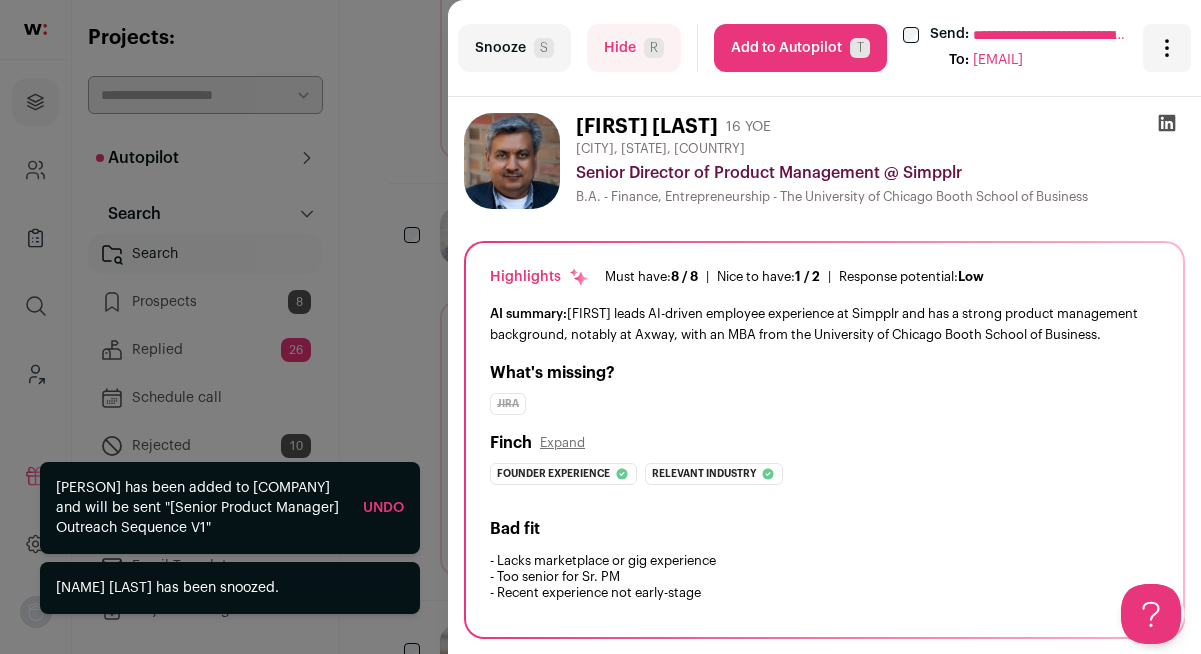 click on "Snooze
S" at bounding box center [514, 48] 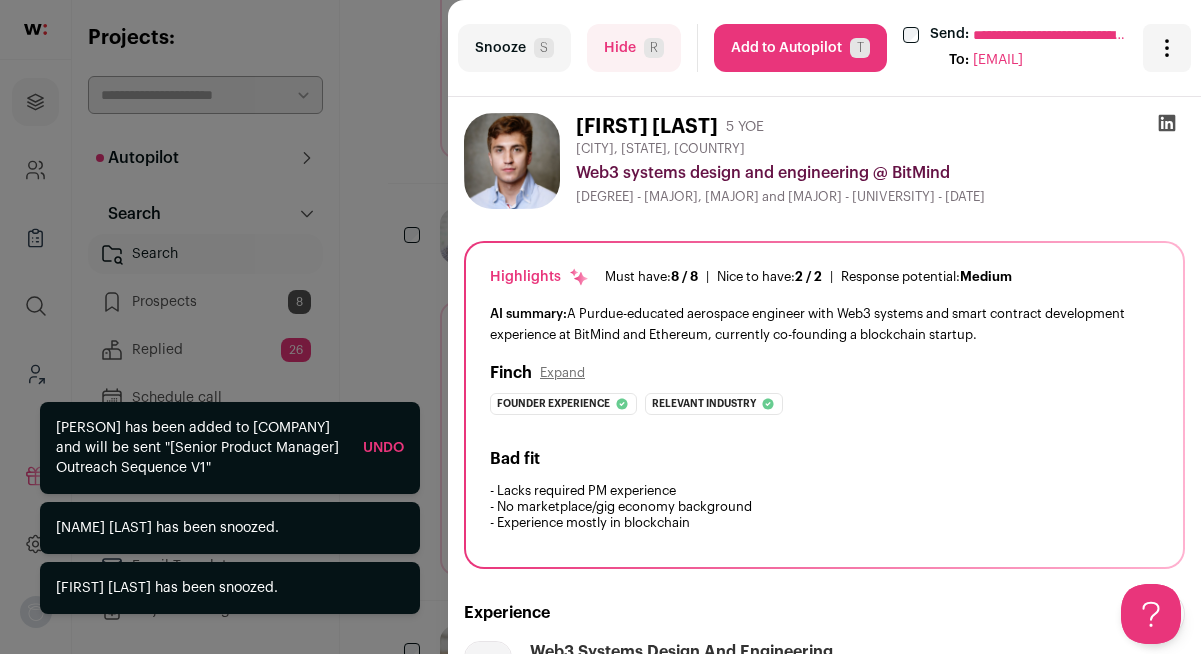 click on "Snooze
S" at bounding box center (514, 48) 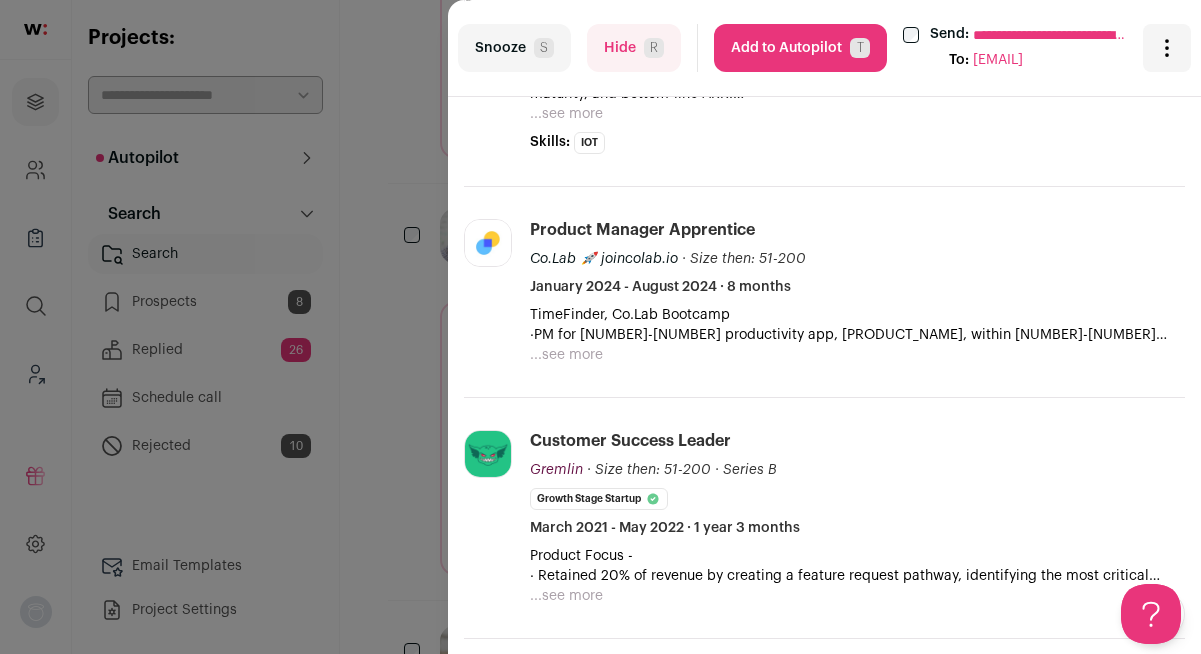 scroll, scrollTop: 732, scrollLeft: 0, axis: vertical 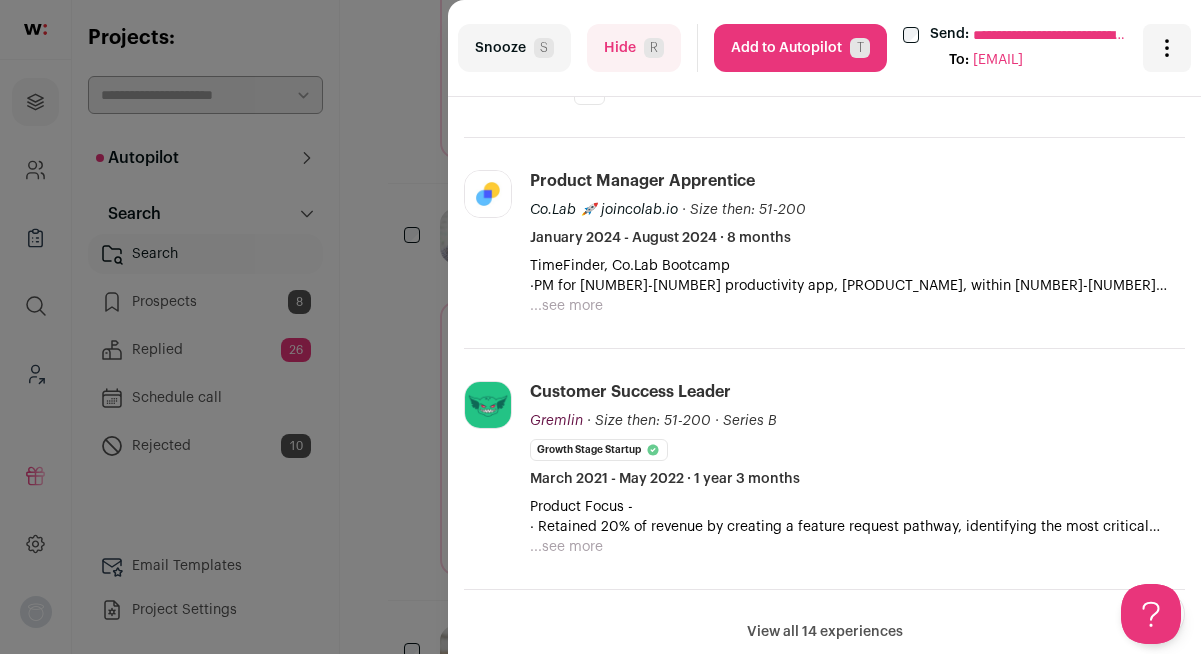 click on "S" at bounding box center [544, 48] 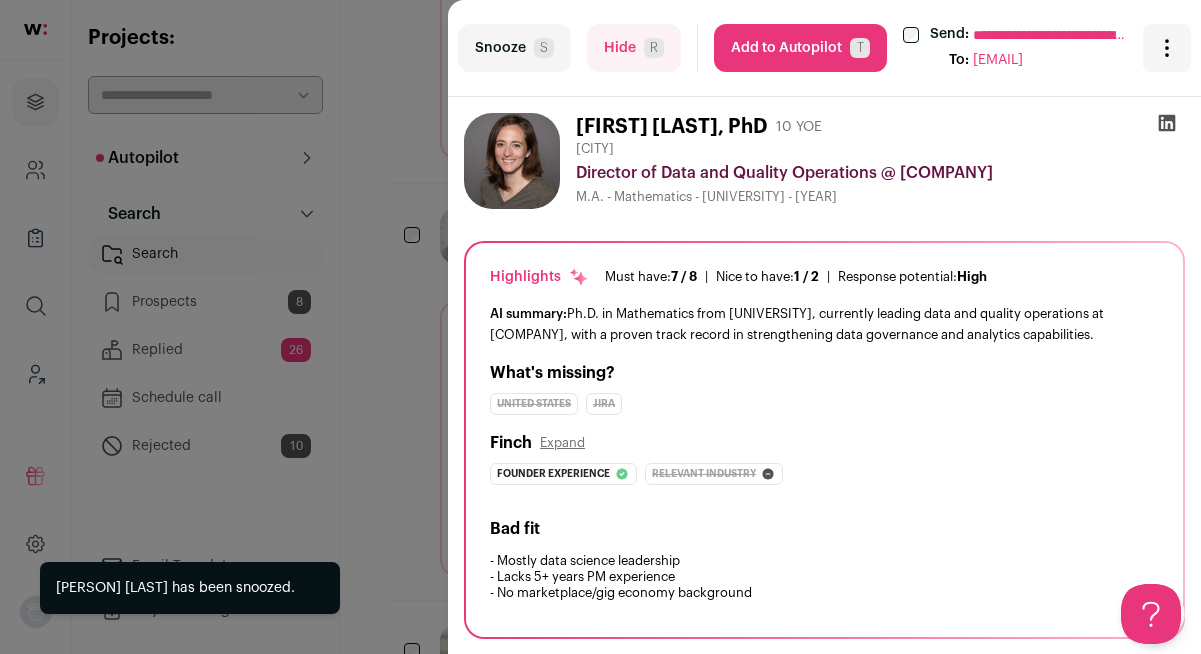 click on "Snooze
S" at bounding box center [514, 48] 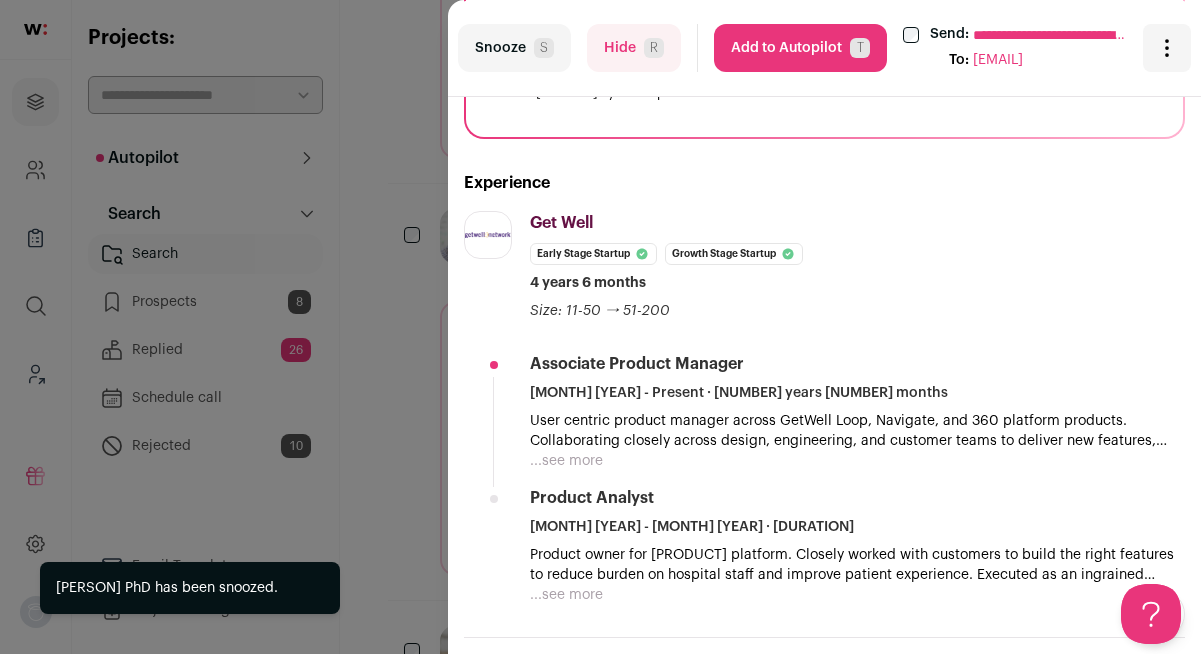 scroll, scrollTop: 517, scrollLeft: 0, axis: vertical 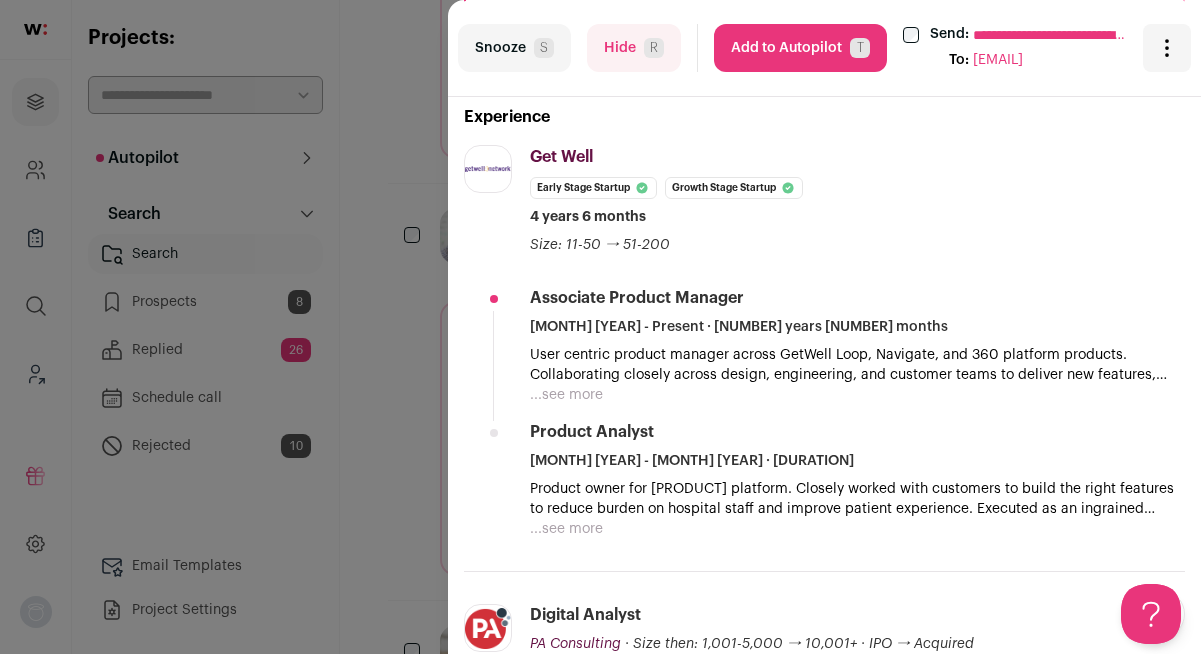 click on "Add to Autopilot
T" at bounding box center (800, 48) 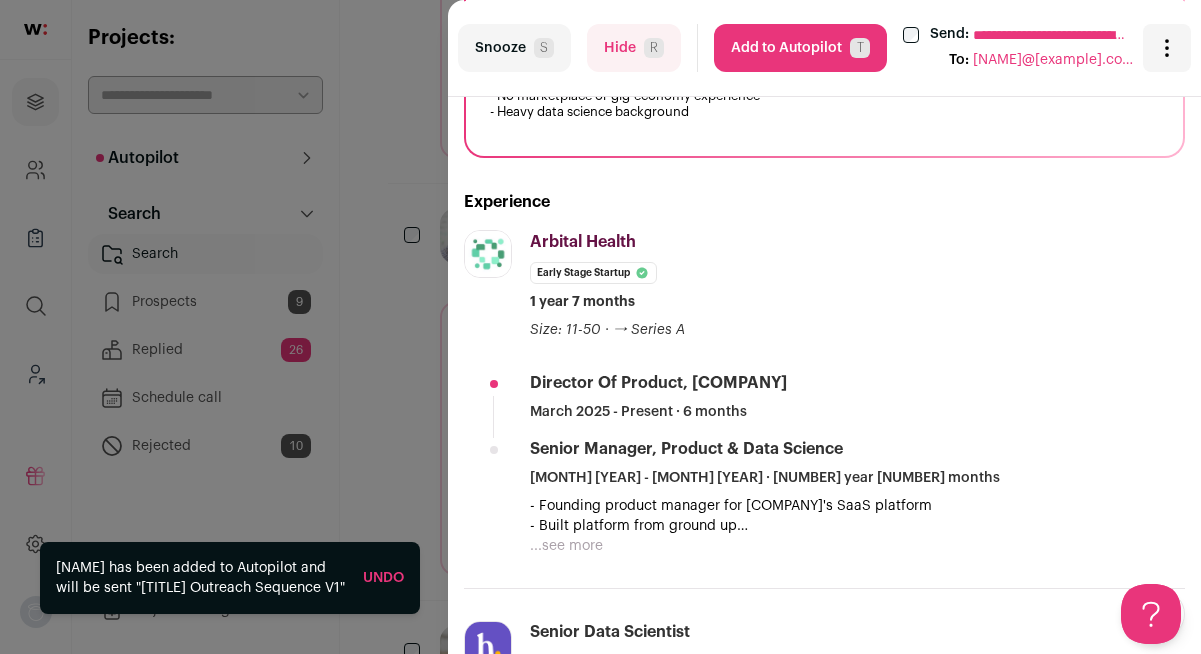 scroll, scrollTop: 544, scrollLeft: 0, axis: vertical 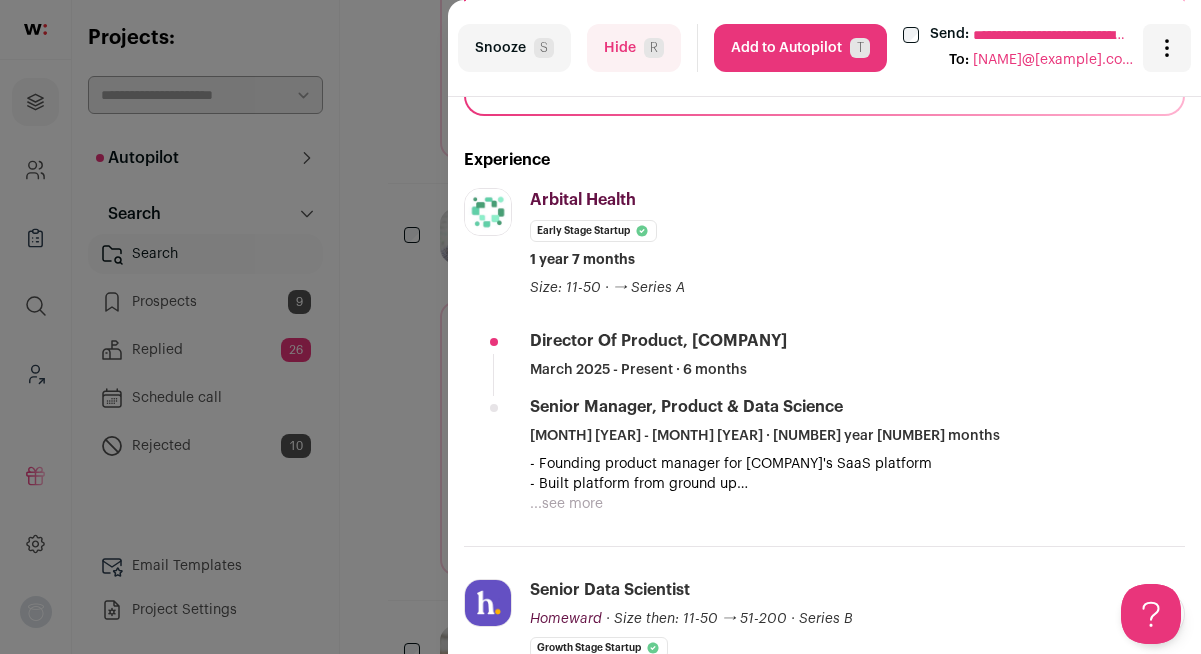 click on "Snooze
S" at bounding box center [514, 48] 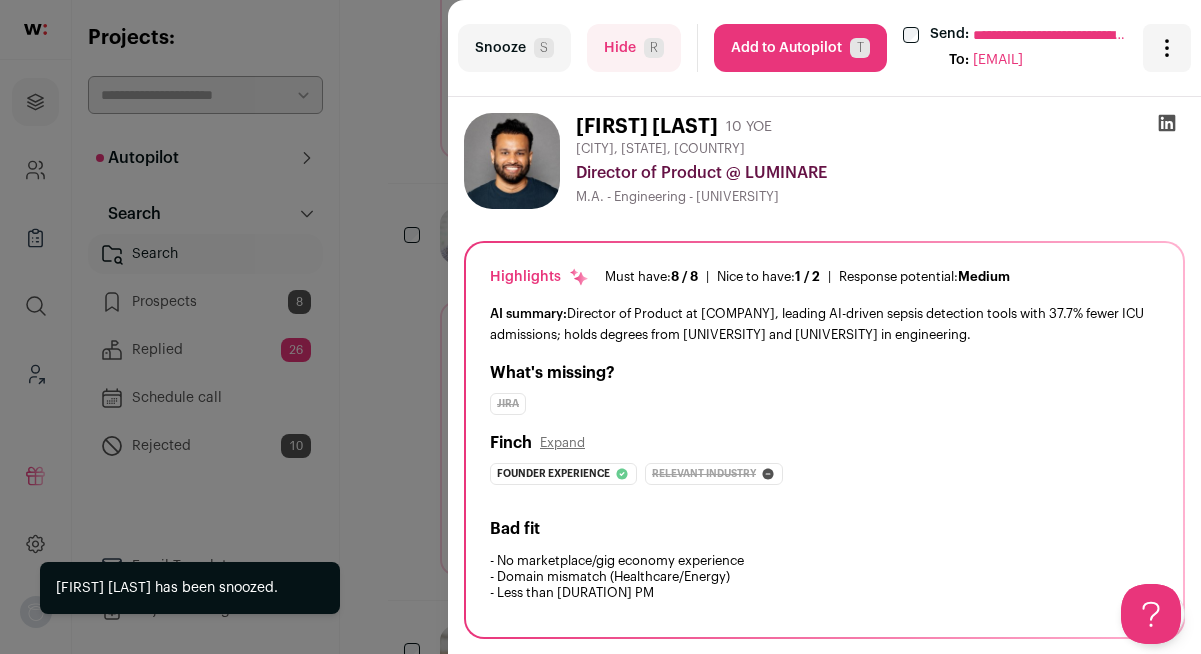 click on "Snooze
S" at bounding box center (514, 48) 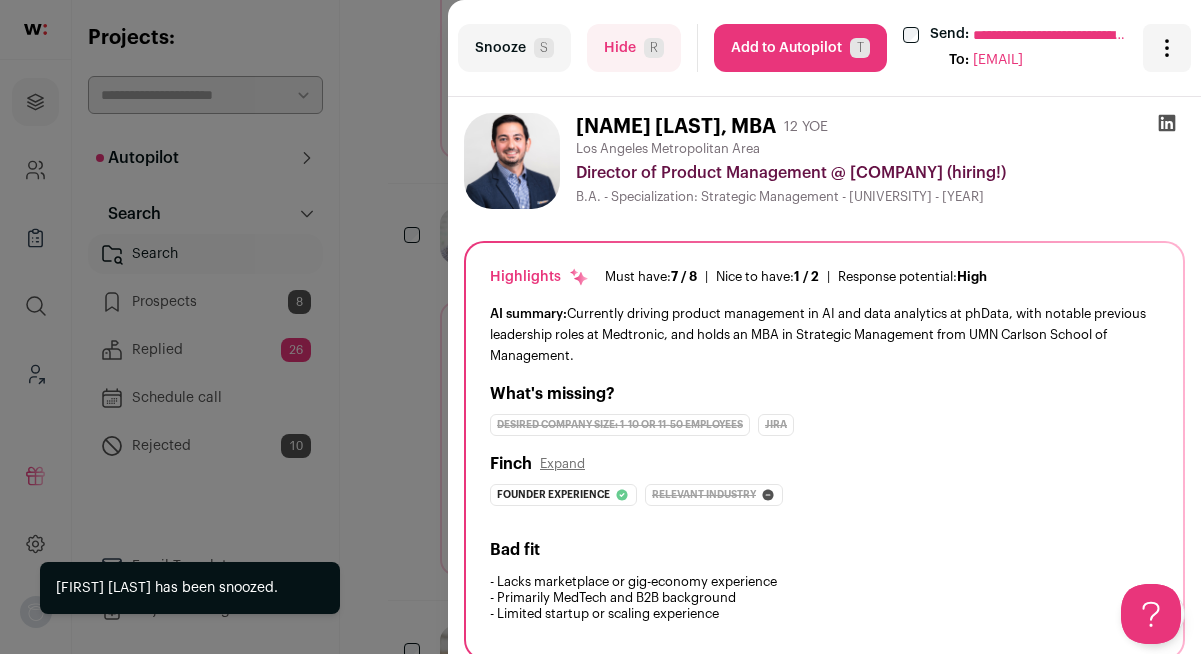 click on "Snooze
S" at bounding box center [514, 48] 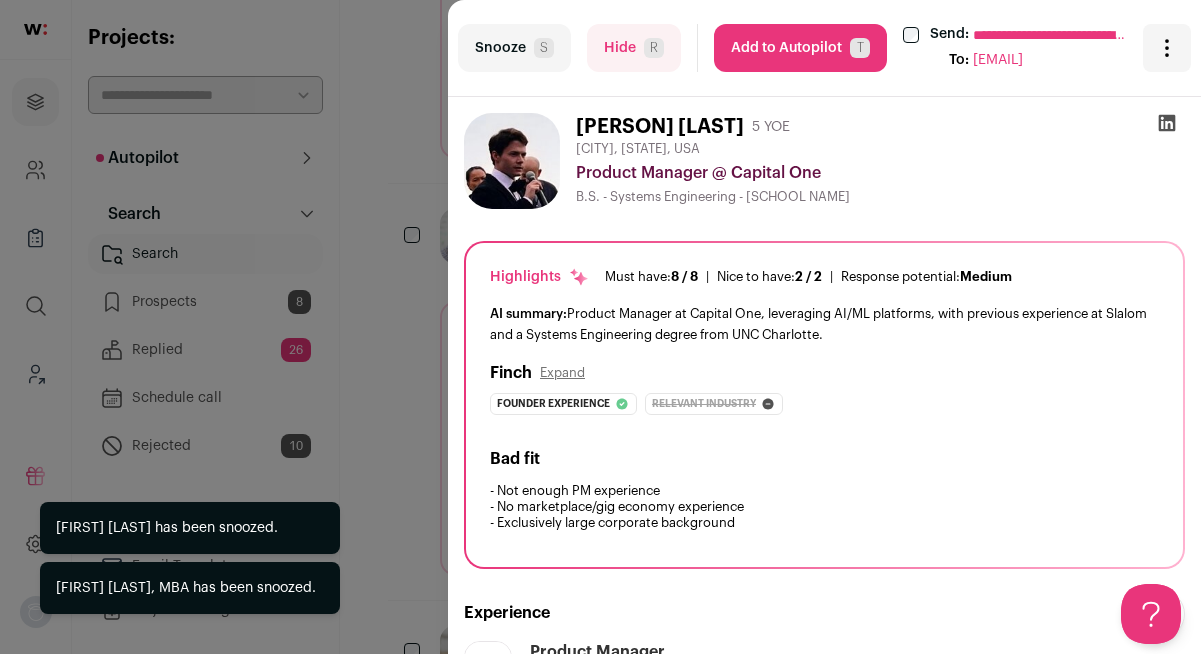 click on "Snooze
S" at bounding box center (514, 48) 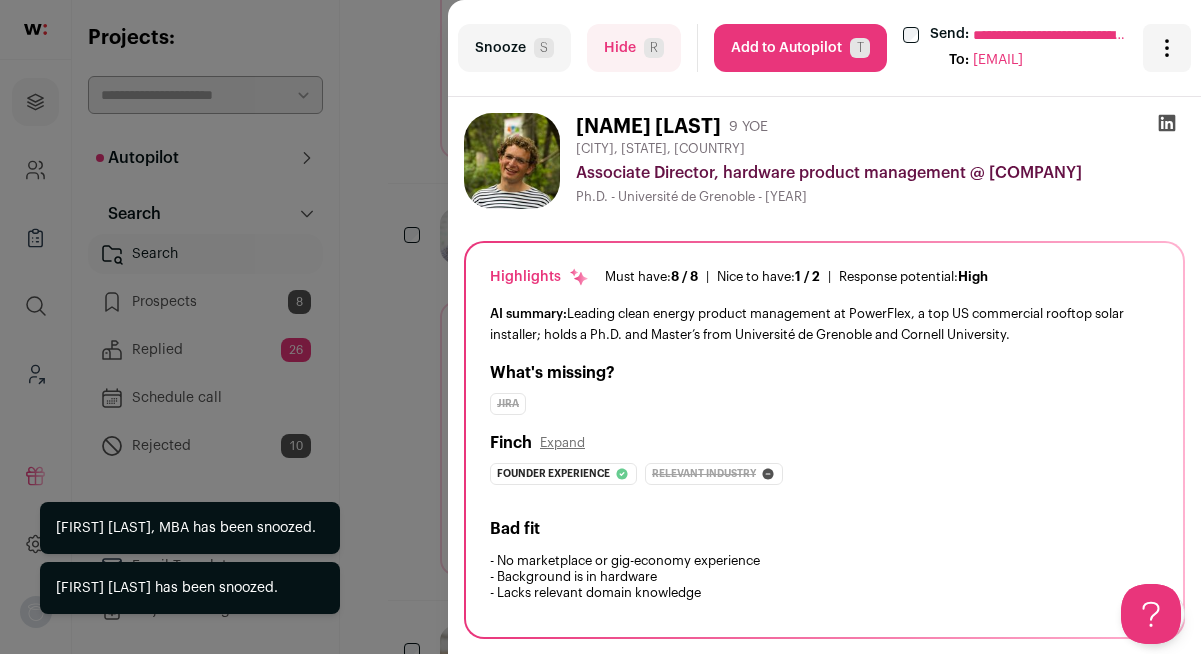 click on "Snooze
S" at bounding box center [514, 48] 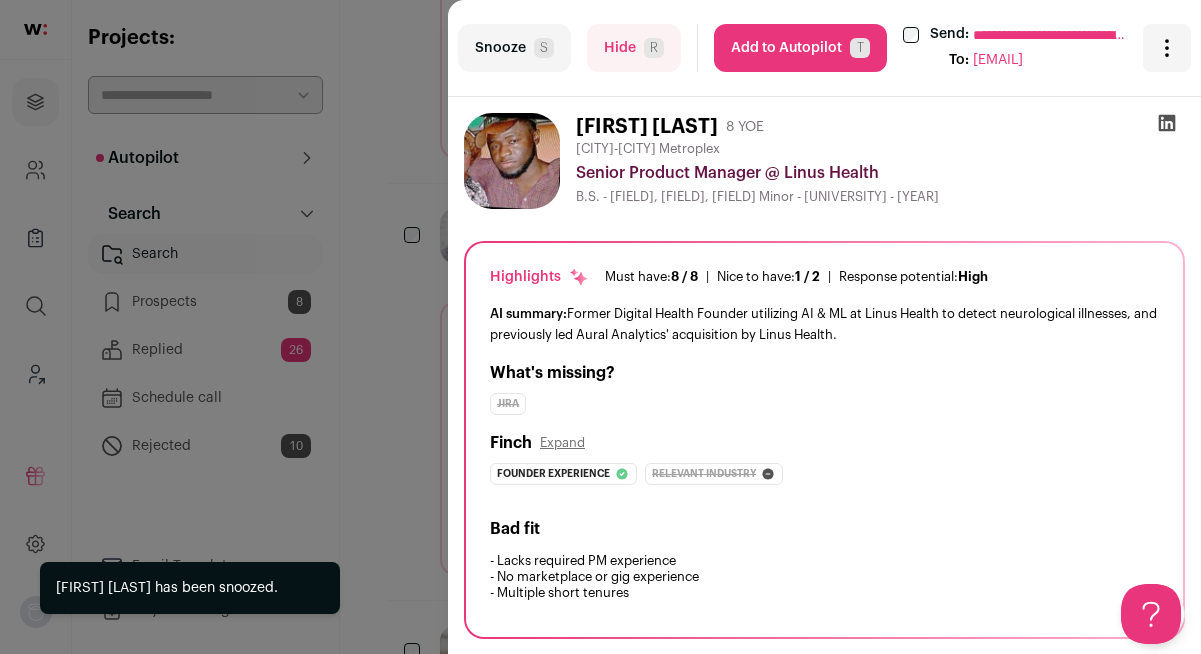 click on "Snooze
S" at bounding box center (514, 48) 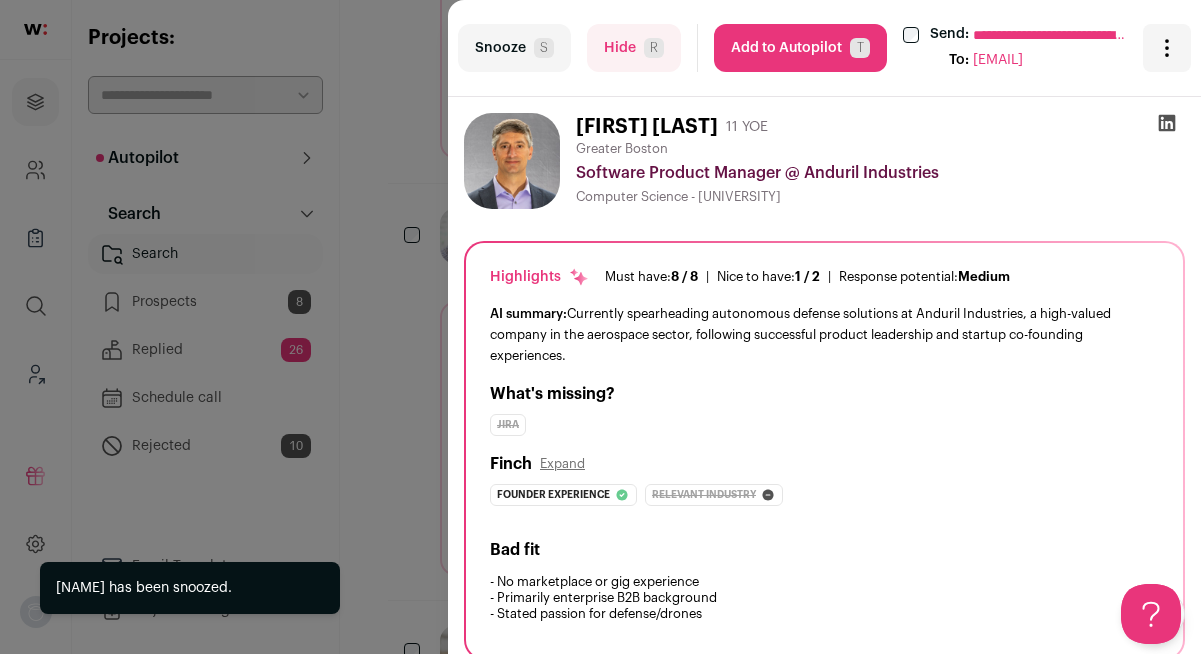 click on "Snooze
S" at bounding box center (514, 48) 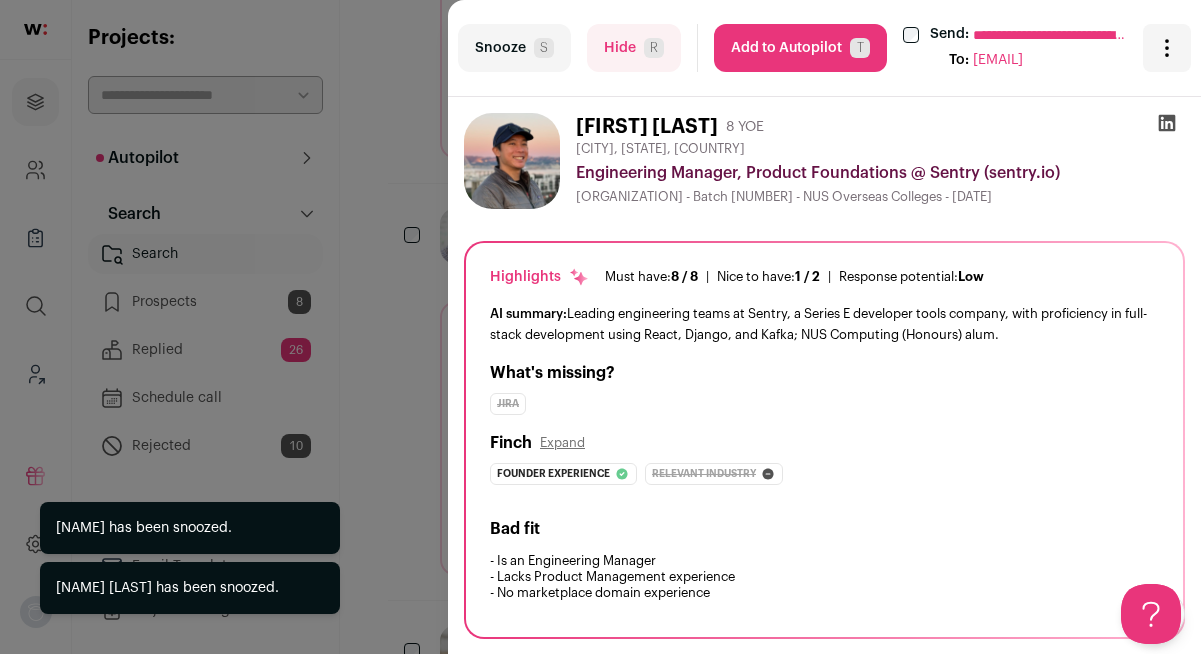 click on "Snooze
S" at bounding box center [514, 48] 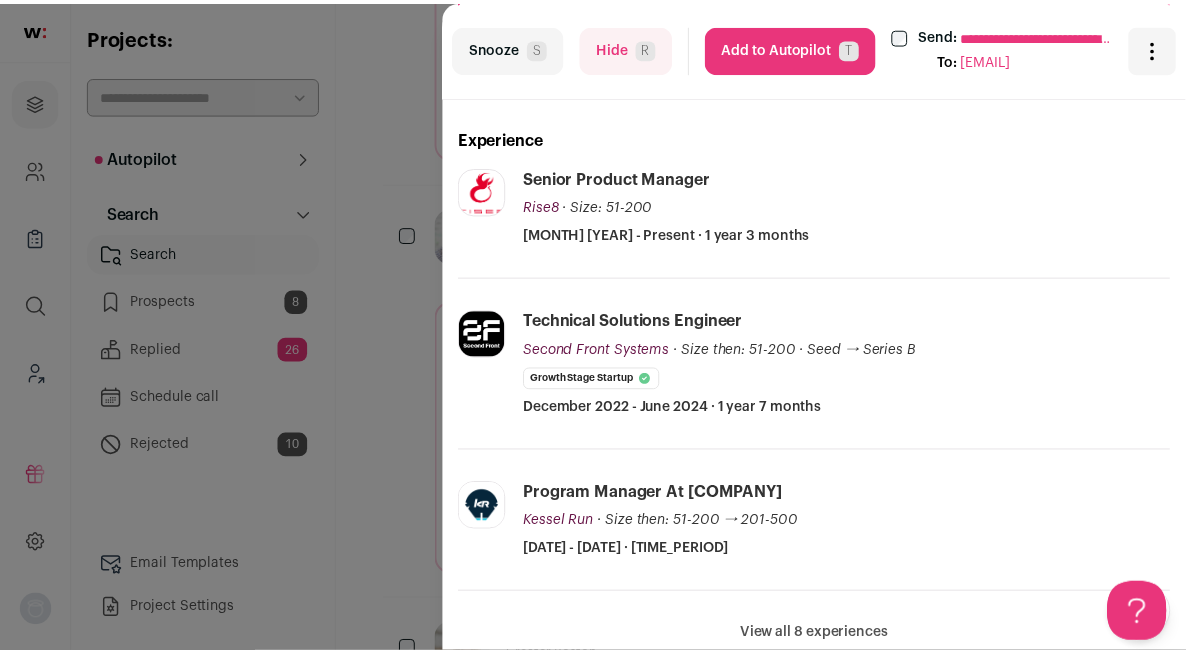 scroll, scrollTop: 500, scrollLeft: 0, axis: vertical 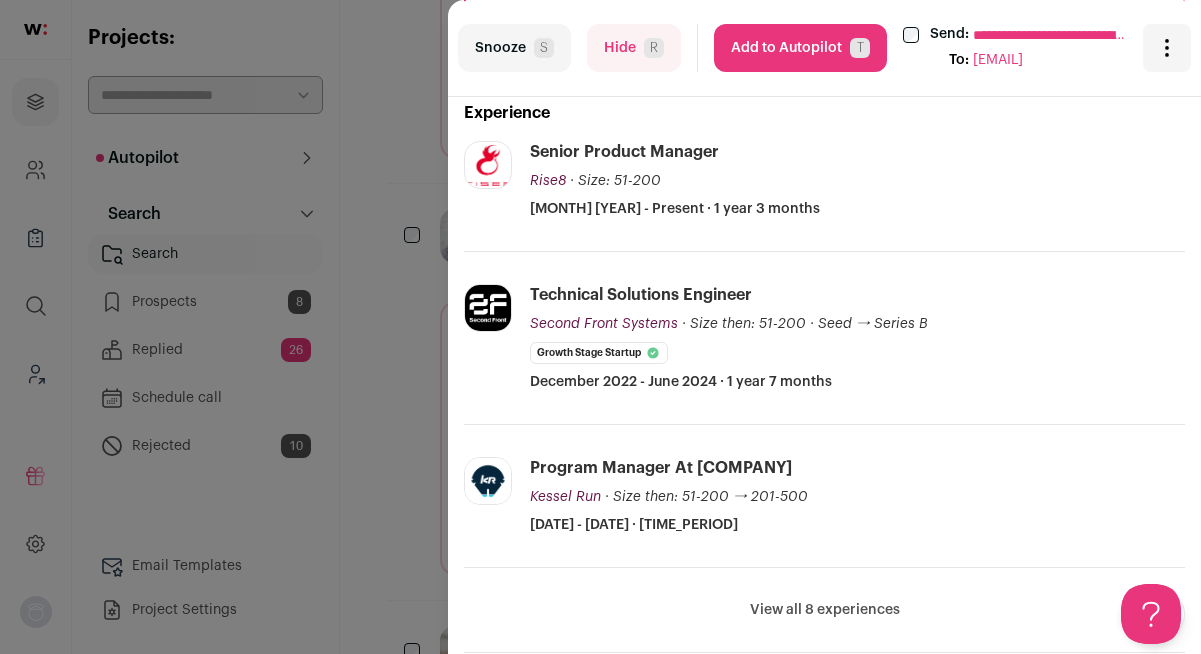 click on "Snooze
S" at bounding box center [514, 48] 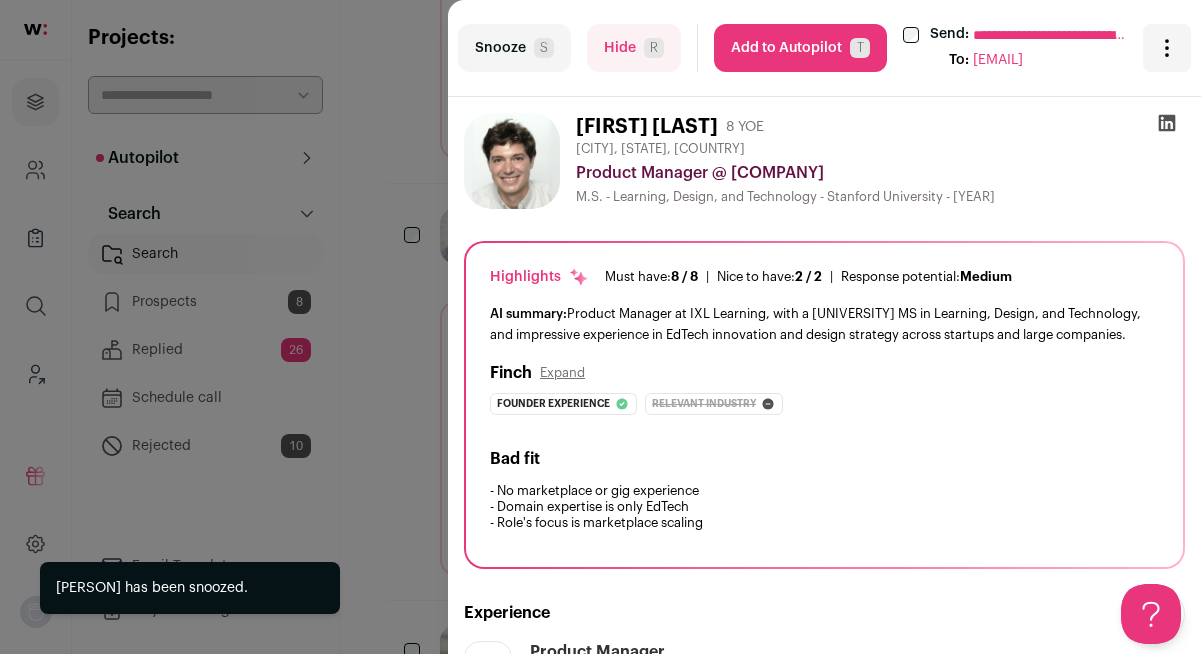 click on "Snooze
S" at bounding box center [514, 48] 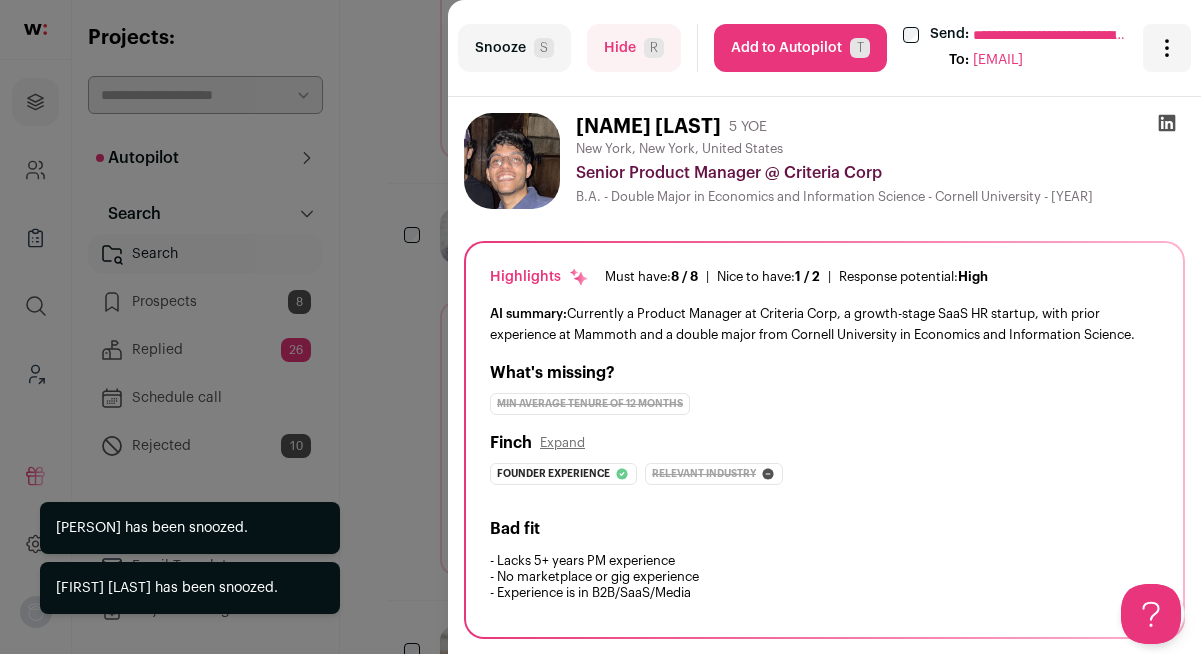 click on "Snooze
S" at bounding box center [514, 48] 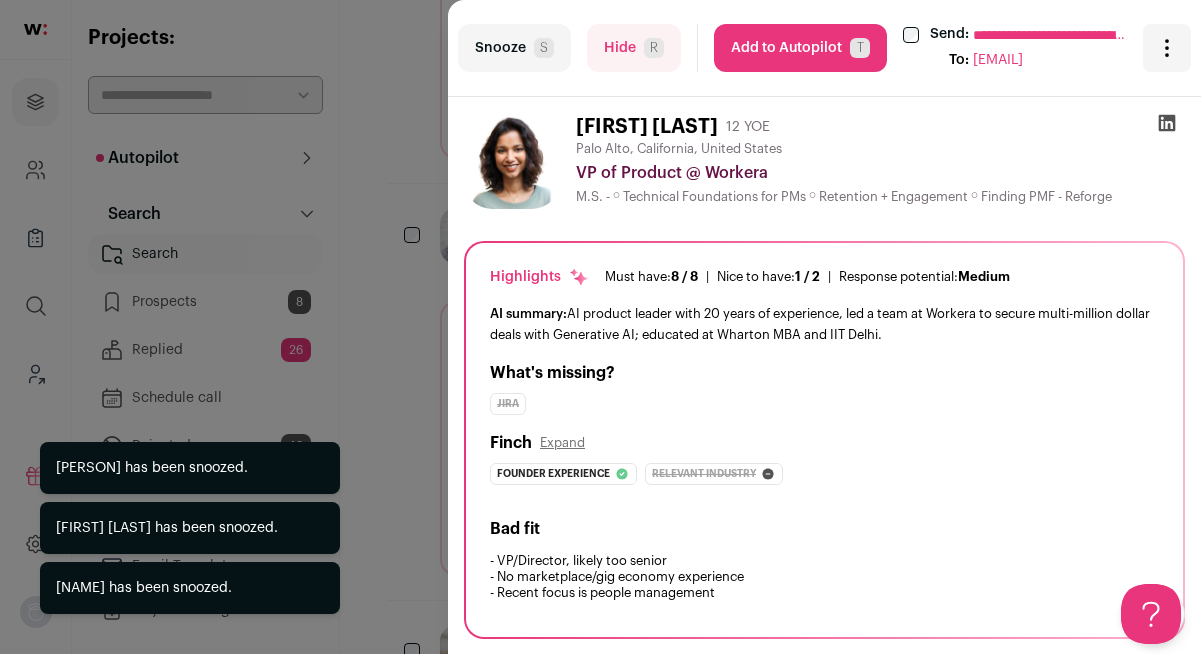 click on "Snooze
S" at bounding box center (514, 48) 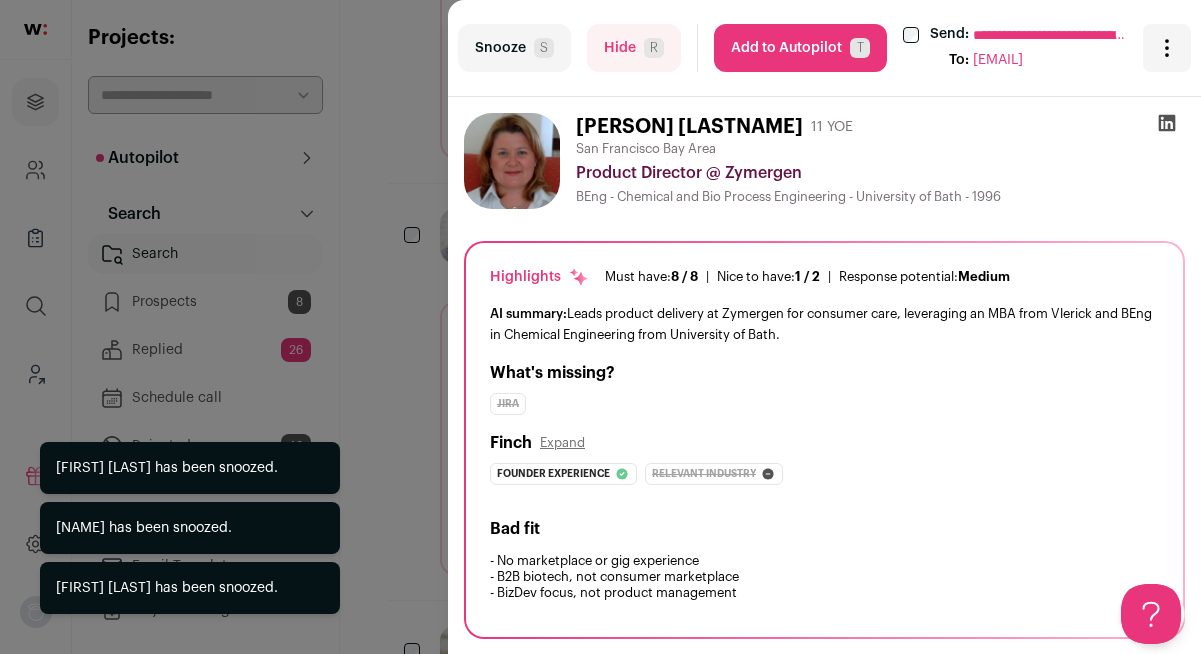 click on "**********" at bounding box center (600, 327) 